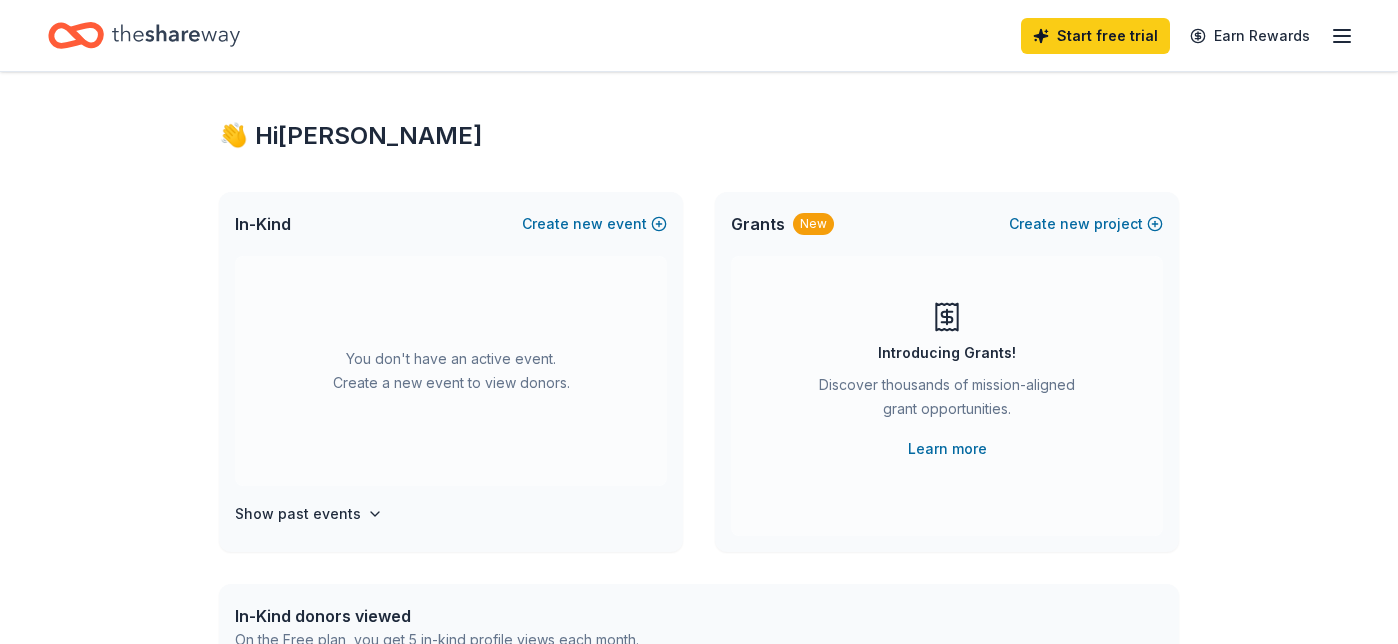 scroll, scrollTop: 0, scrollLeft: 0, axis: both 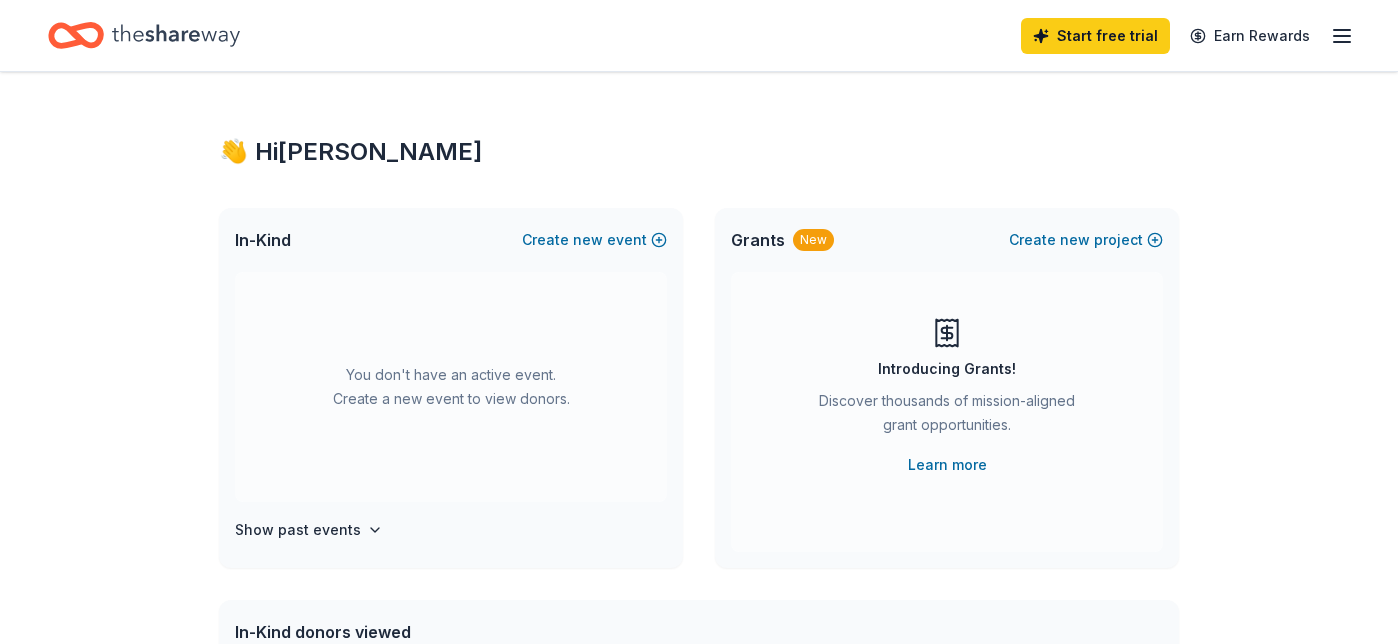 click 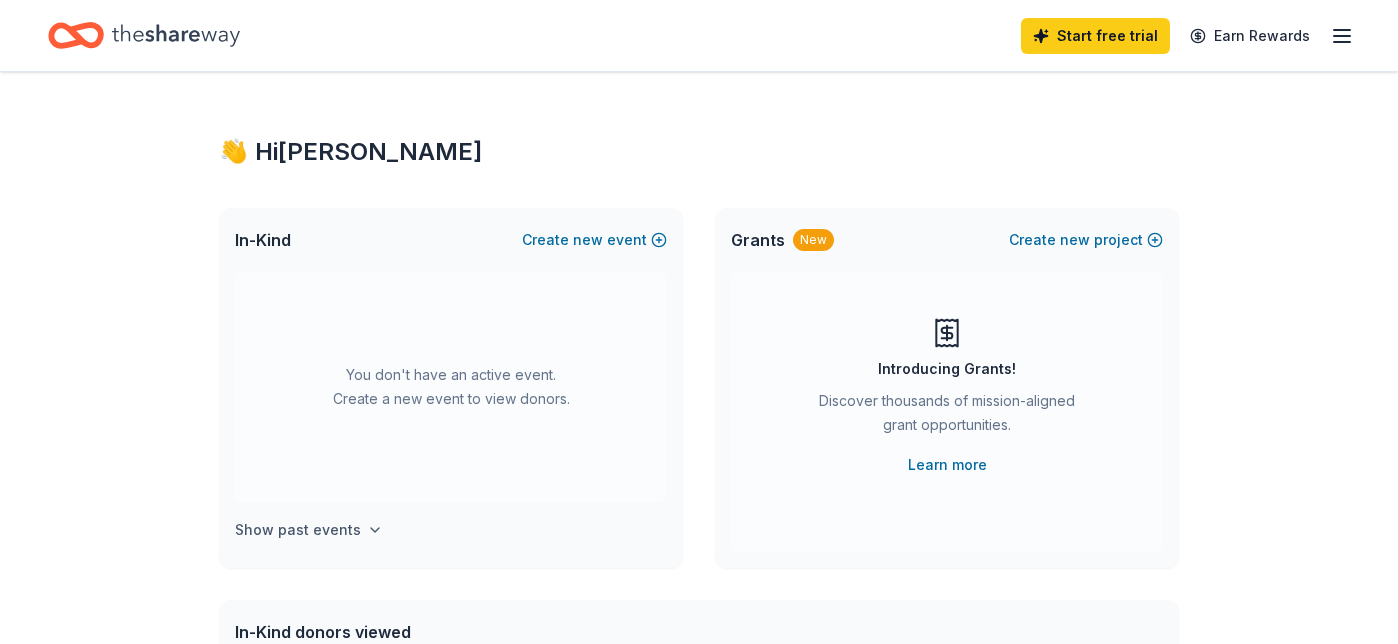 click on "Show past events" at bounding box center (298, 530) 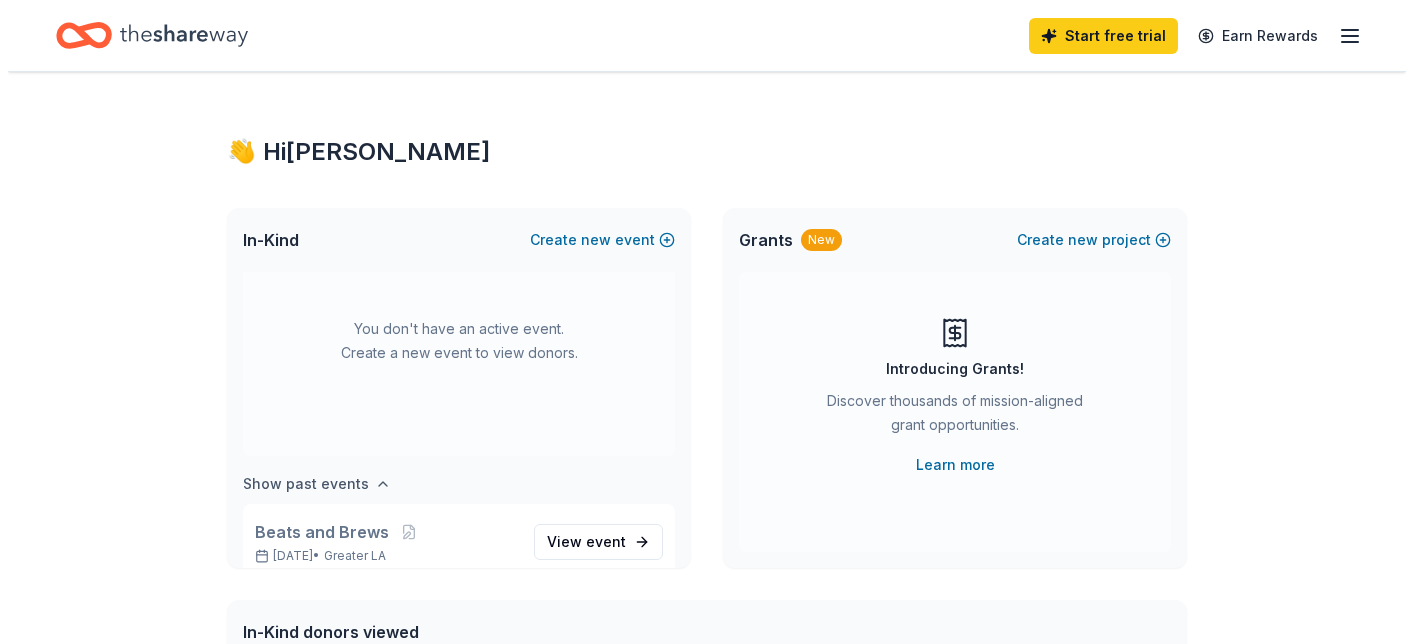 scroll, scrollTop: 74, scrollLeft: 0, axis: vertical 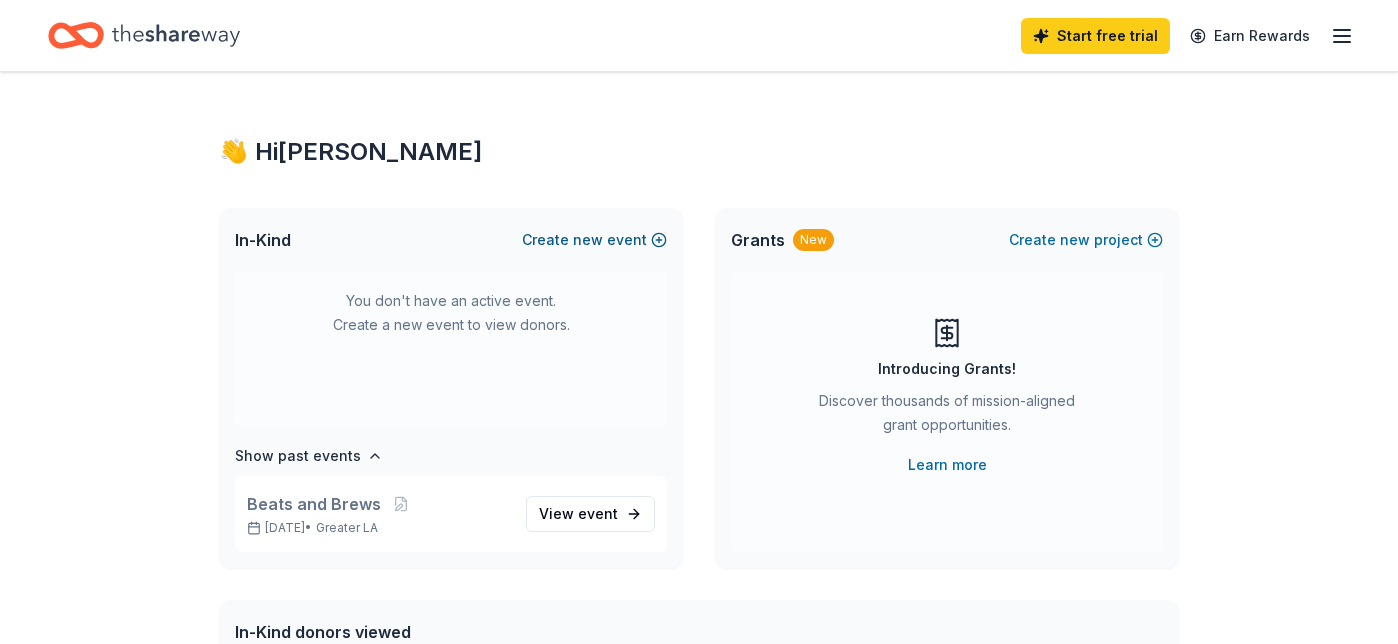 click on "new" at bounding box center [588, 240] 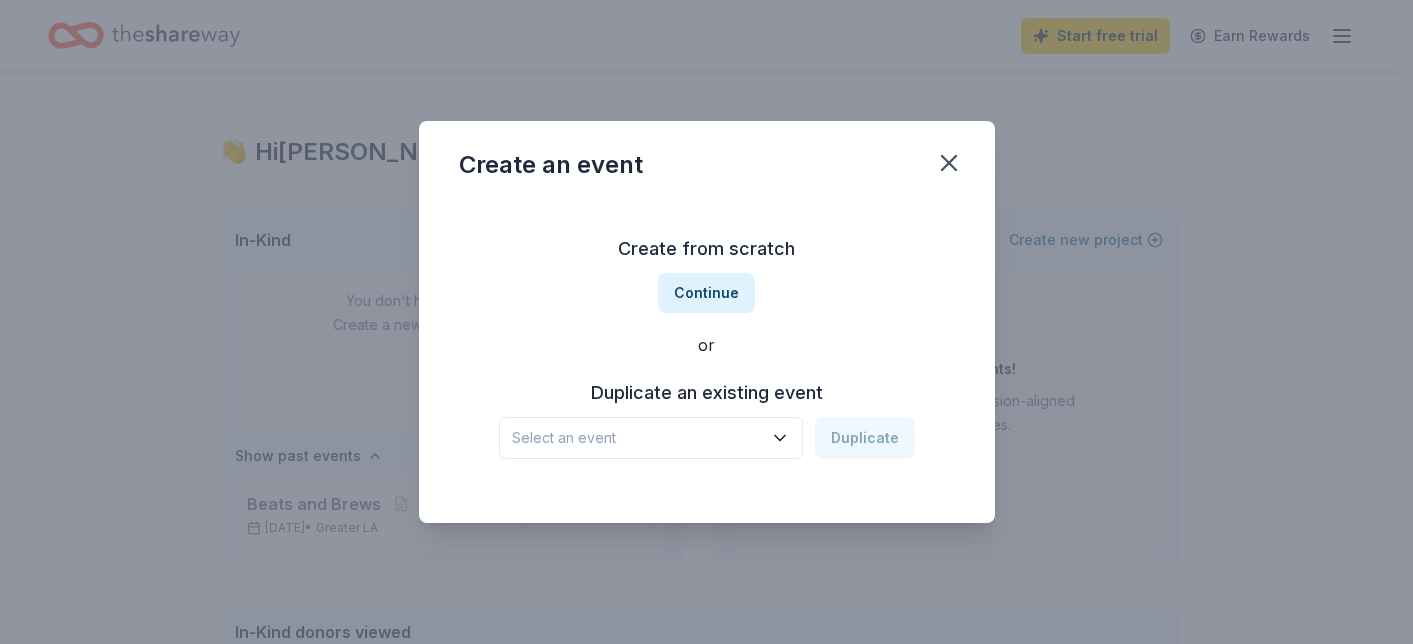 click on "Select an event" at bounding box center [651, 438] 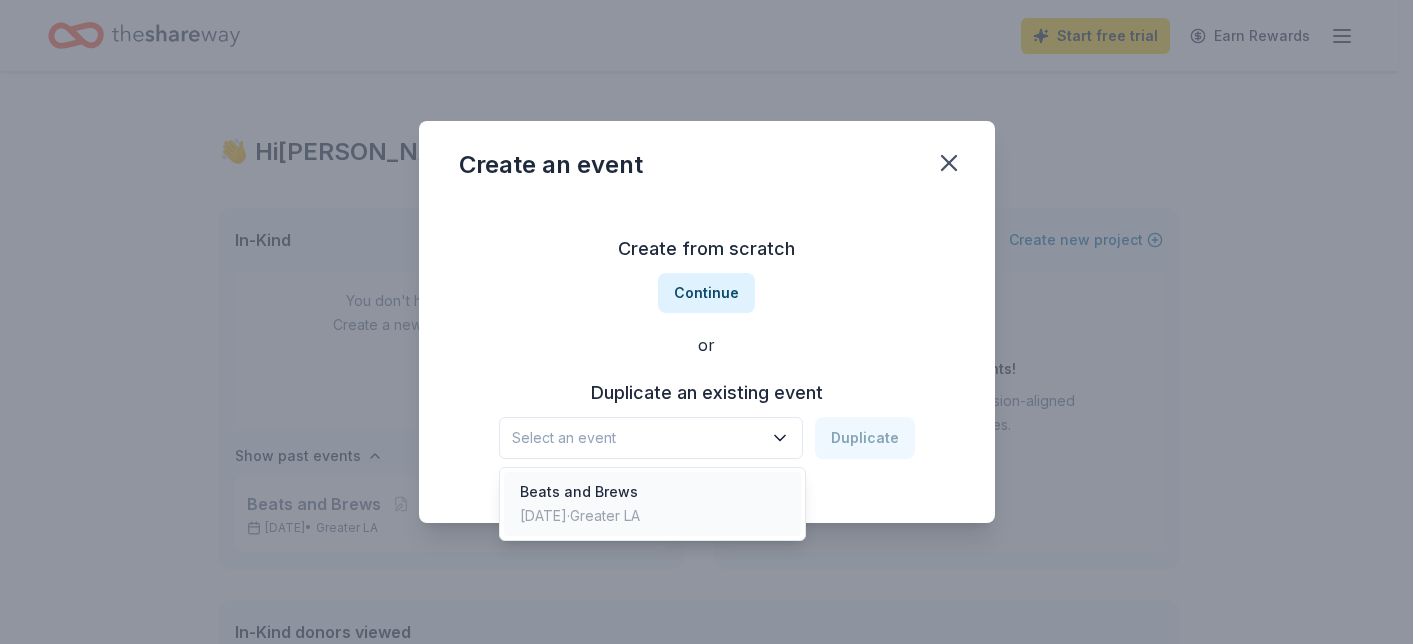 click on "Beats and Brews May 09, 2025  ·  Greater LA" at bounding box center [653, 504] 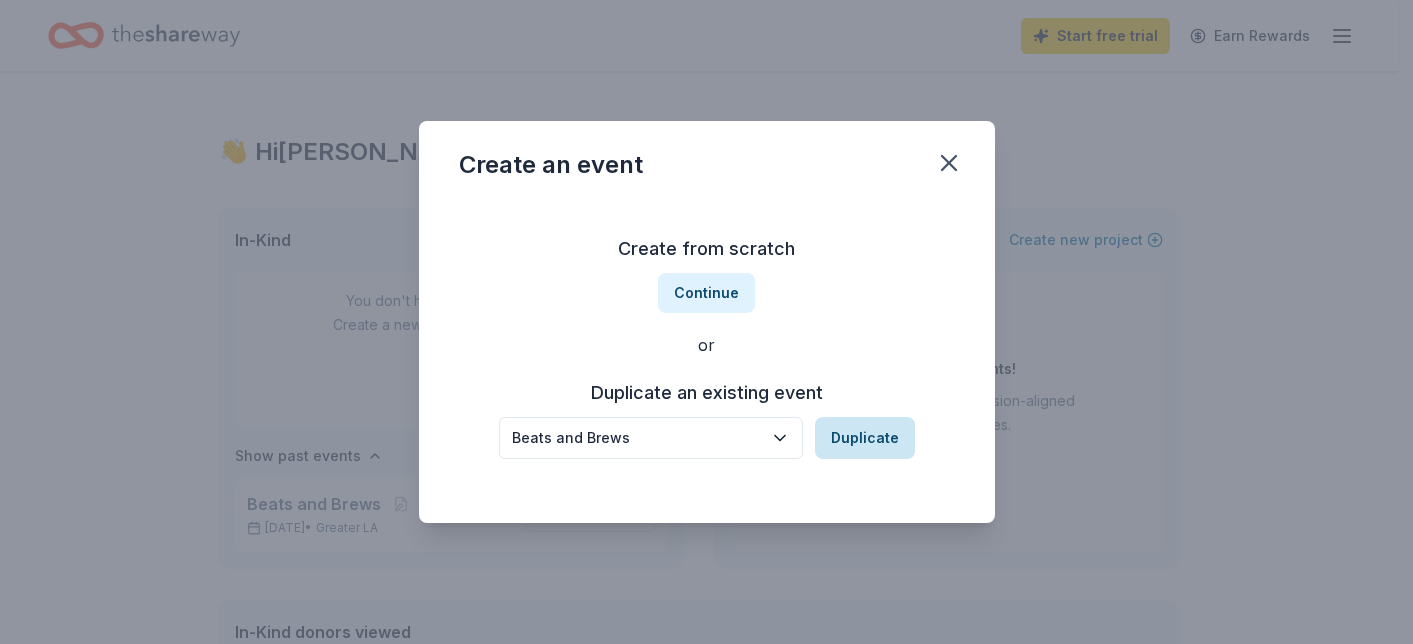 click on "Duplicate" at bounding box center (865, 438) 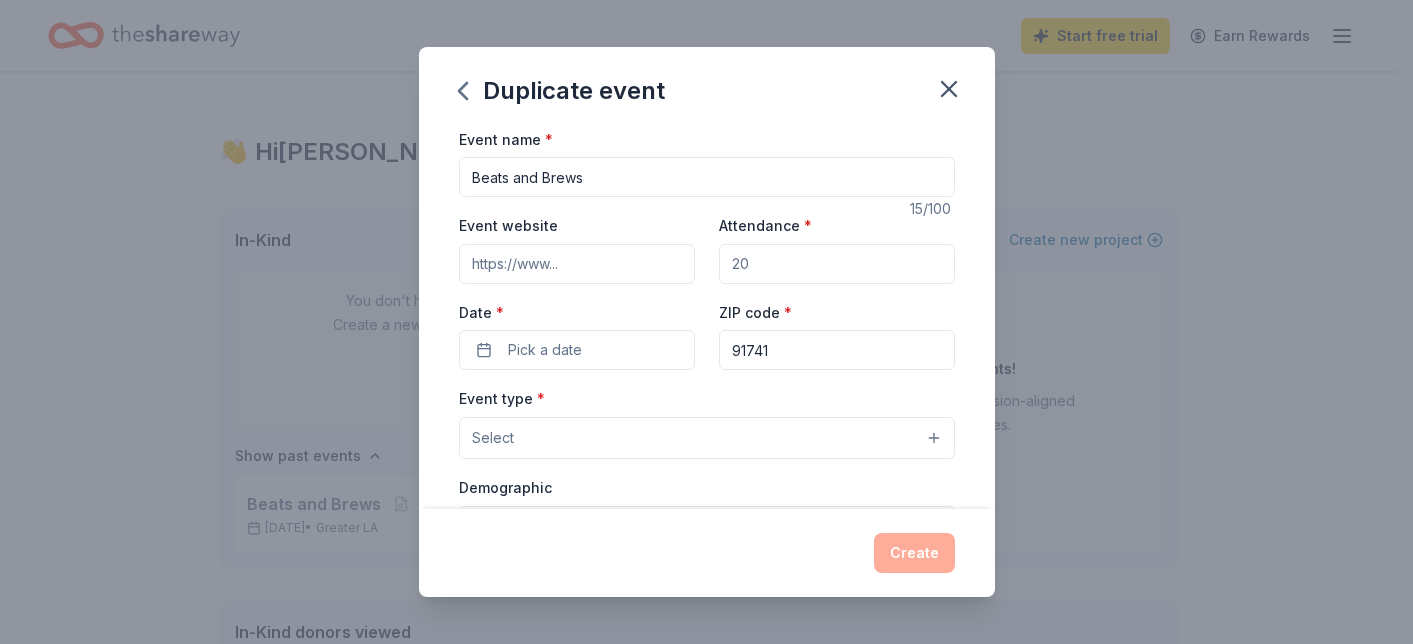 click on "Attendance *" at bounding box center [837, 264] 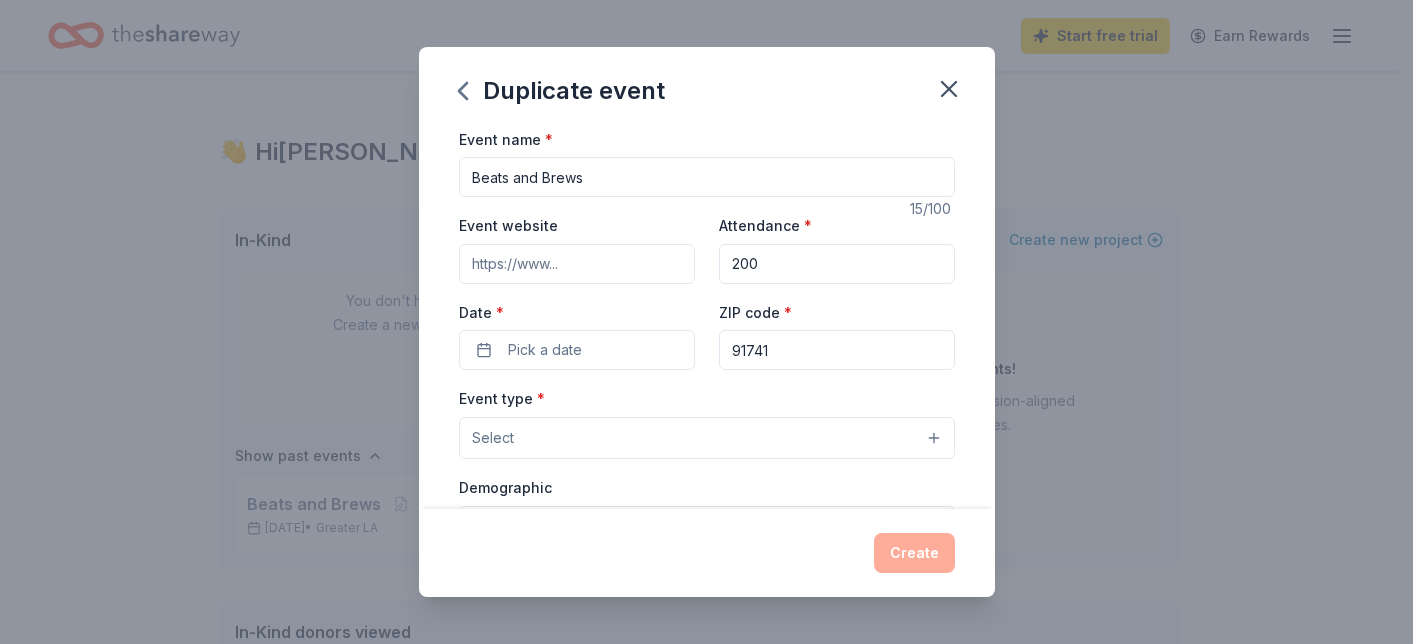 type on "200" 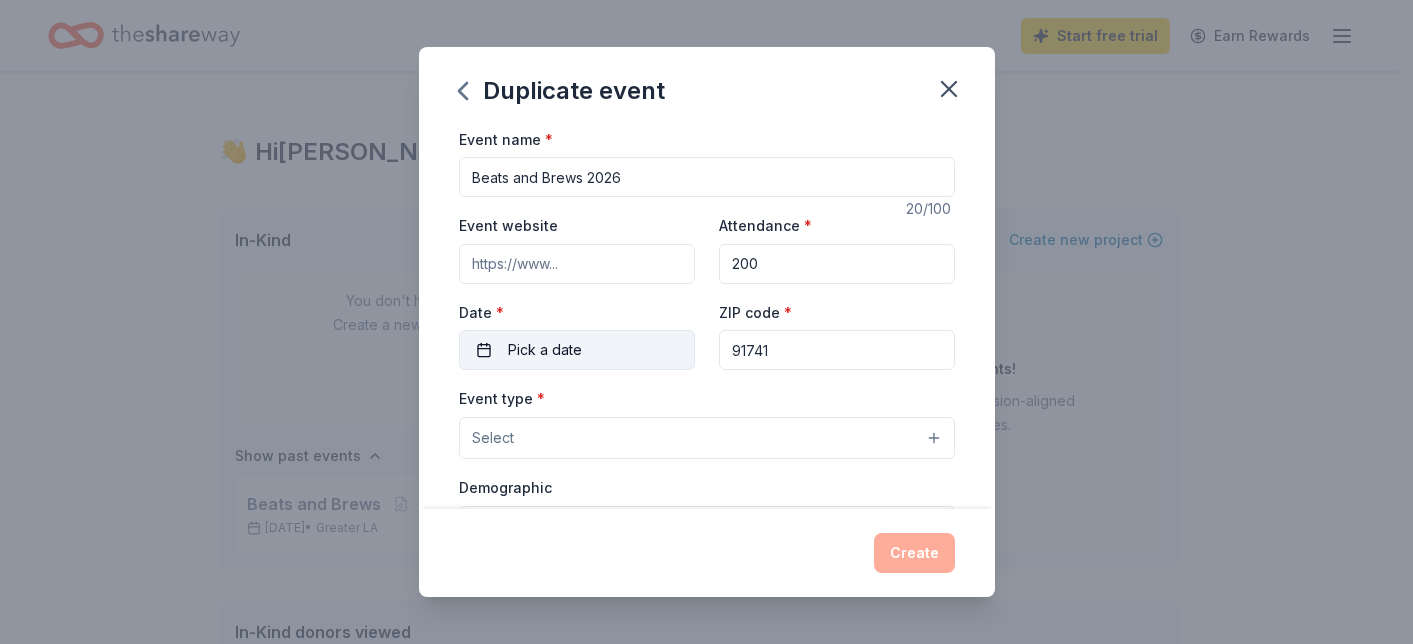 type on "Beats and Brews 2026" 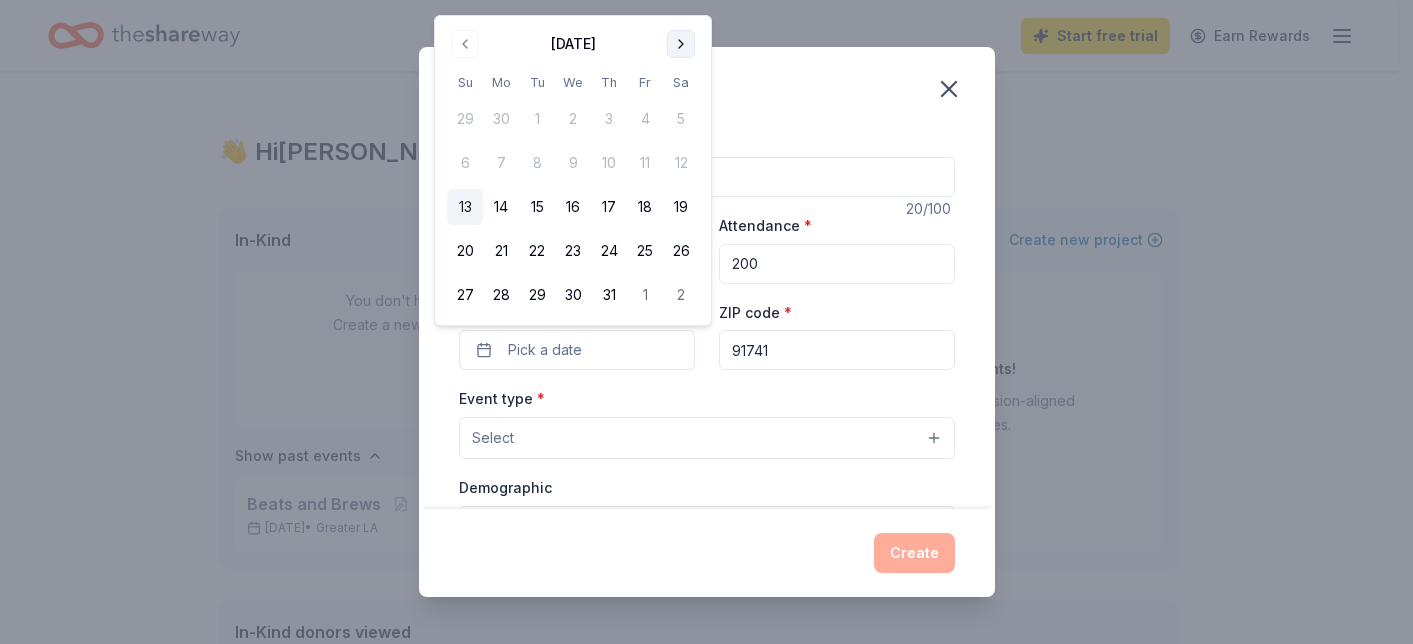 click at bounding box center (681, 44) 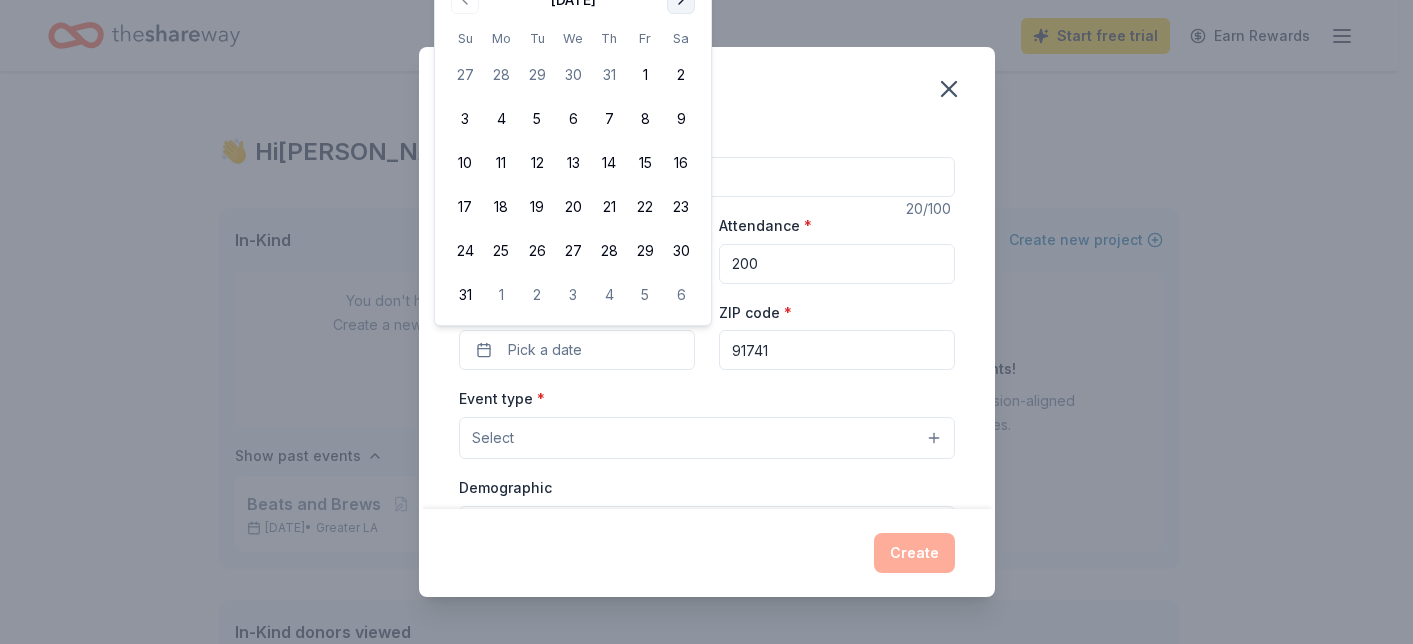 click at bounding box center [681, 0] 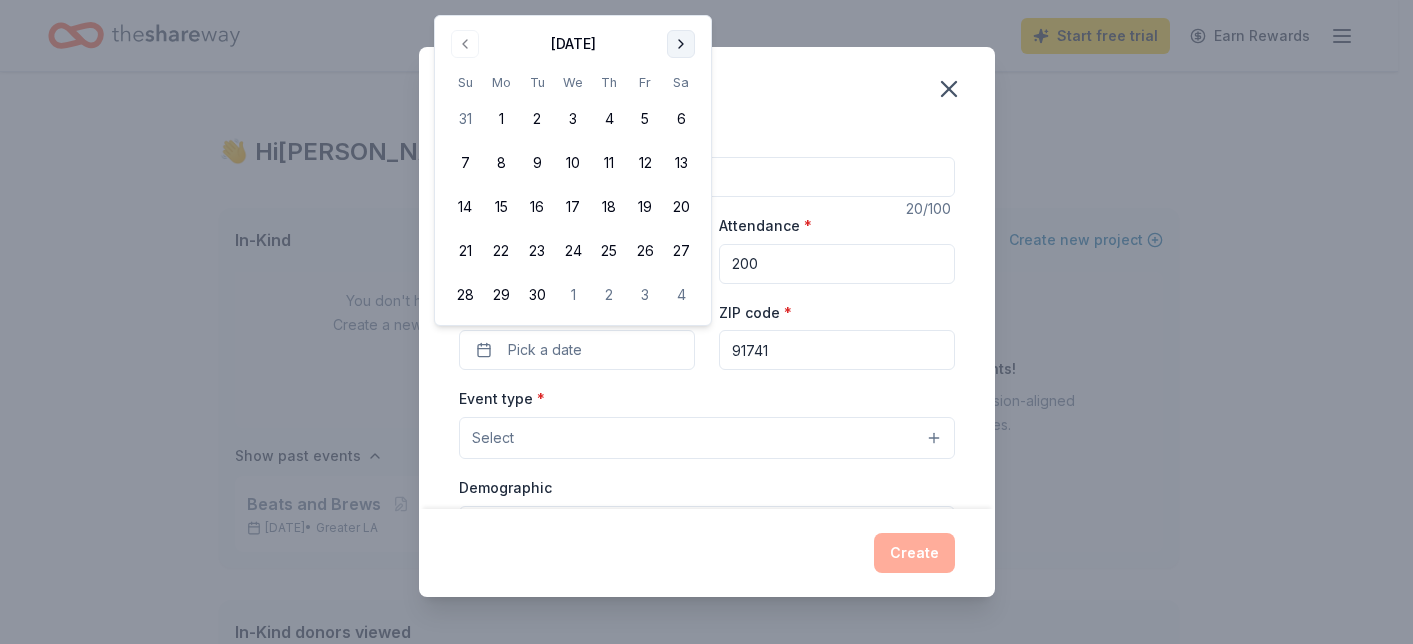 click at bounding box center [681, 44] 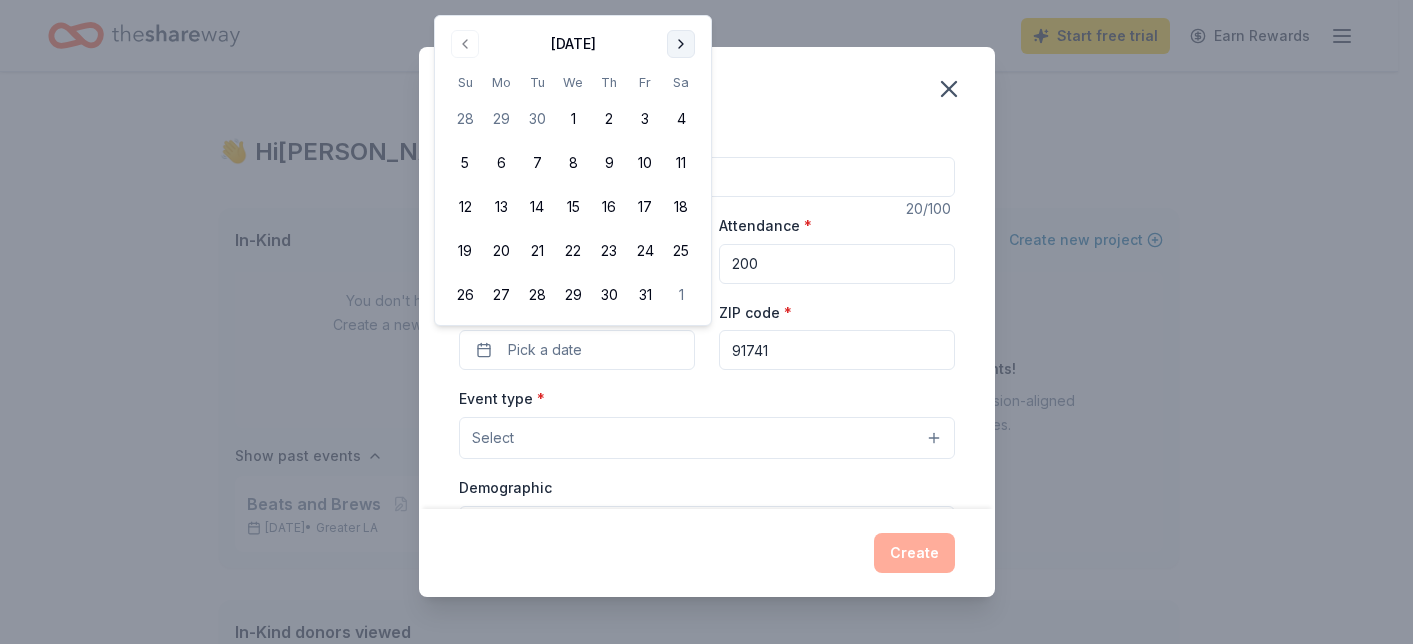 click at bounding box center [681, 44] 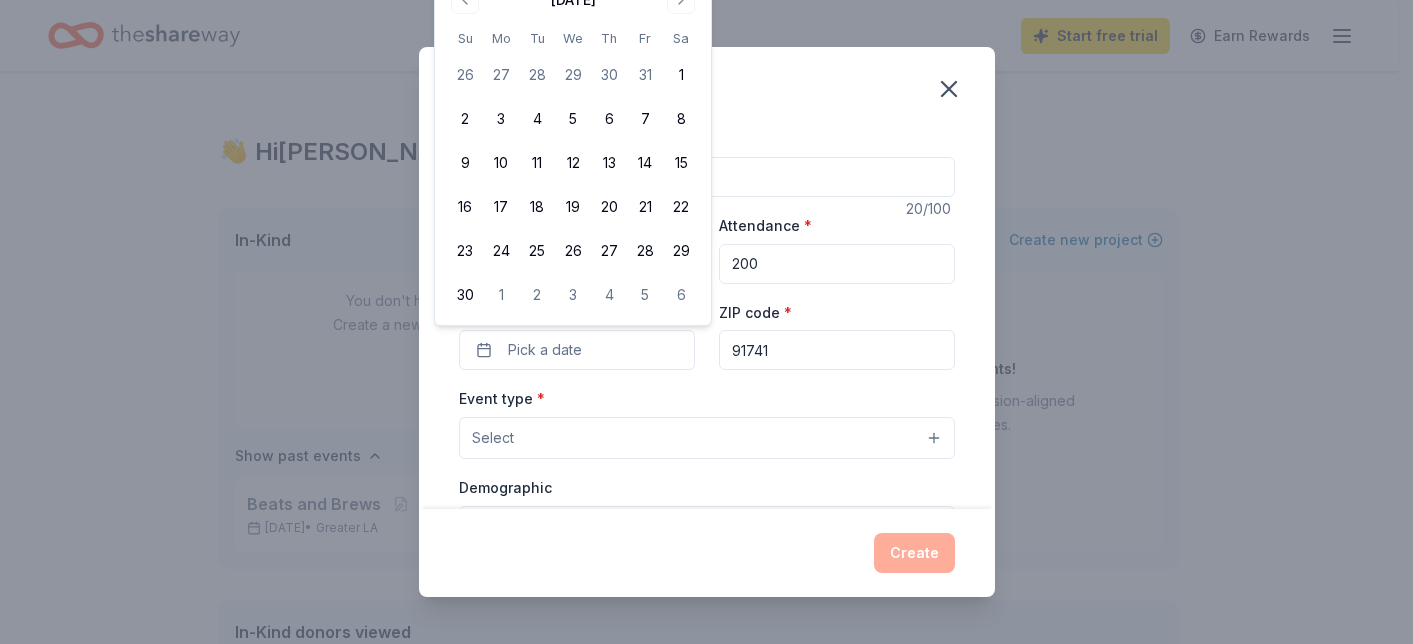 click on "November 2025 Su Mo Tu We Th Fr Sa 26 27 28 29 30 31 1 2 3 4 5 6 7 8 9 10 11 12 13 14 15 16 17 18 19 20 21 22 23 24 25 26 27 28 29 30 1 2 3 4 5 6" at bounding box center [573, 148] 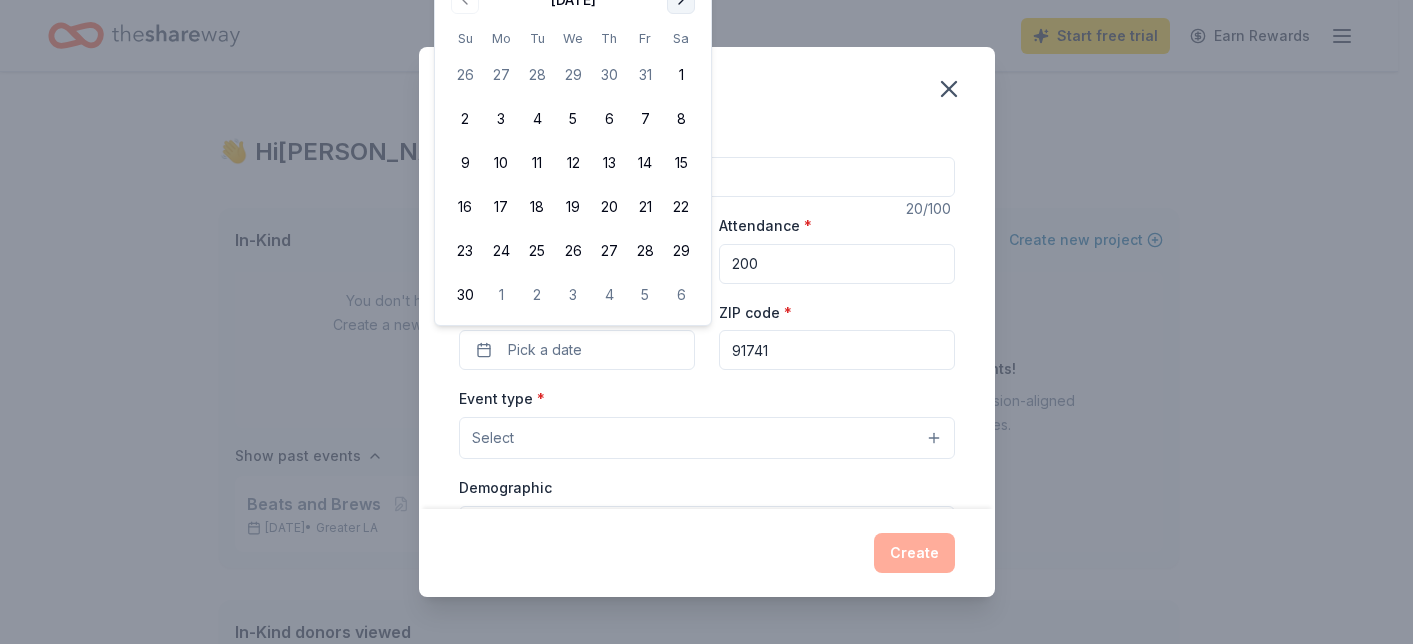 click at bounding box center [681, 0] 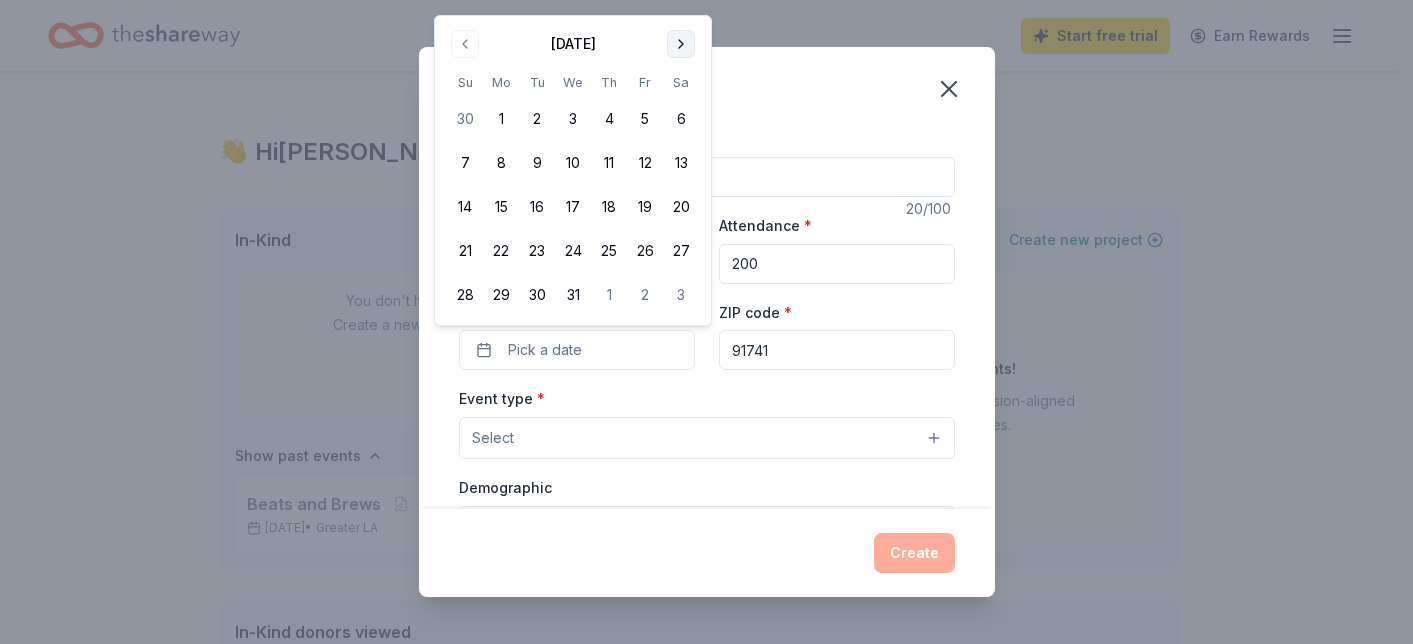 click at bounding box center (681, 44) 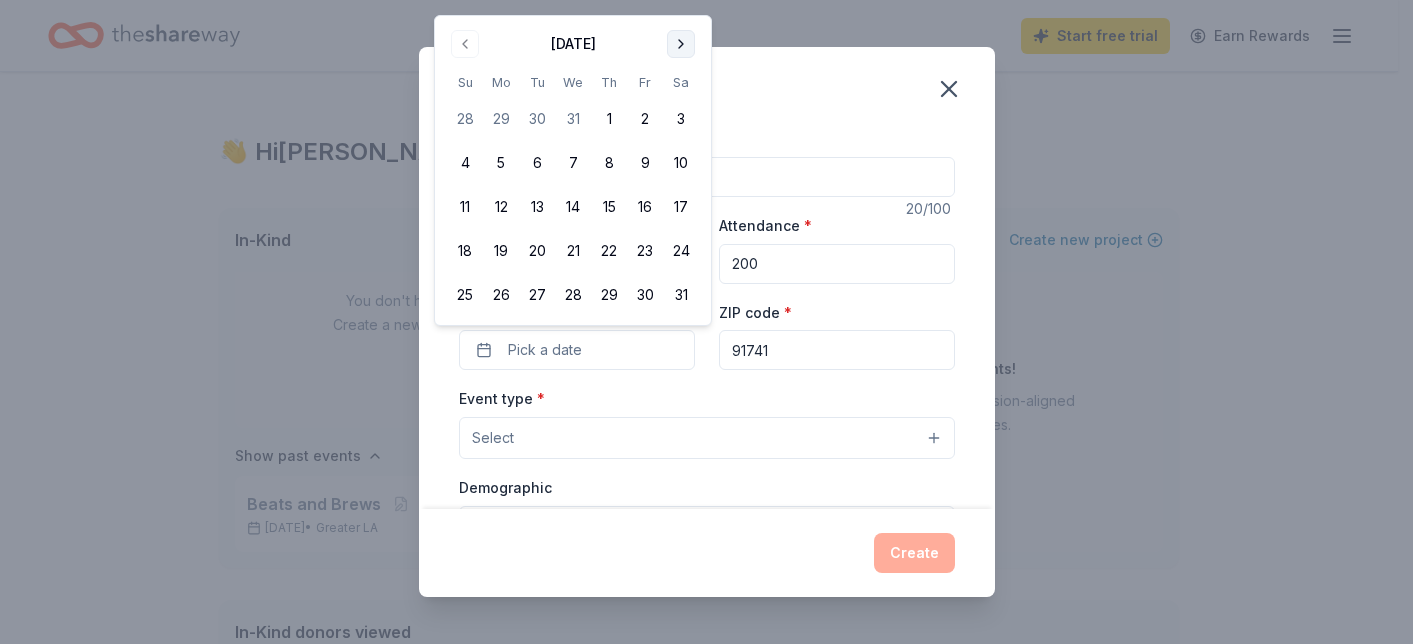 click at bounding box center [681, 44] 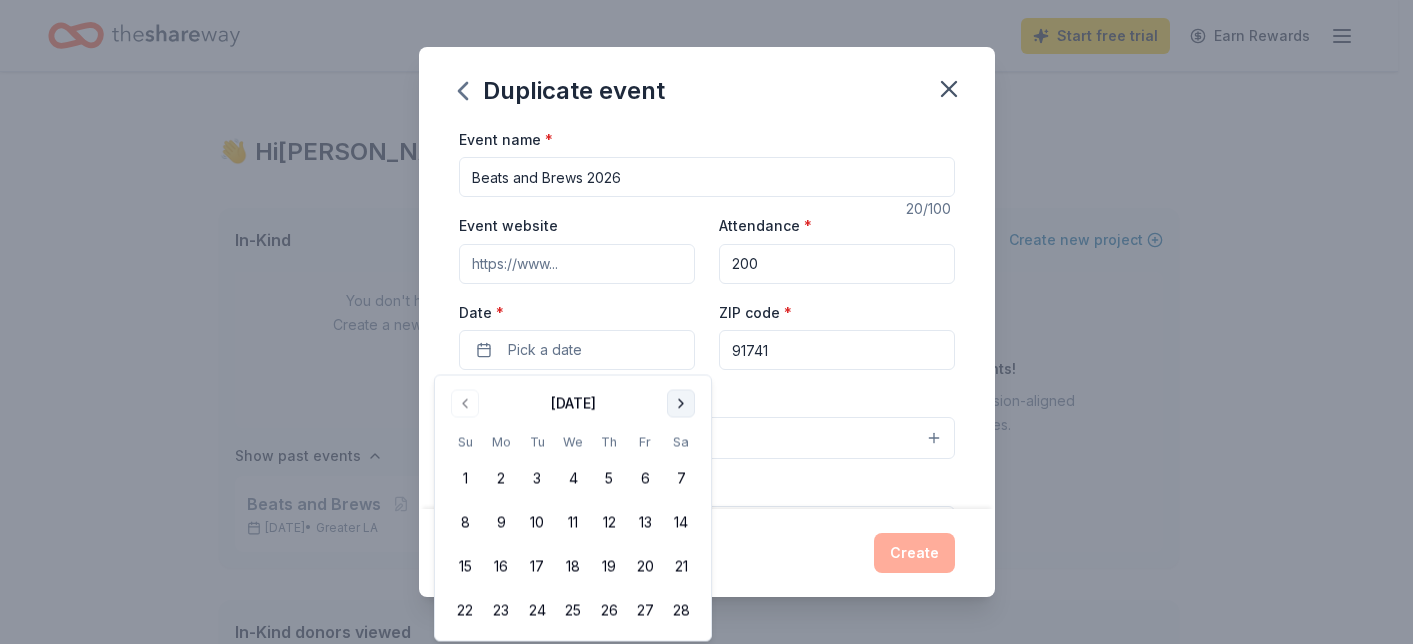 click at bounding box center (681, 404) 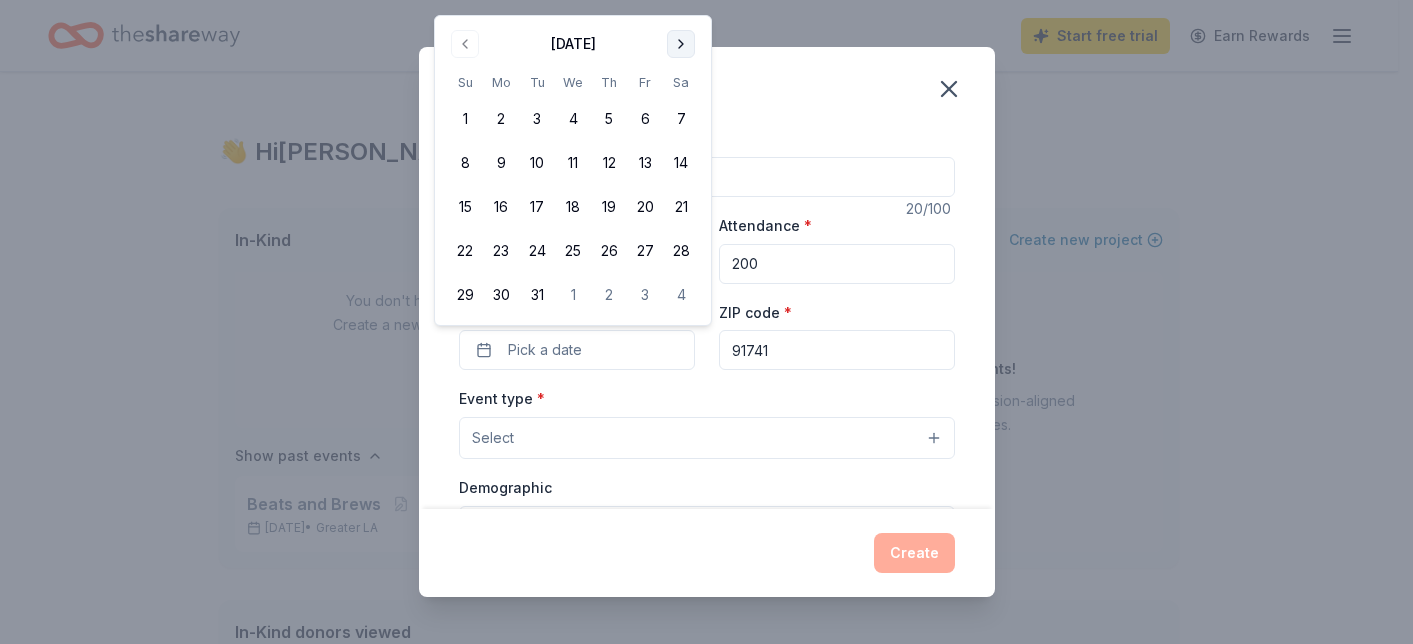 click at bounding box center (681, 44) 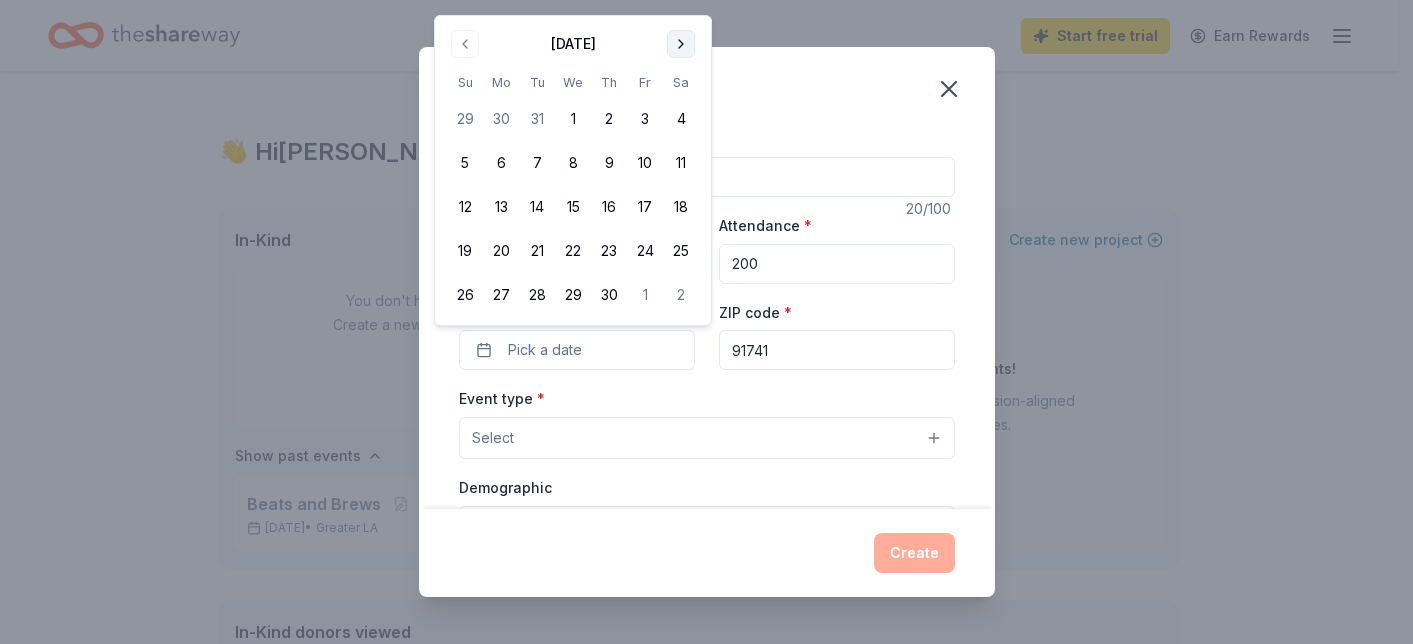 click at bounding box center (681, 44) 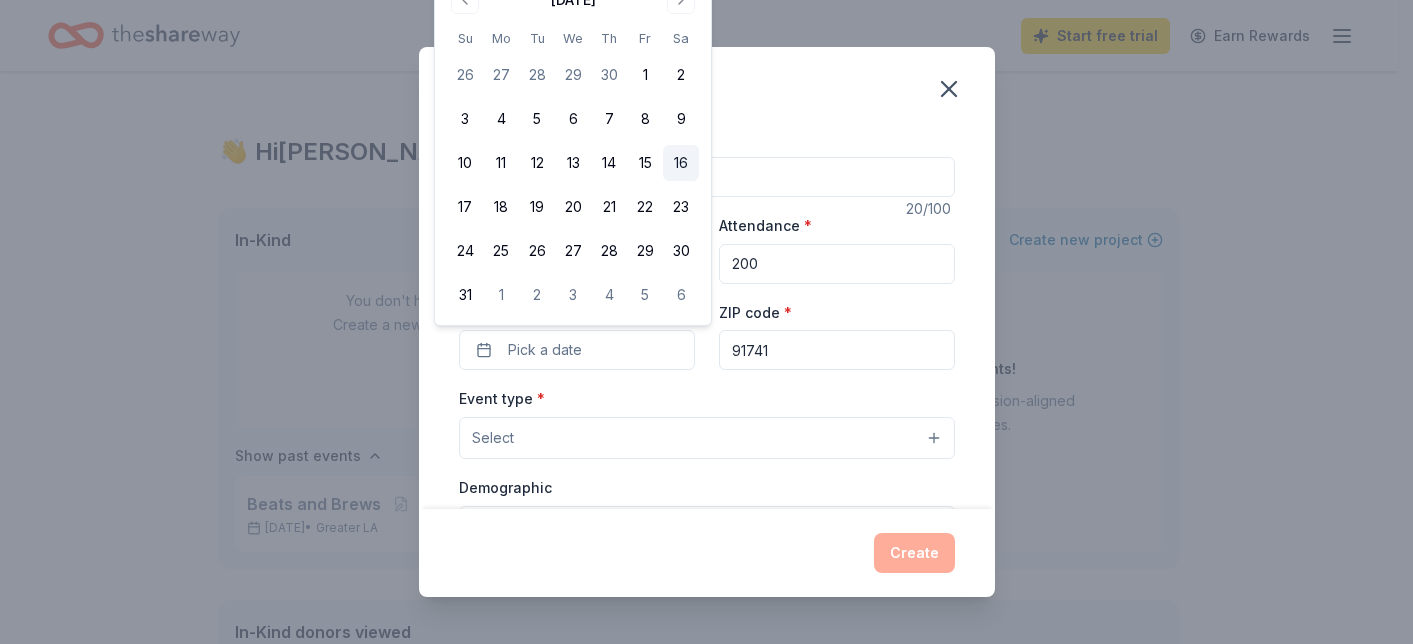 drag, startPoint x: 648, startPoint y: 171, endPoint x: 683, endPoint y: 166, distance: 35.35534 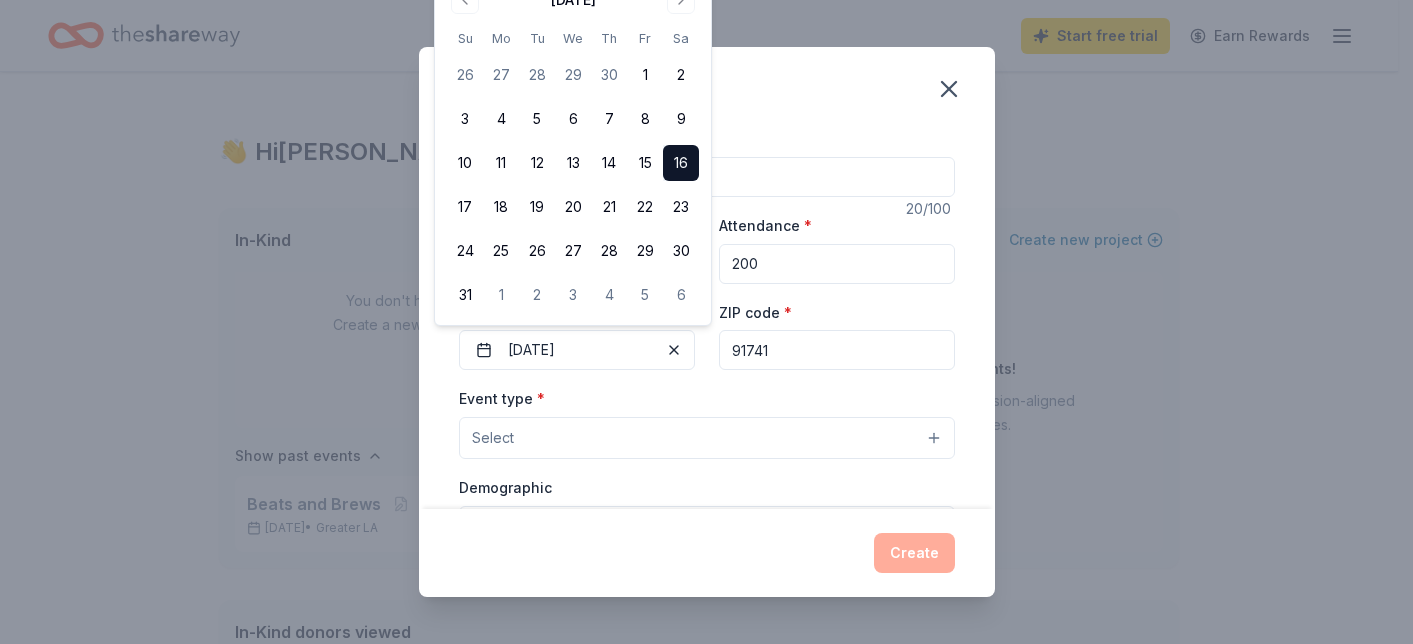 click on "Event name * Beats and Brews 2026 20 /100 Event website Attendance * 200 Date * 05/16/2026 ZIP code * 91741 Event type * Select Demographic Select We use this information to help brands find events with their target demographic to sponsor their products. Mailing address Apt/unit Description What are you looking for? * Auction & raffle Meals Snacks Desserts Alcohol Beverages Send me reminders Email me reminders of donor application deadlines Recurring event" at bounding box center (707, 589) 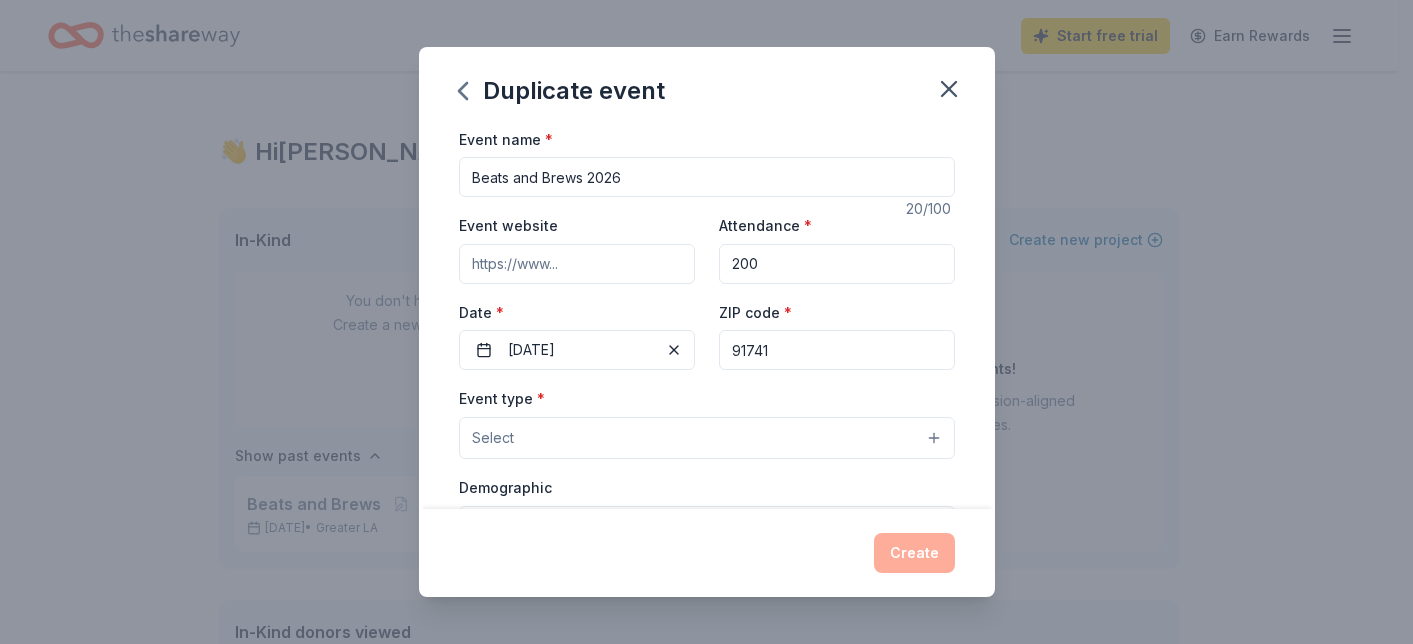 click on "Select" at bounding box center (707, 438) 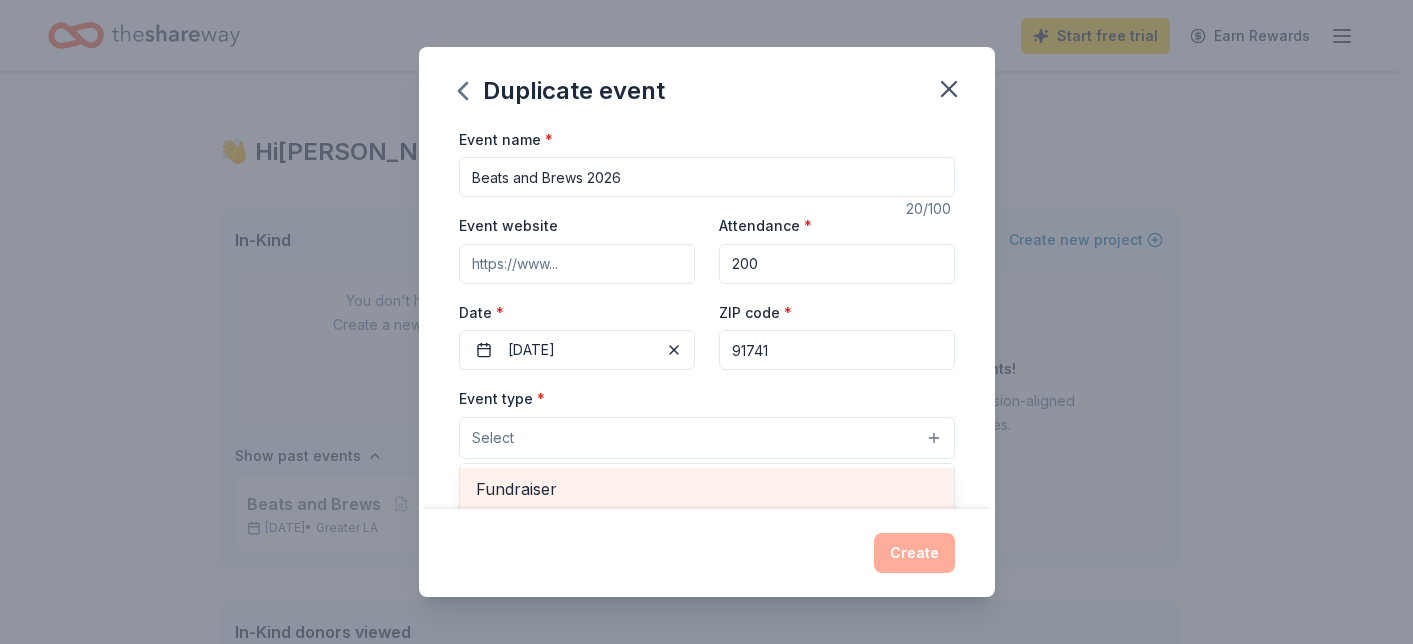 click on "Fundraiser" at bounding box center (707, 489) 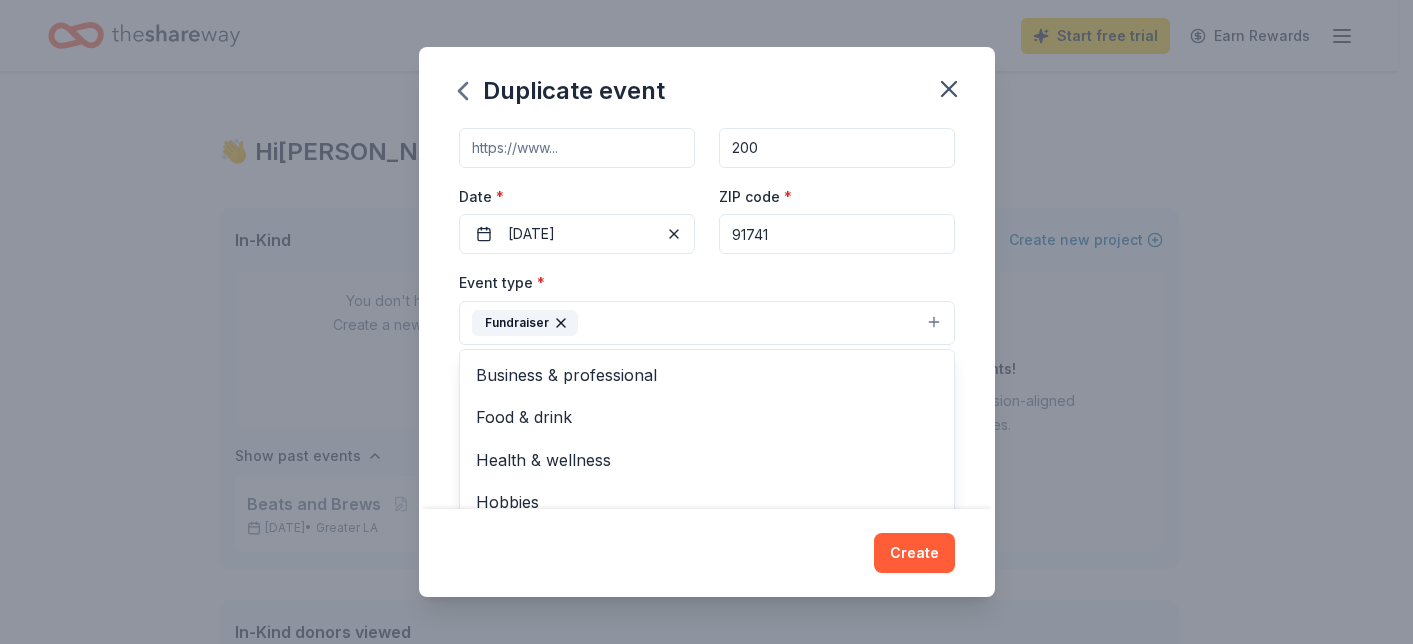 scroll, scrollTop: 198, scrollLeft: 0, axis: vertical 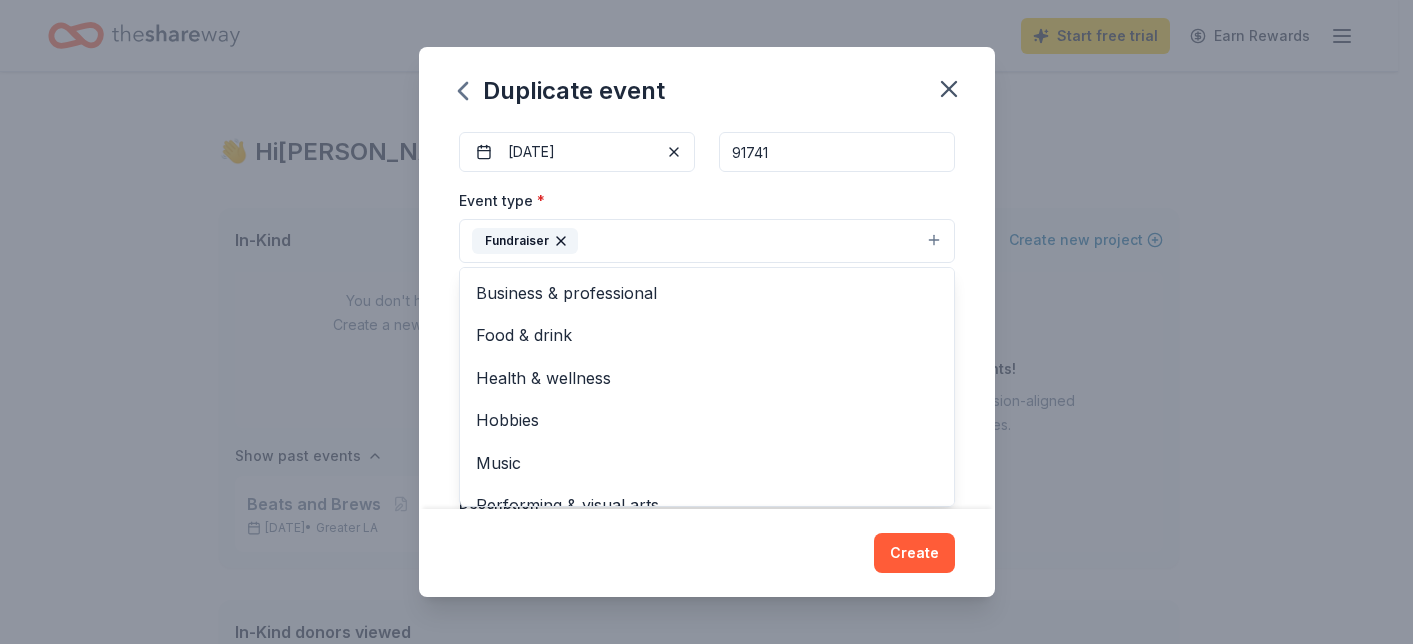 click on "Event name * Beats and Brews 2026 20 /100 Event website Attendance * 200 Date * 05/16/2026 ZIP code * 91741 Event type * Fundraiser Business & professional Food & drink Health & wellness Hobbies Music Performing & visual arts Demographic Select We use this information to help brands find events with their target demographic to sponsor their products. Mailing address Apt/unit Description What are you looking for? * Auction & raffle Meals Snacks Desserts Alcohol Beverages Send me reminders Email me reminders of donor application deadlines Recurring event" at bounding box center [707, 392] 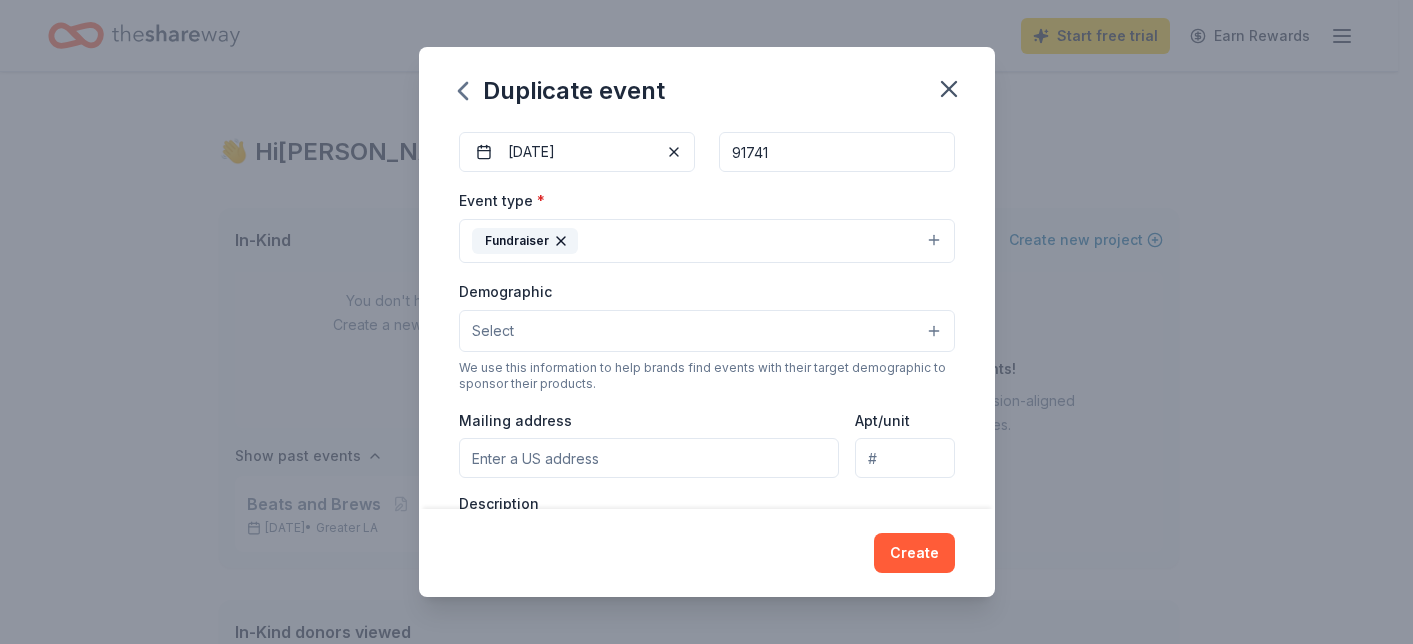click on "Fundraiser" at bounding box center (707, 241) 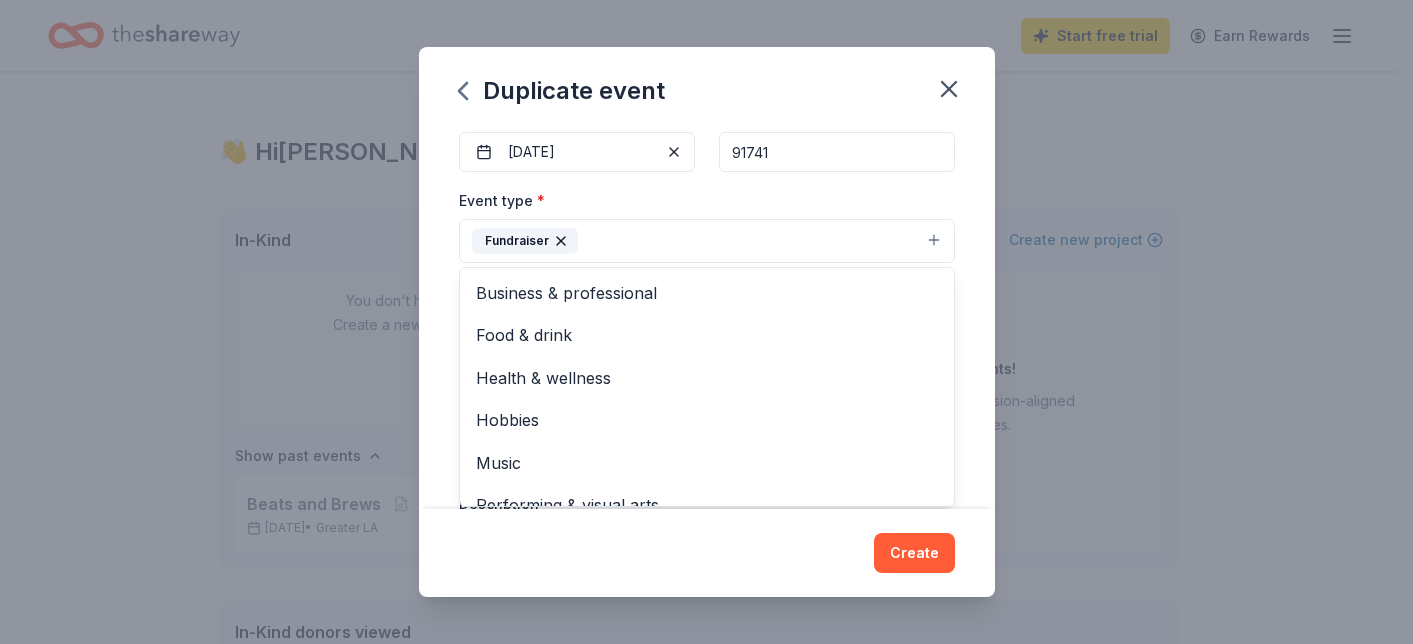 click on "Event name * Beats and Brews 2026 20 /100 Event website Attendance * 200 Date * 05/16/2026 ZIP code * 91741 Event type * Fundraiser Business & professional Food & drink Health & wellness Hobbies Music Performing & visual arts Demographic Select We use this information to help brands find events with their target demographic to sponsor their products. Mailing address Apt/unit Description What are you looking for? * Auction & raffle Meals Snacks Desserts Alcohol Beverages Send me reminders Email me reminders of donor application deadlines Recurring event Copy donors Saved Applied Approved Received Declined Not interested All copied donors will be given "saved" status in your new event. Companies that are no longer donating will not be copied." at bounding box center [707, 318] 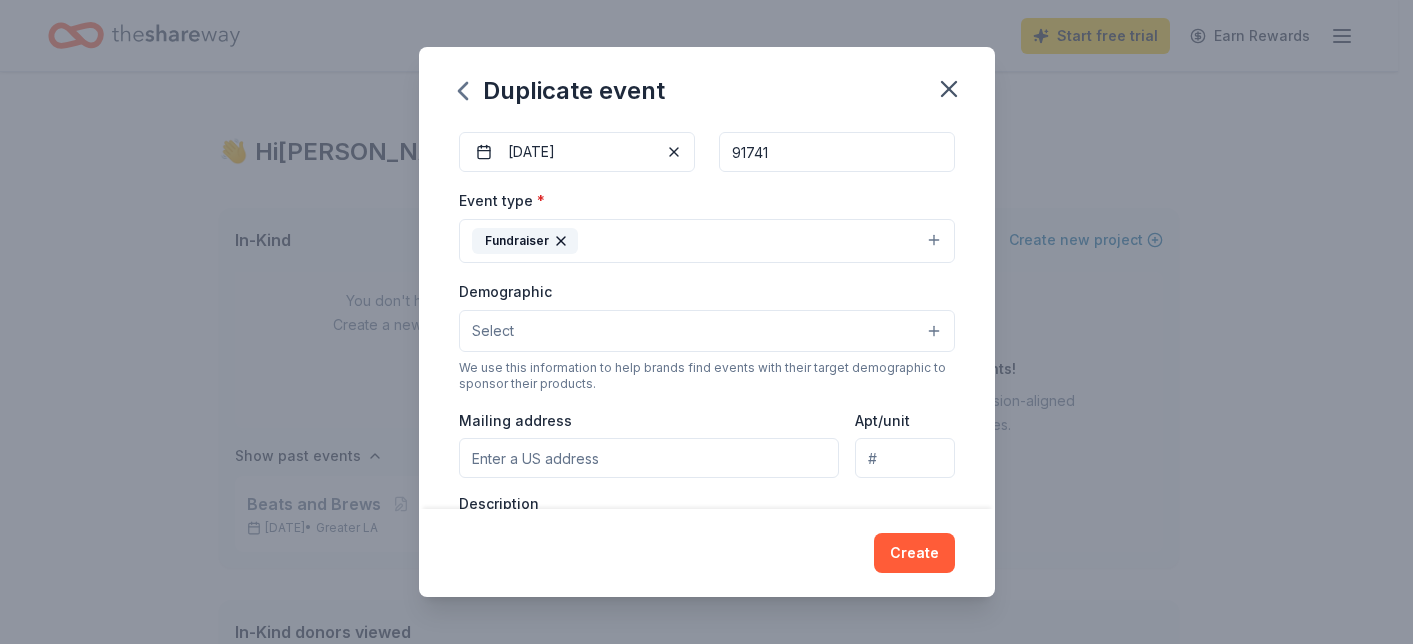 click on "Select" at bounding box center (707, 331) 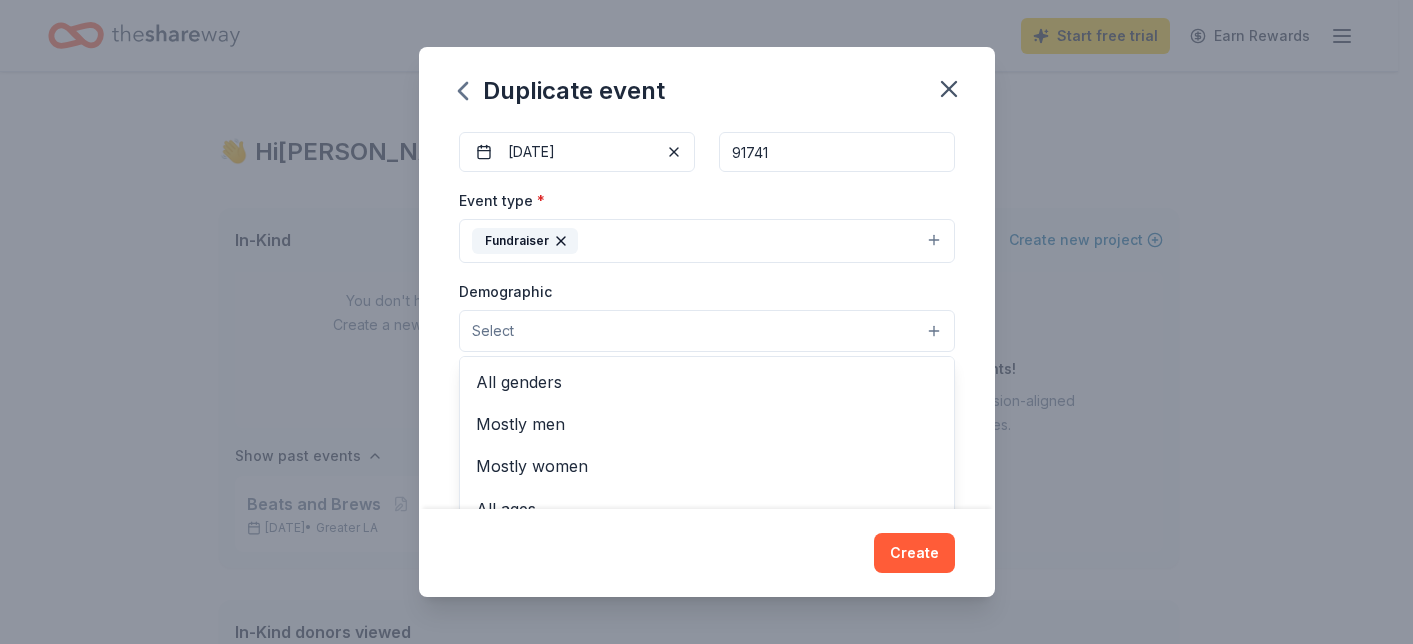 click on "Event name * Beats and Brews 2026 20 /100 Event website Attendance * 200 Date * 05/16/2026 ZIP code * 91741 Event type * Fundraiser Demographic Select All genders Mostly men Mostly women All ages 0-10 yrs 10-20 yrs 20-30 yrs 30-40 yrs 40-50 yrs 50-60 yrs 60-70 yrs 70-80 yrs 80+ yrs We use this information to help brands find events with their target demographic to sponsor their products. Mailing address Apt/unit Description What are you looking for? * Auction & raffle Meals Snacks Desserts Alcohol Beverages Send me reminders Email me reminders of donor application deadlines Recurring event Copy donors Saved Applied Approved Received Declined Not interested All copied donors will be given "saved" status in your new event. Companies that are no longer donating will not be copied." at bounding box center (707, 318) 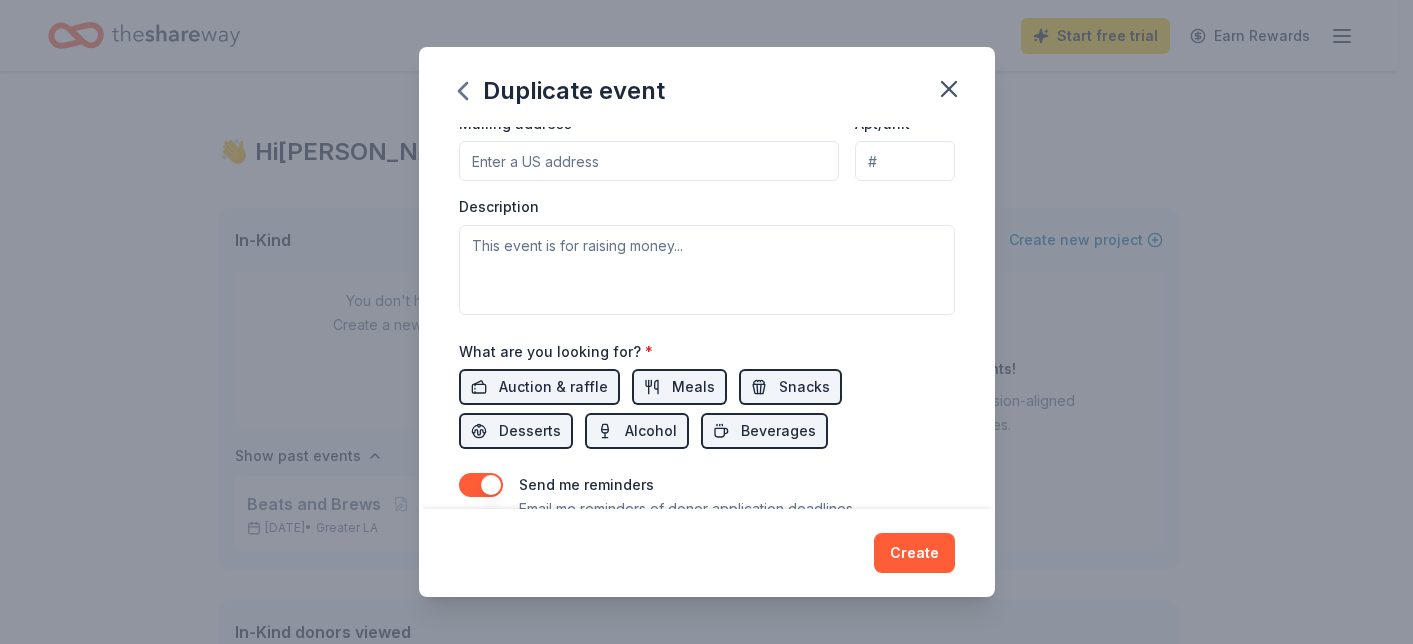 scroll, scrollTop: 504, scrollLeft: 0, axis: vertical 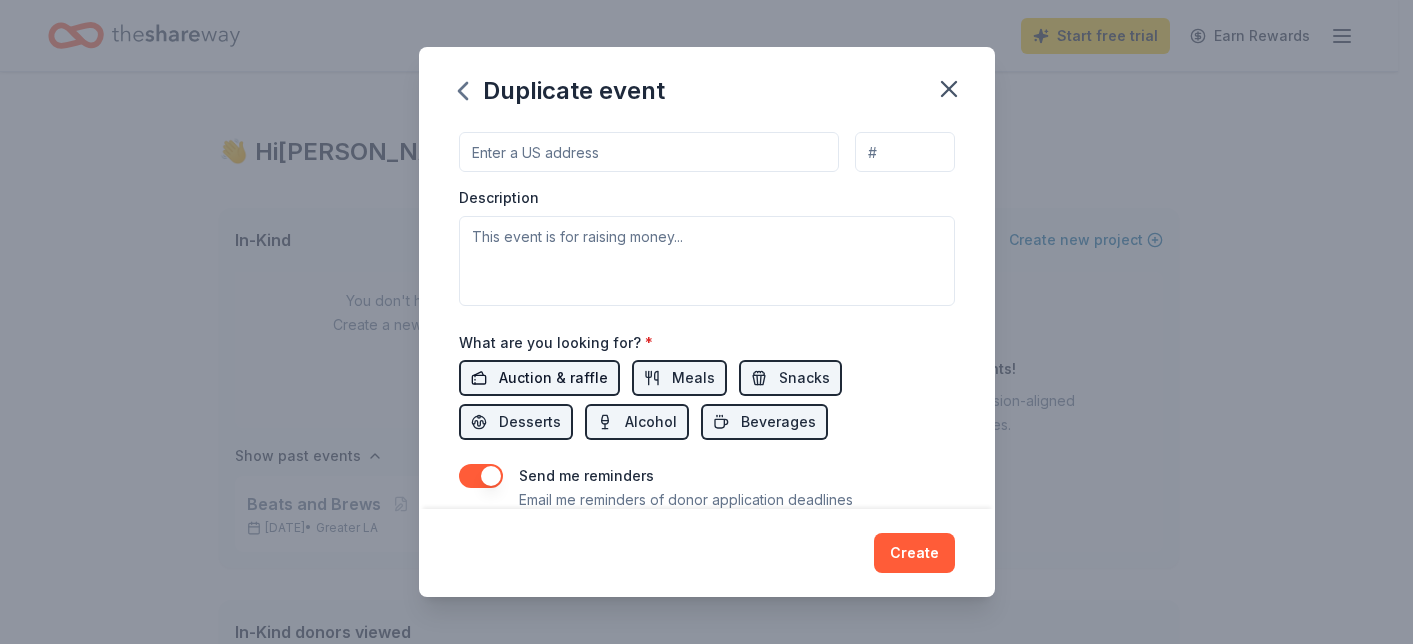 click on "Auction & raffle" at bounding box center [539, 378] 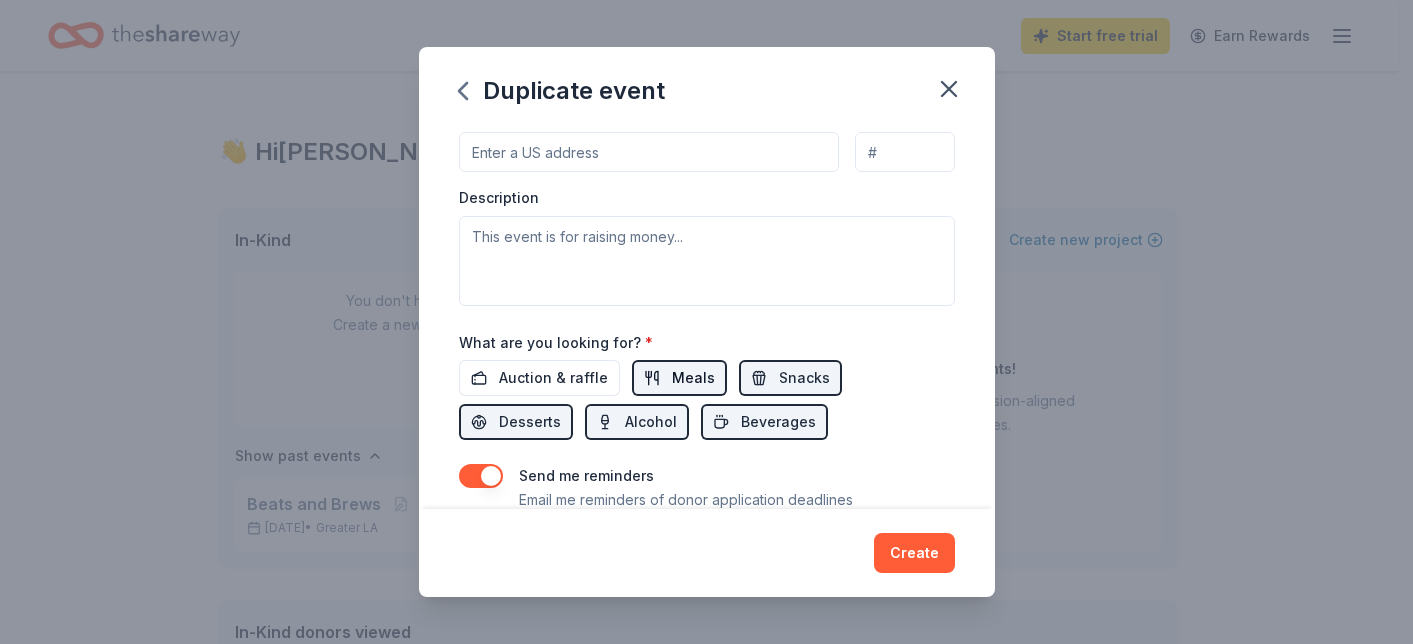 click on "Meals" at bounding box center (693, 378) 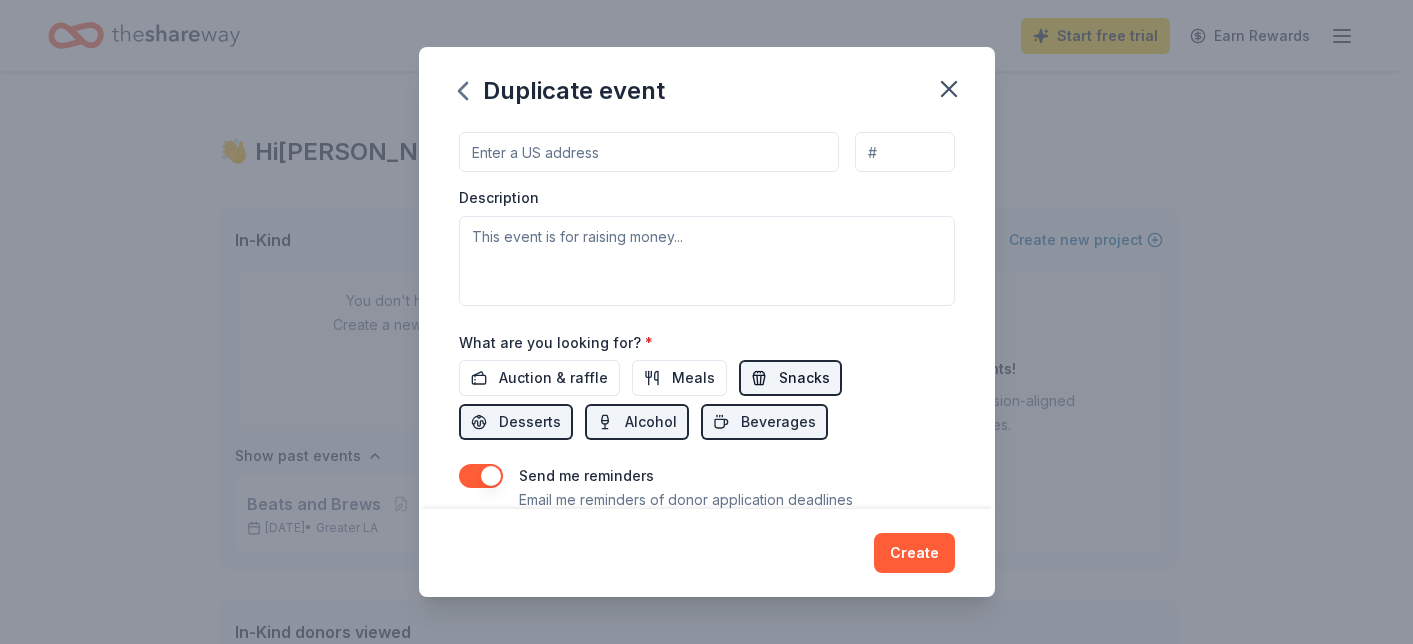 click on "Snacks" at bounding box center (804, 378) 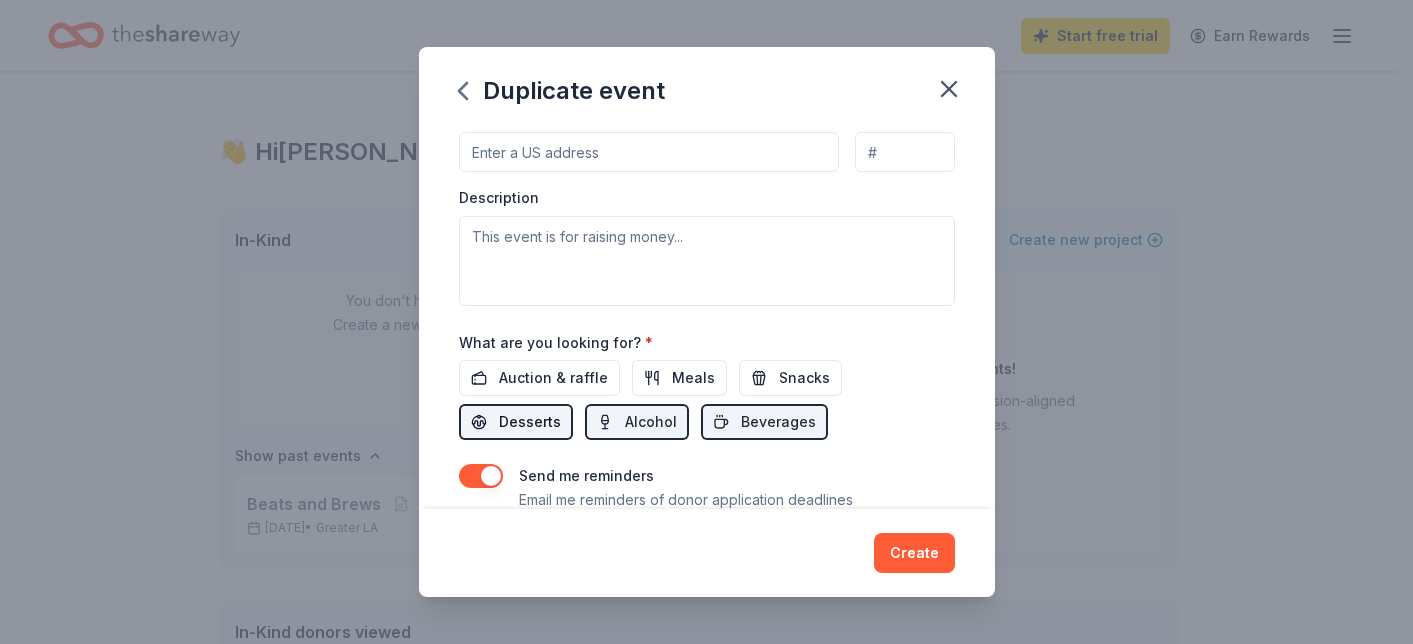 click on "Desserts" at bounding box center [530, 422] 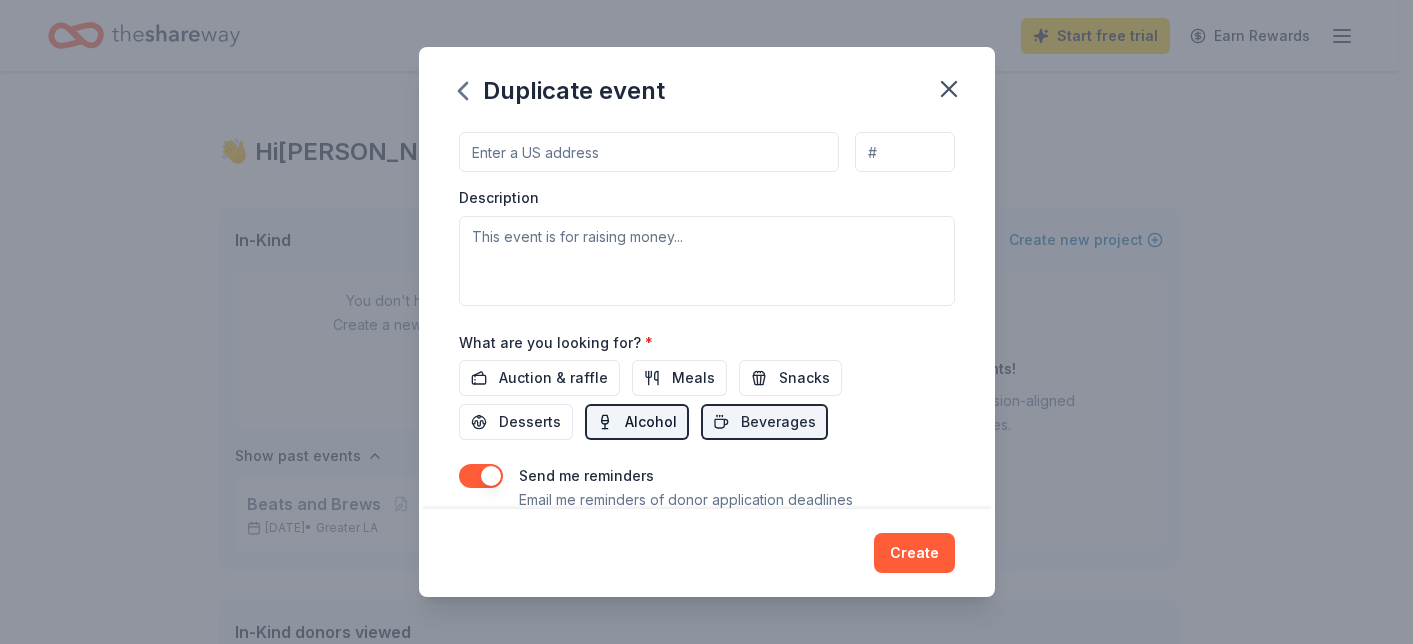 click on "Alcohol" at bounding box center [651, 422] 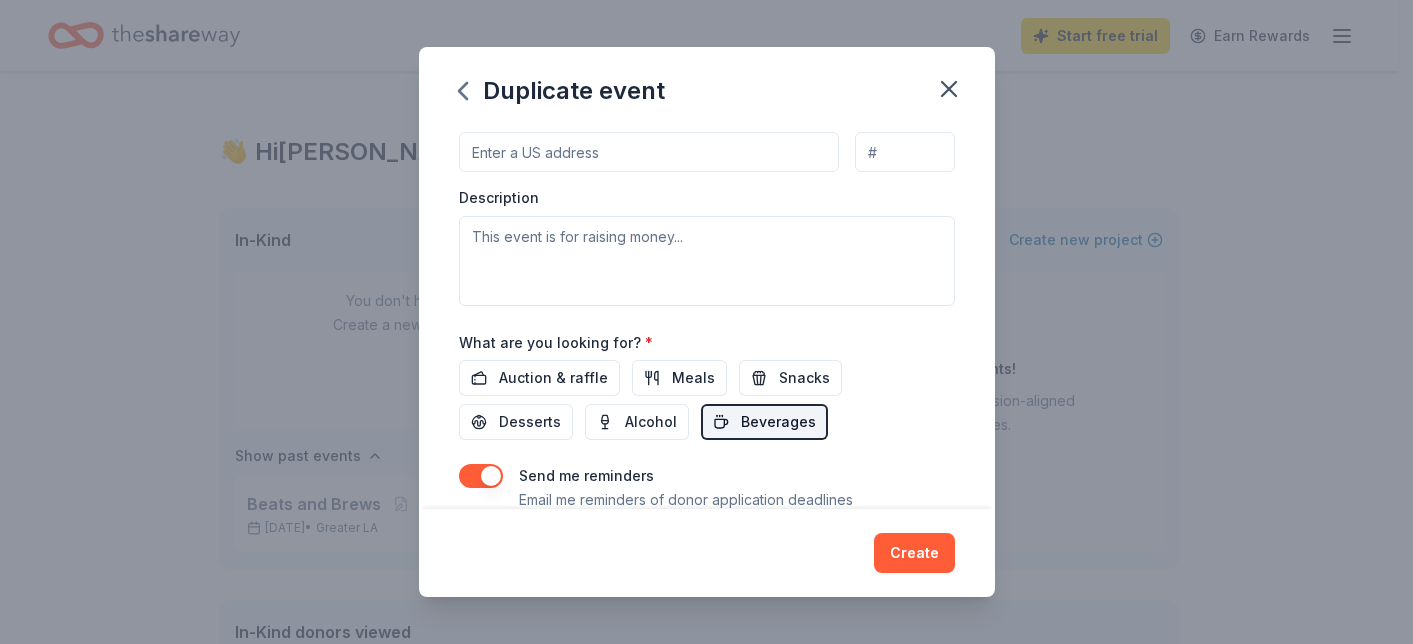 click on "Beverages" at bounding box center (764, 422) 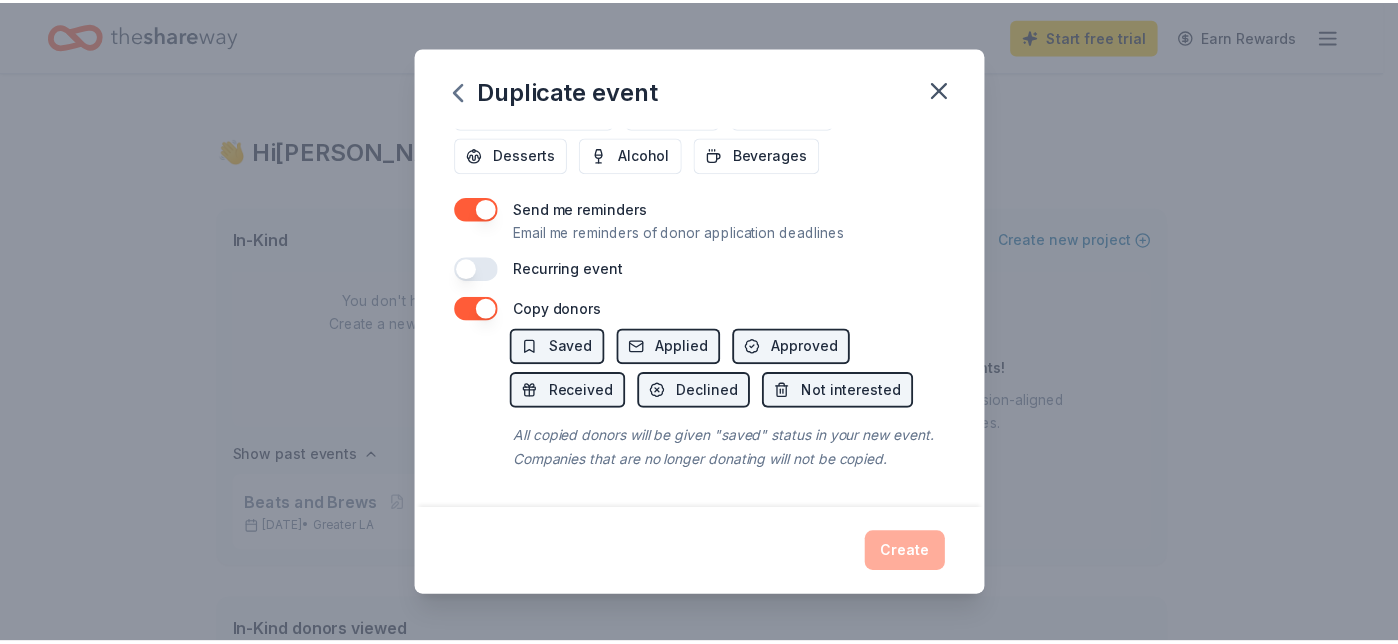 scroll, scrollTop: 598, scrollLeft: 0, axis: vertical 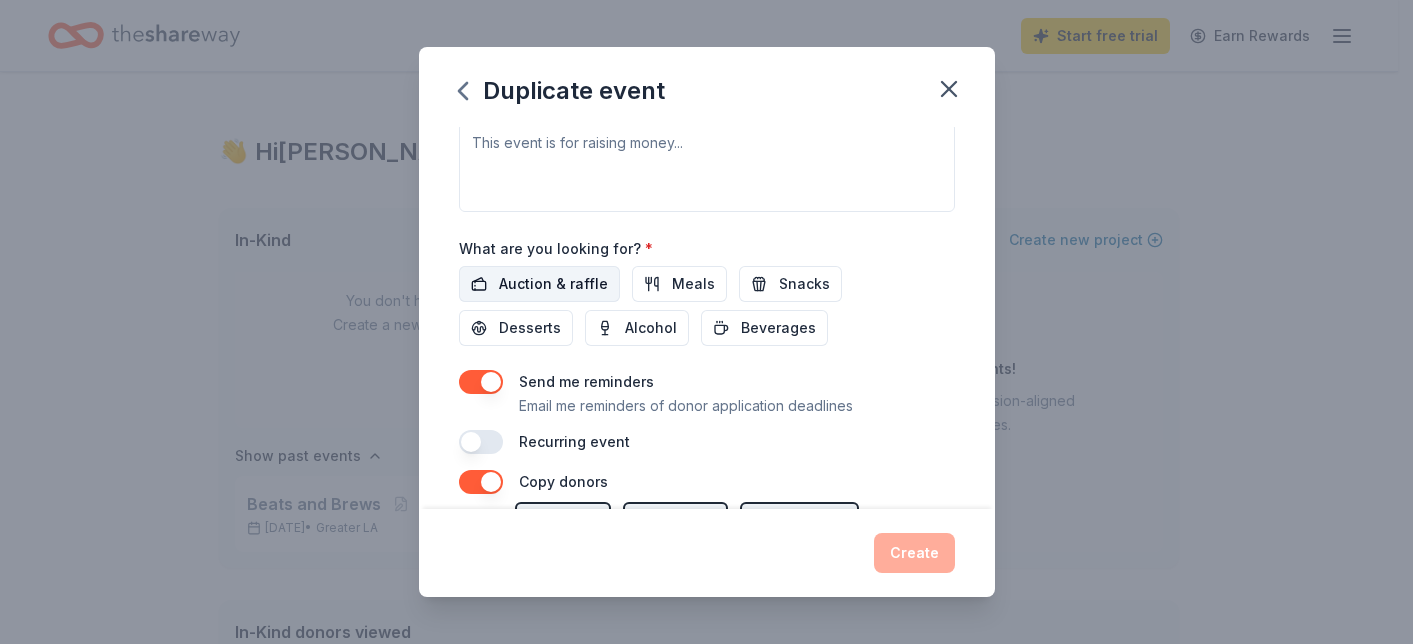 click on "Auction & raffle" at bounding box center (553, 284) 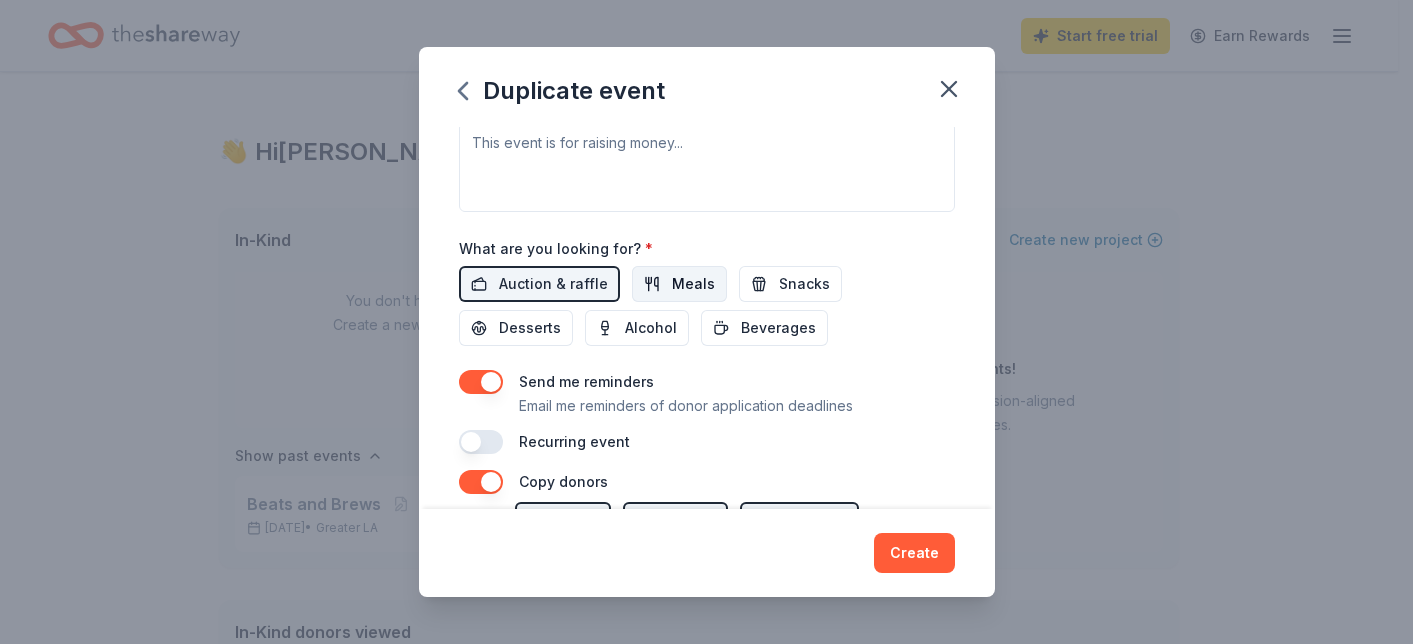 click on "Meals" at bounding box center (679, 284) 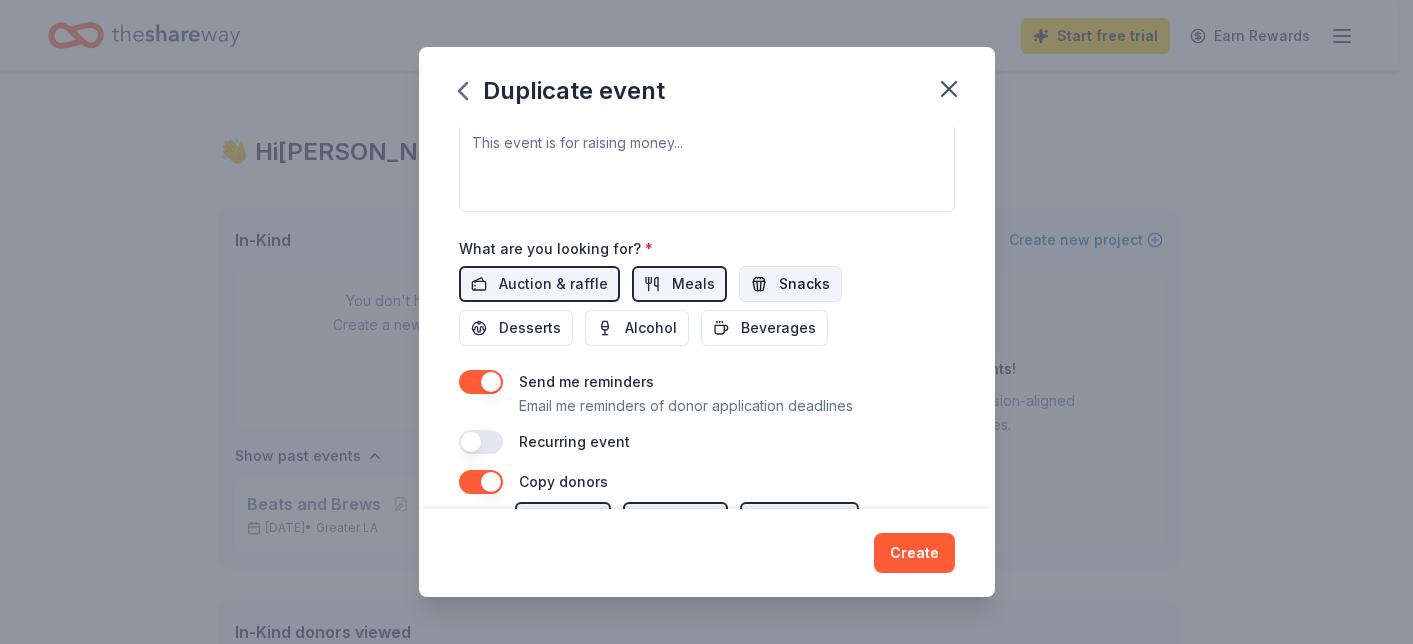 click on "Snacks" at bounding box center (804, 284) 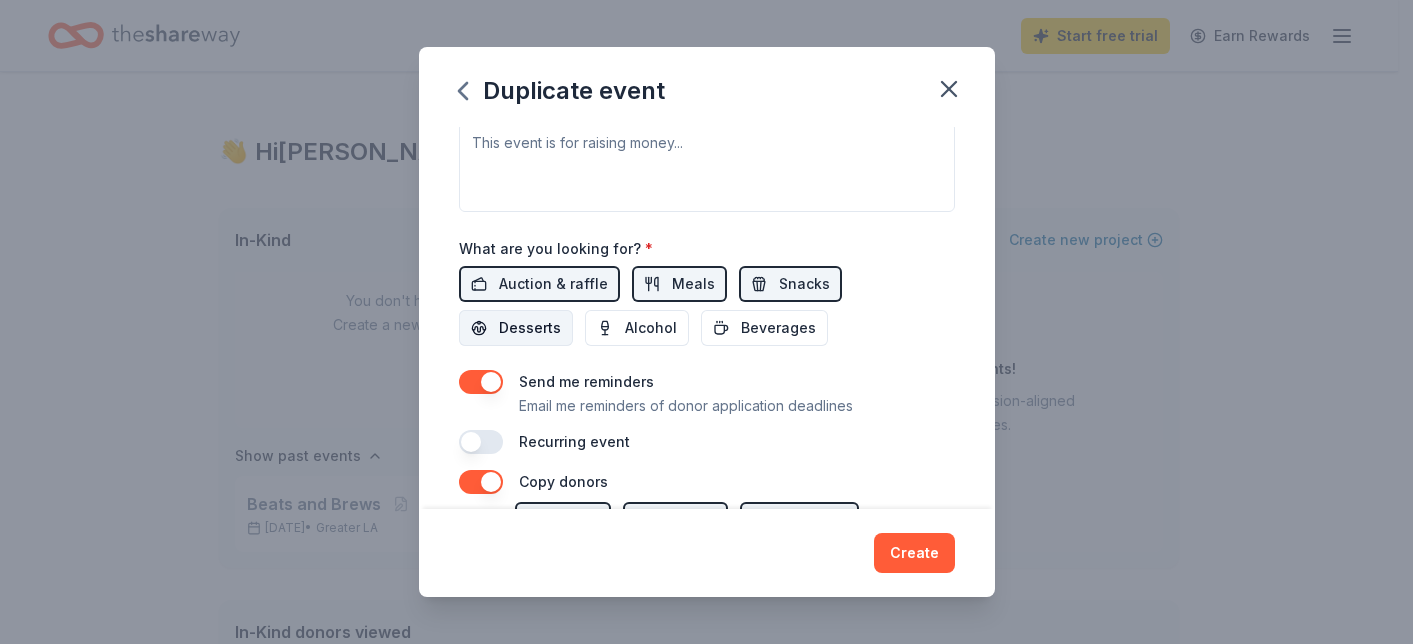 click on "Desserts" at bounding box center (516, 328) 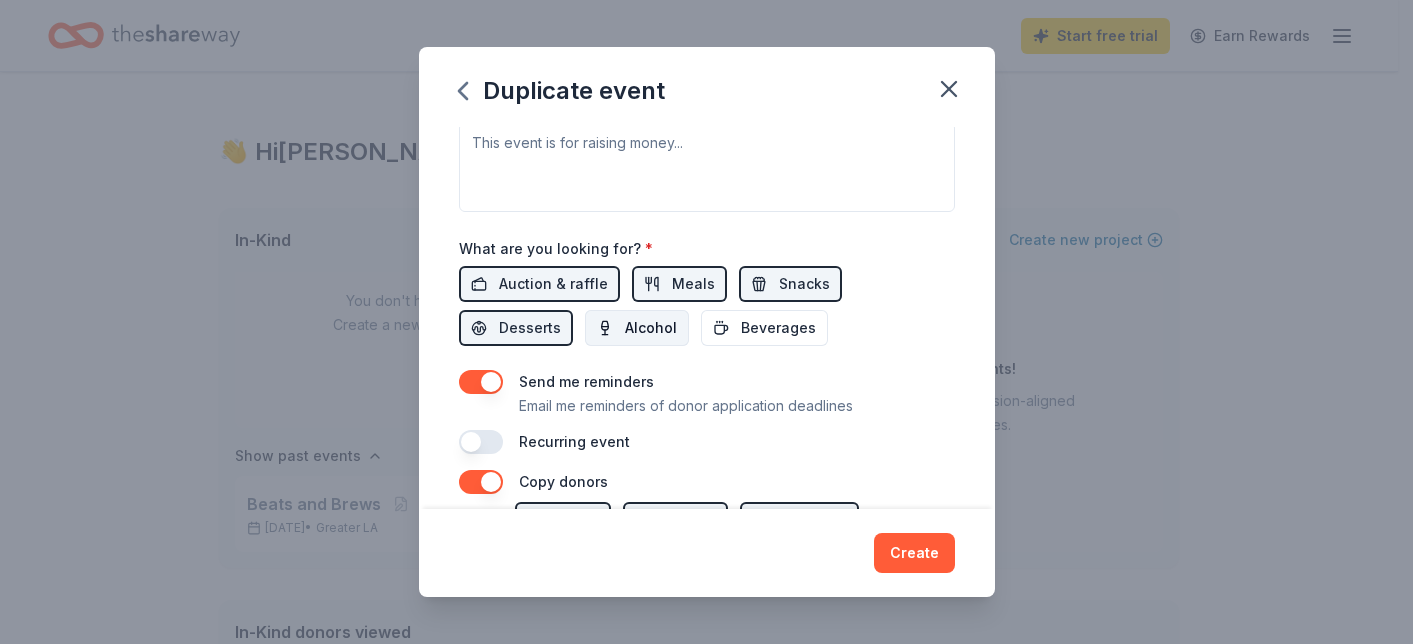 click on "Alcohol" at bounding box center (651, 328) 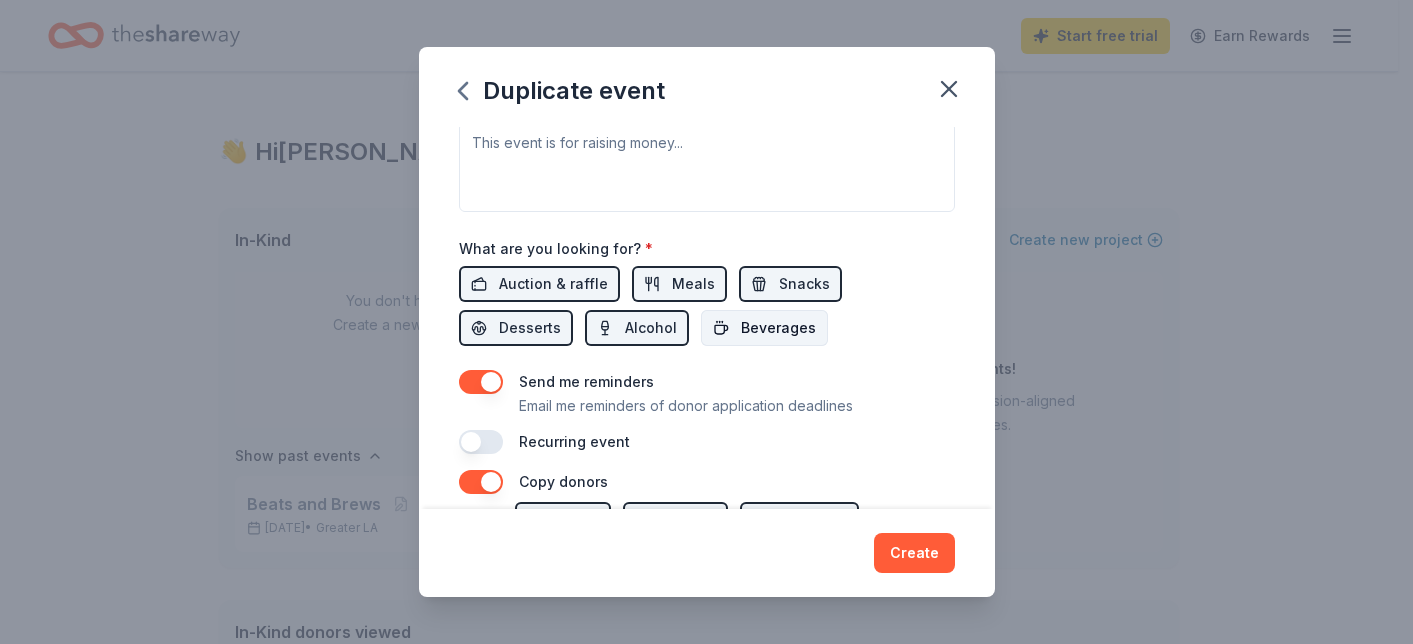 click on "Beverages" at bounding box center [764, 328] 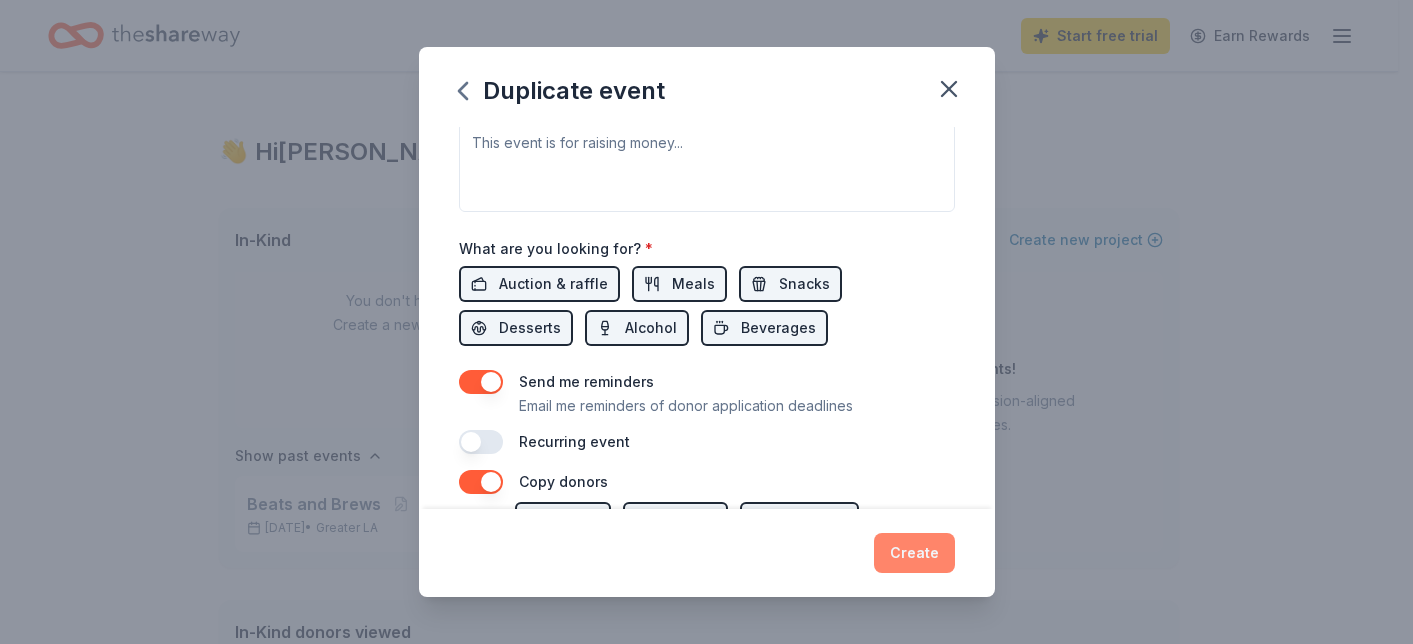 click on "Create" at bounding box center [914, 553] 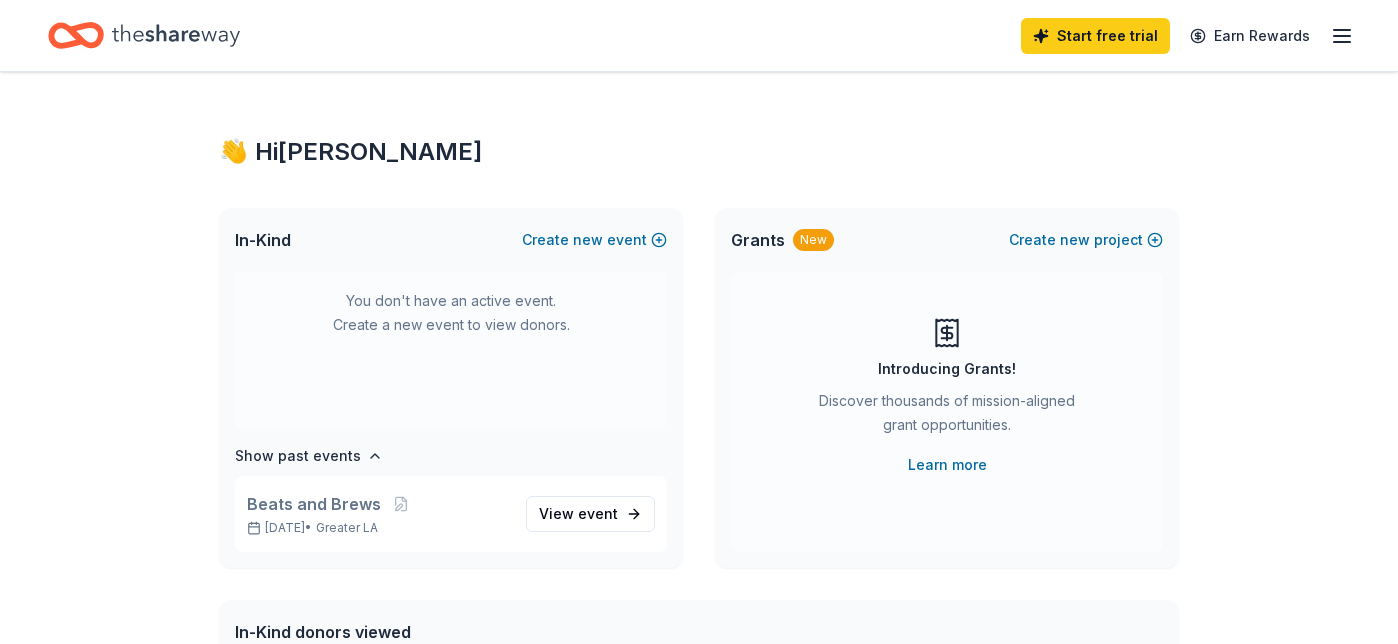 scroll, scrollTop: 0, scrollLeft: 0, axis: both 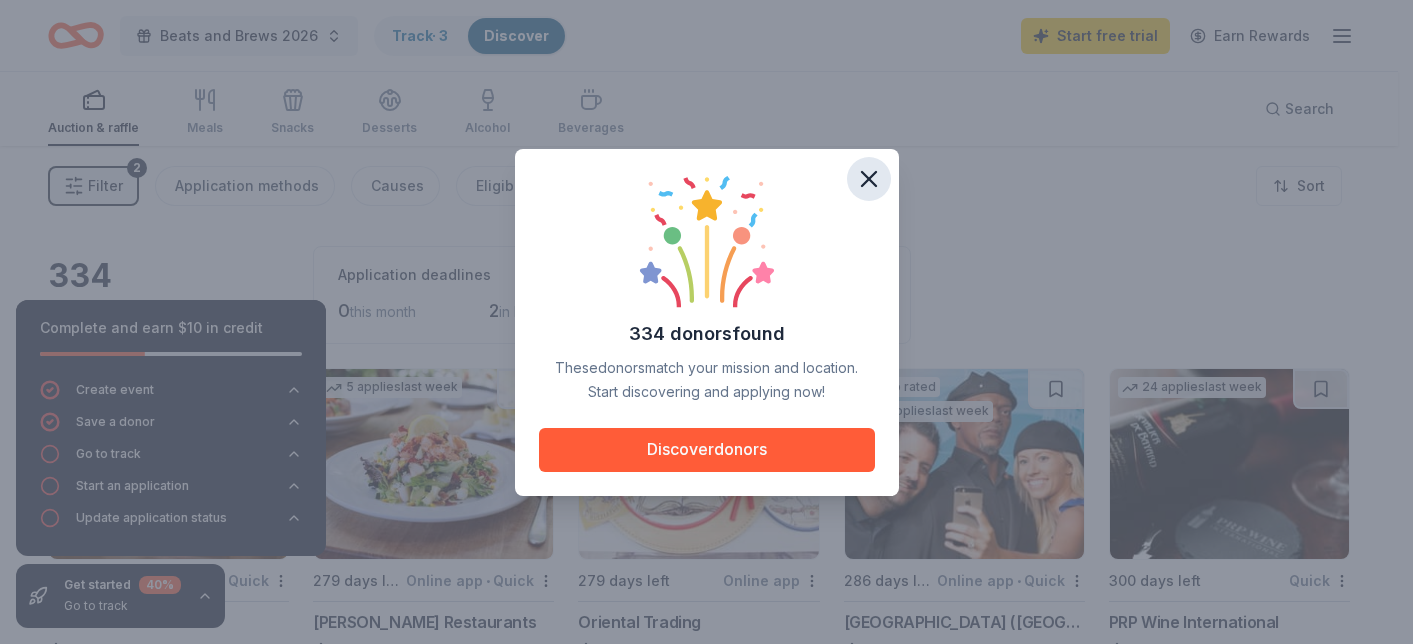click 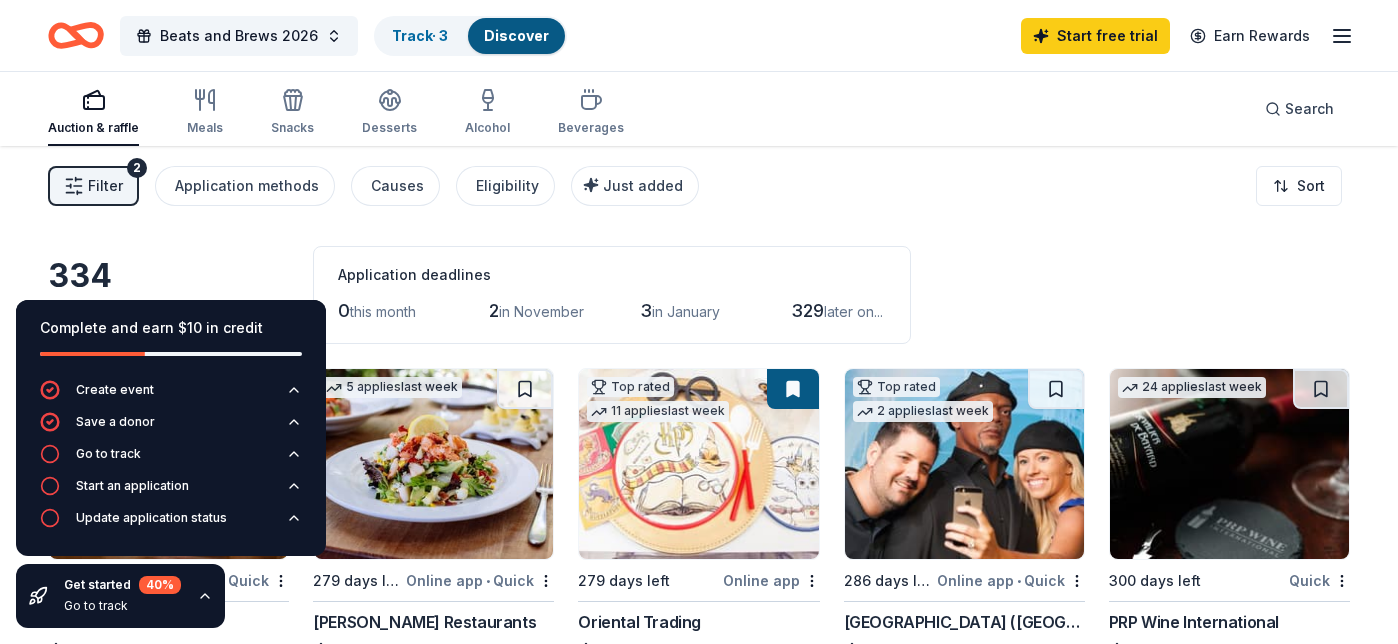 click on "Filter 2 Application methods Causes Eligibility Just added Sort" at bounding box center [699, 186] 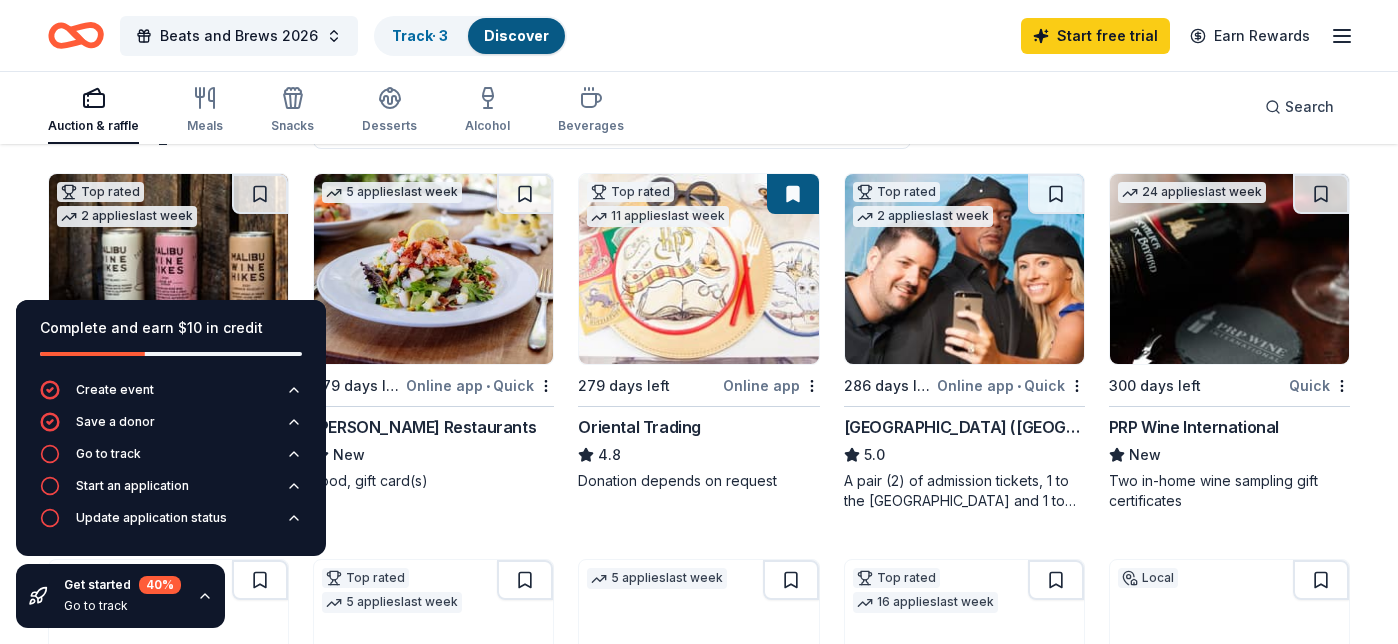 scroll, scrollTop: 239, scrollLeft: 0, axis: vertical 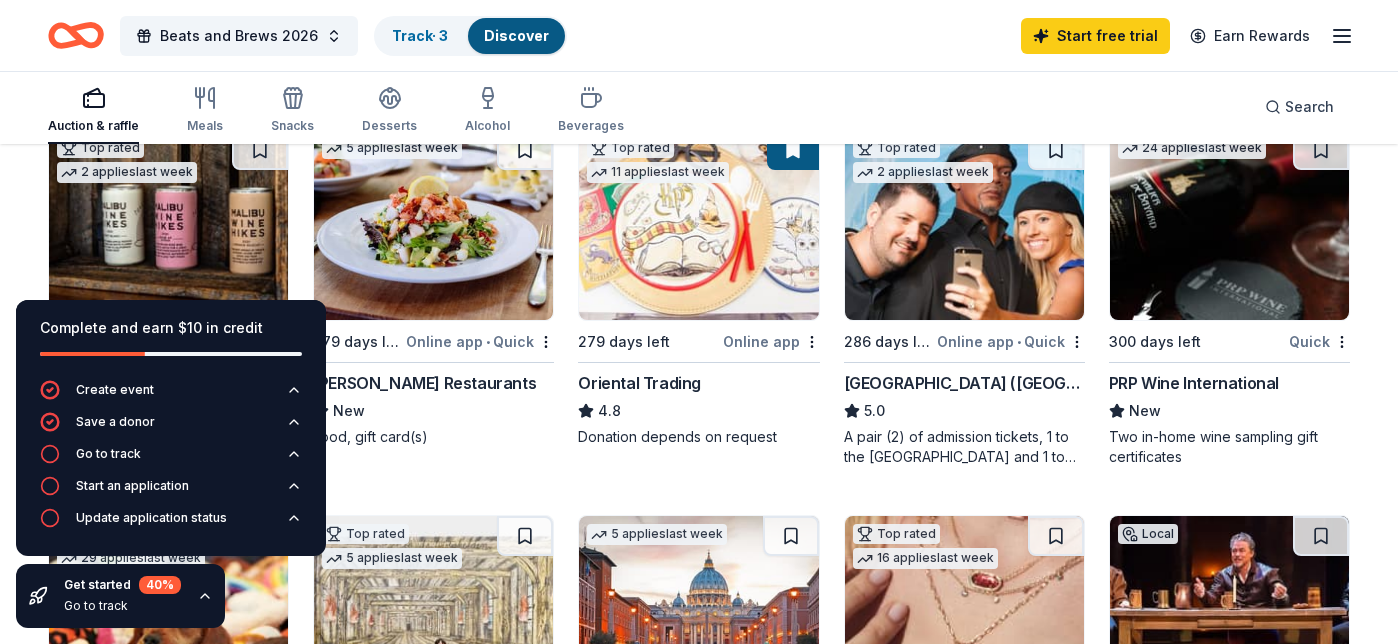 click 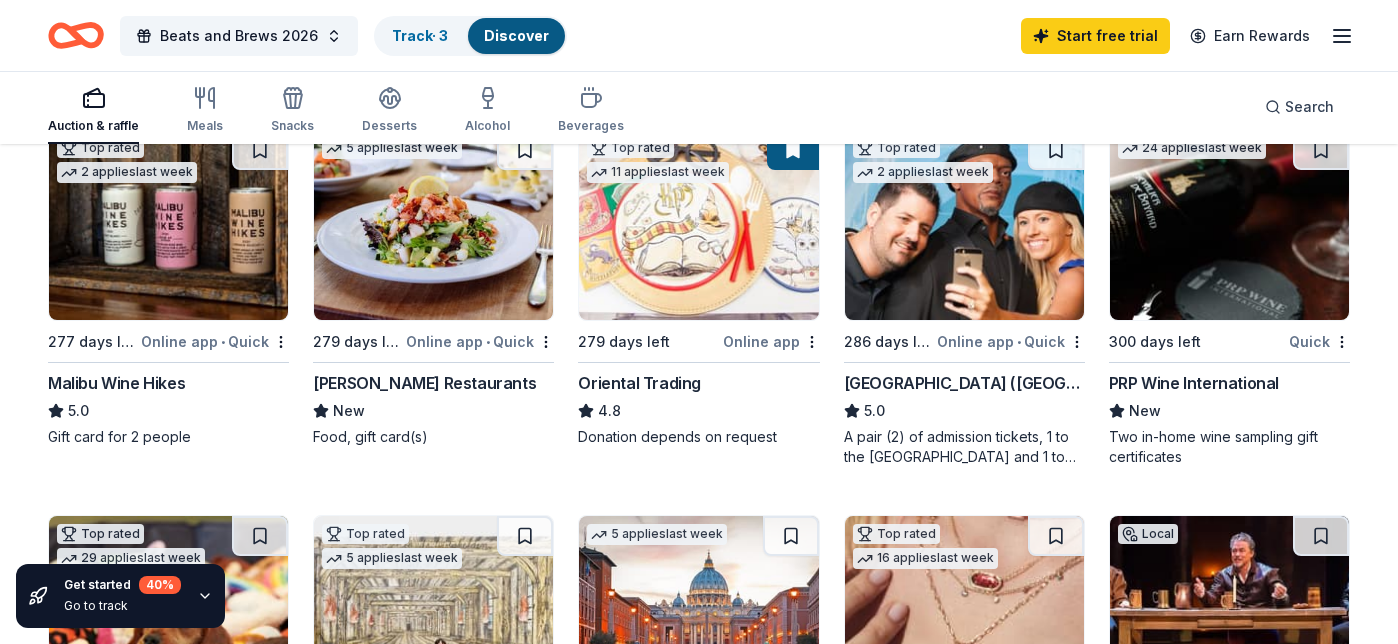 click 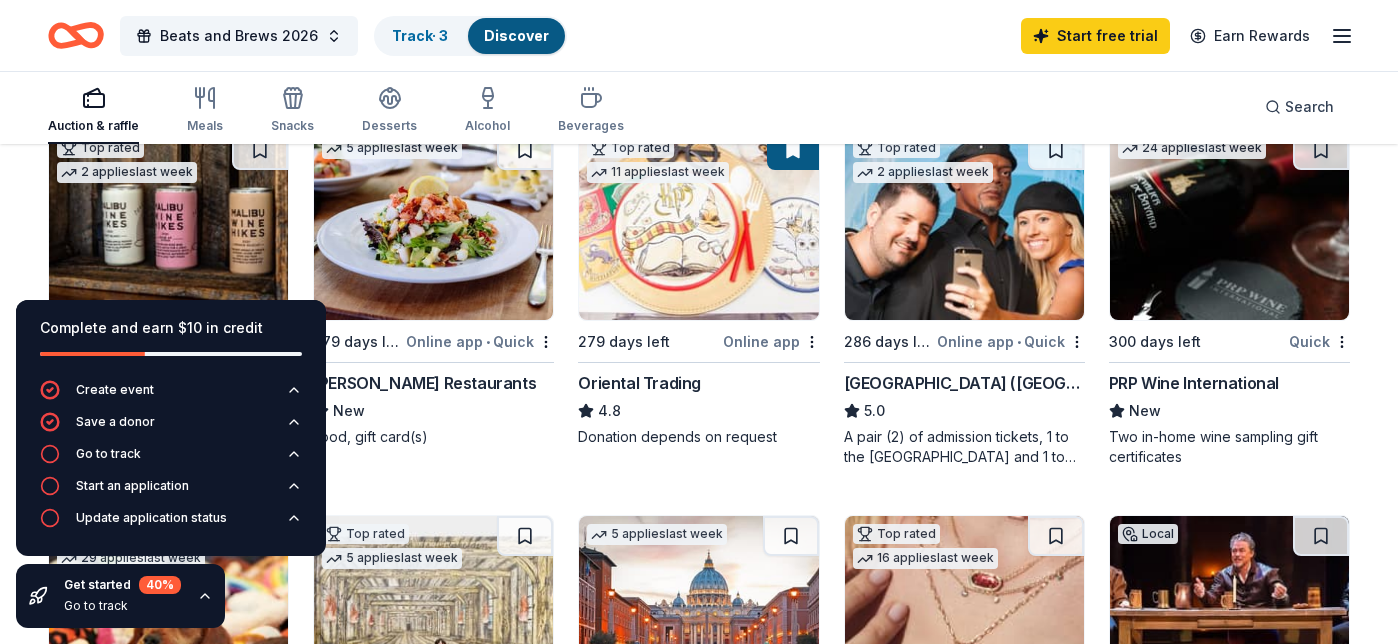 click 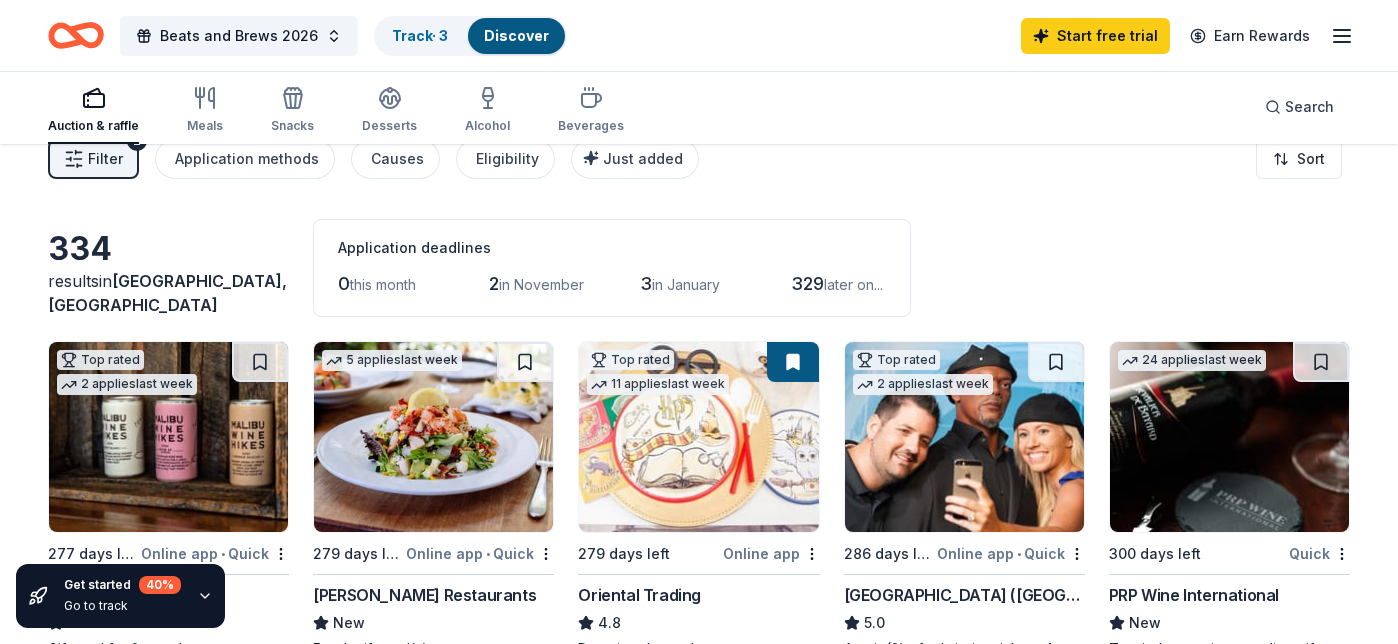 scroll, scrollTop: 0, scrollLeft: 0, axis: both 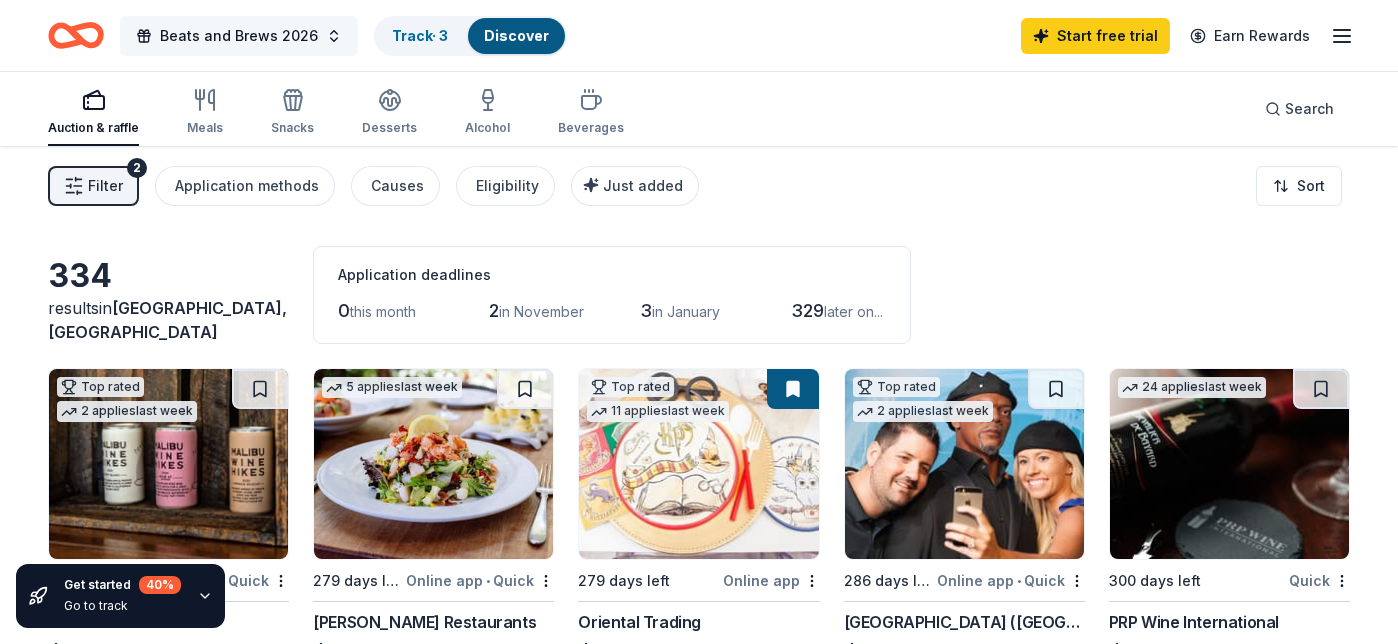 click on "Beats and Brews 2026" at bounding box center [239, 36] 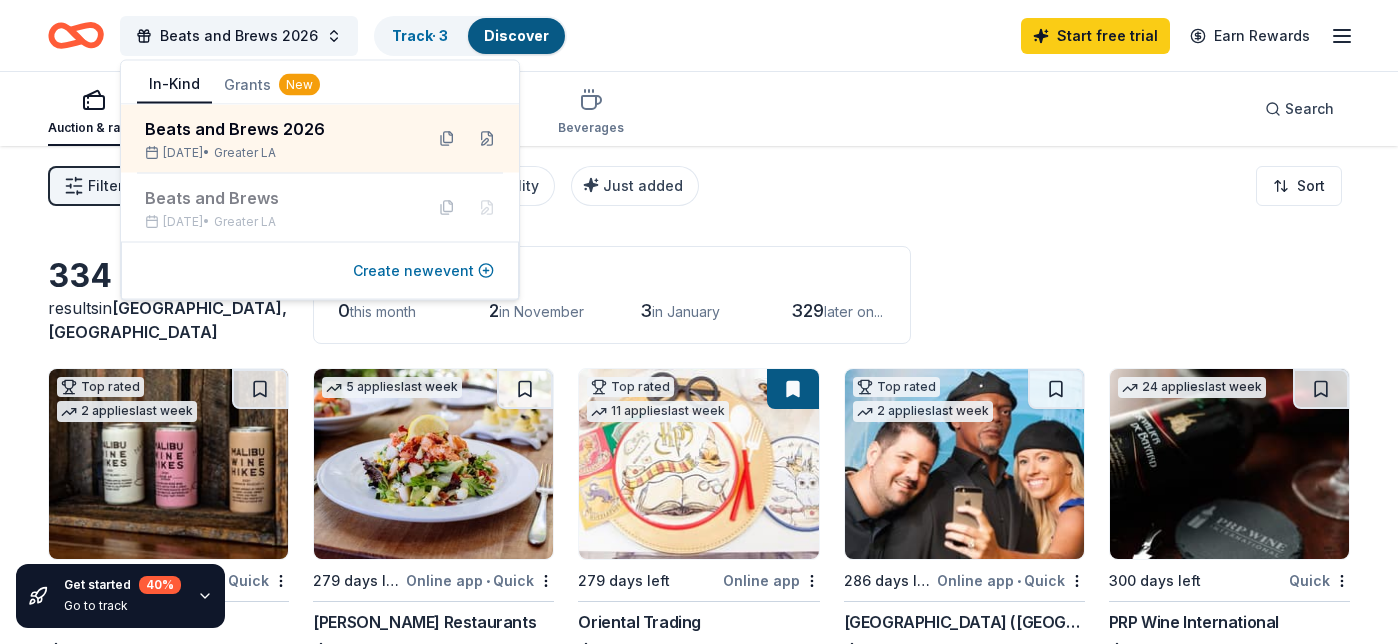 click on "Create new  event" at bounding box center [423, 271] 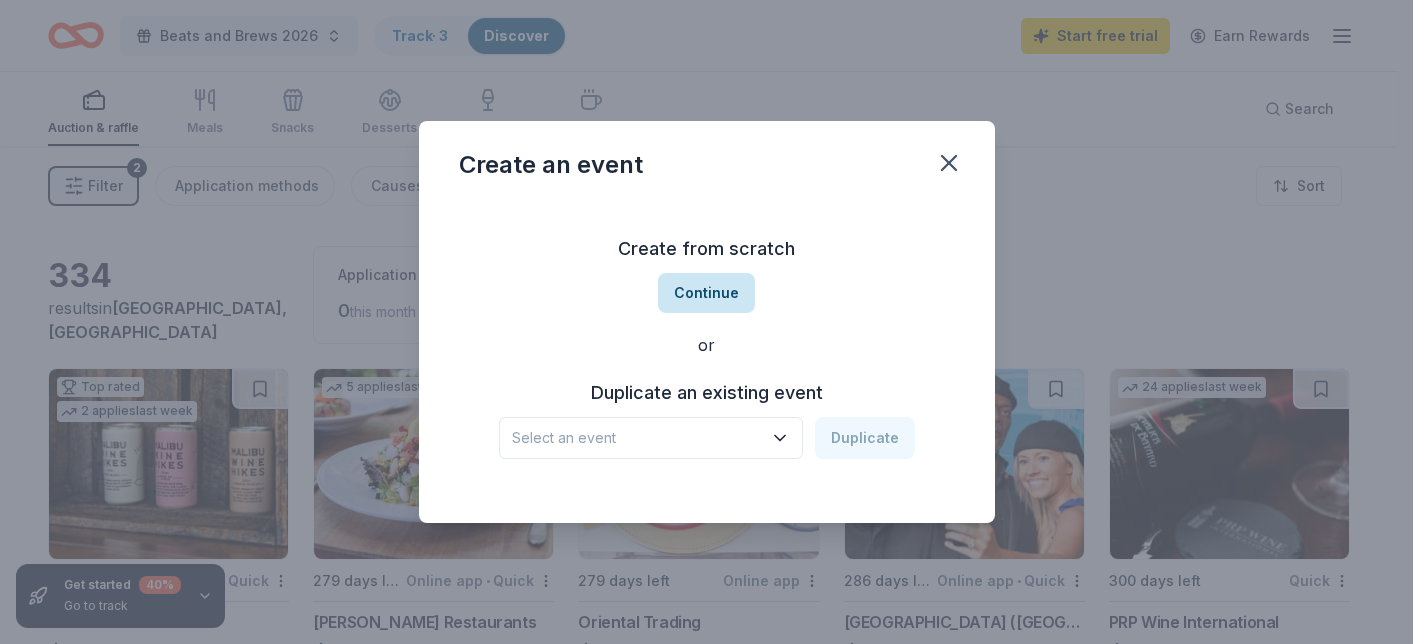 click on "Continue" at bounding box center (706, 293) 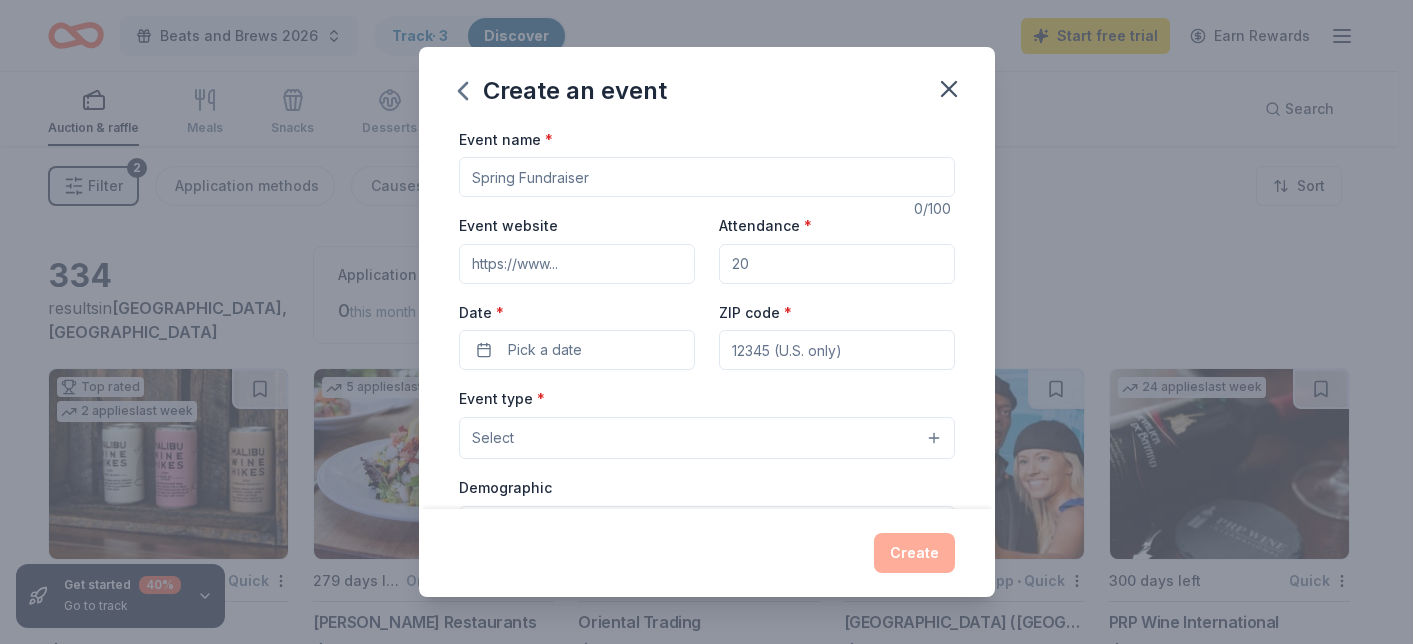 click on "Event name *" at bounding box center (707, 177) 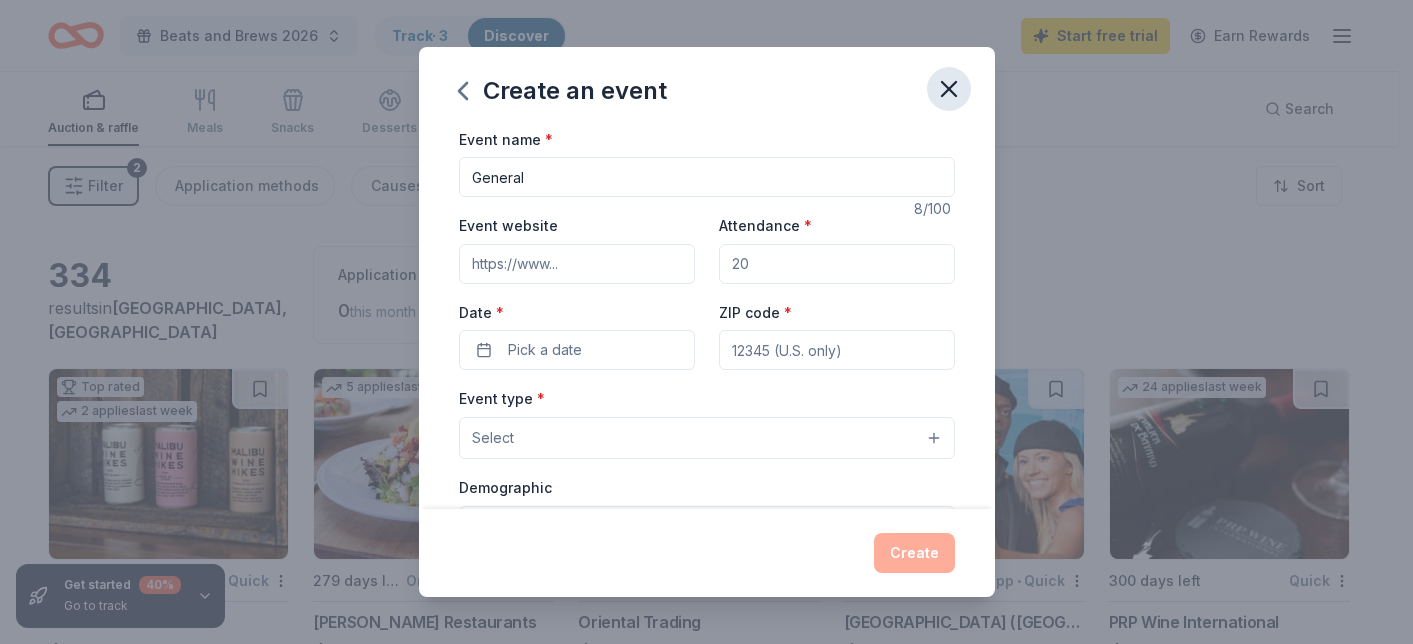 type on "General" 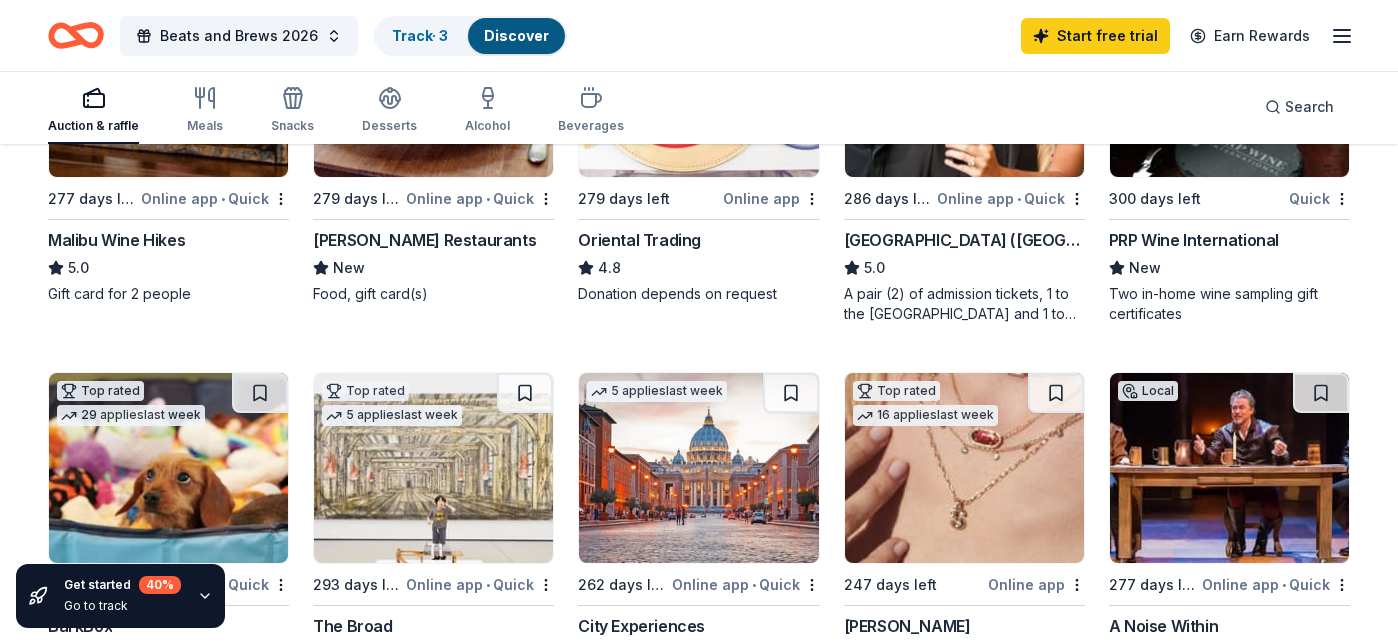 scroll, scrollTop: 0, scrollLeft: 0, axis: both 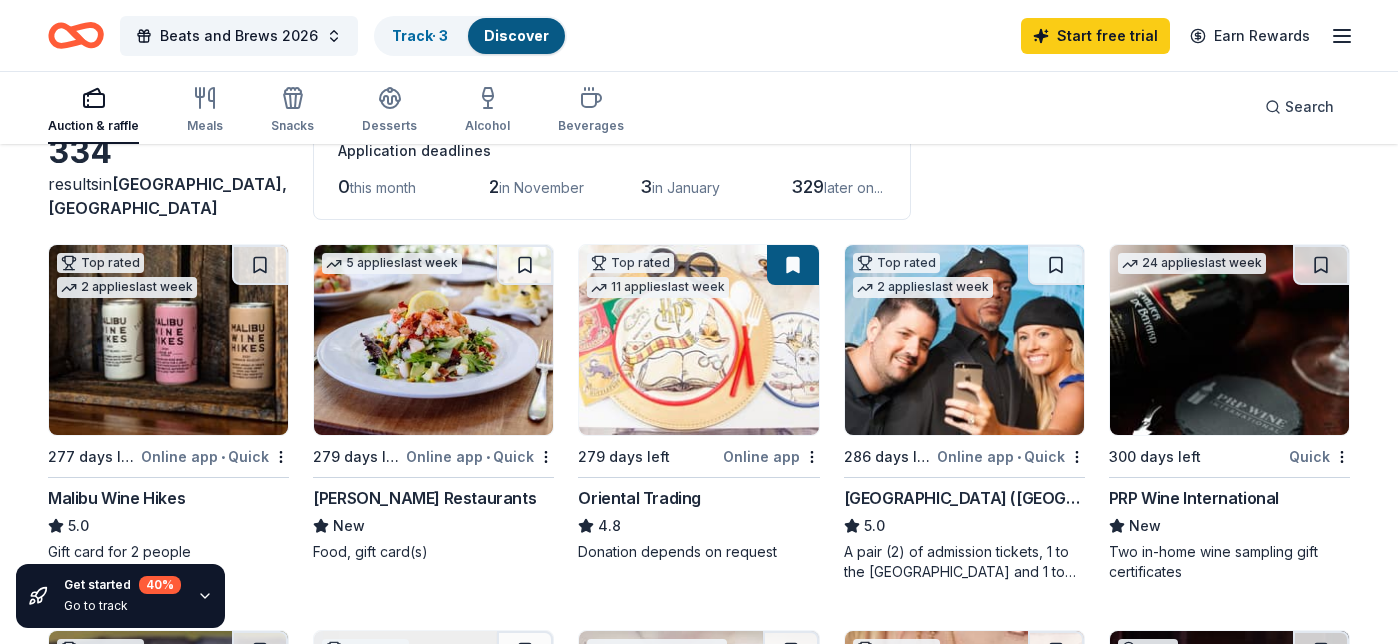 click on "Malibu Wine Hikes" at bounding box center [116, 498] 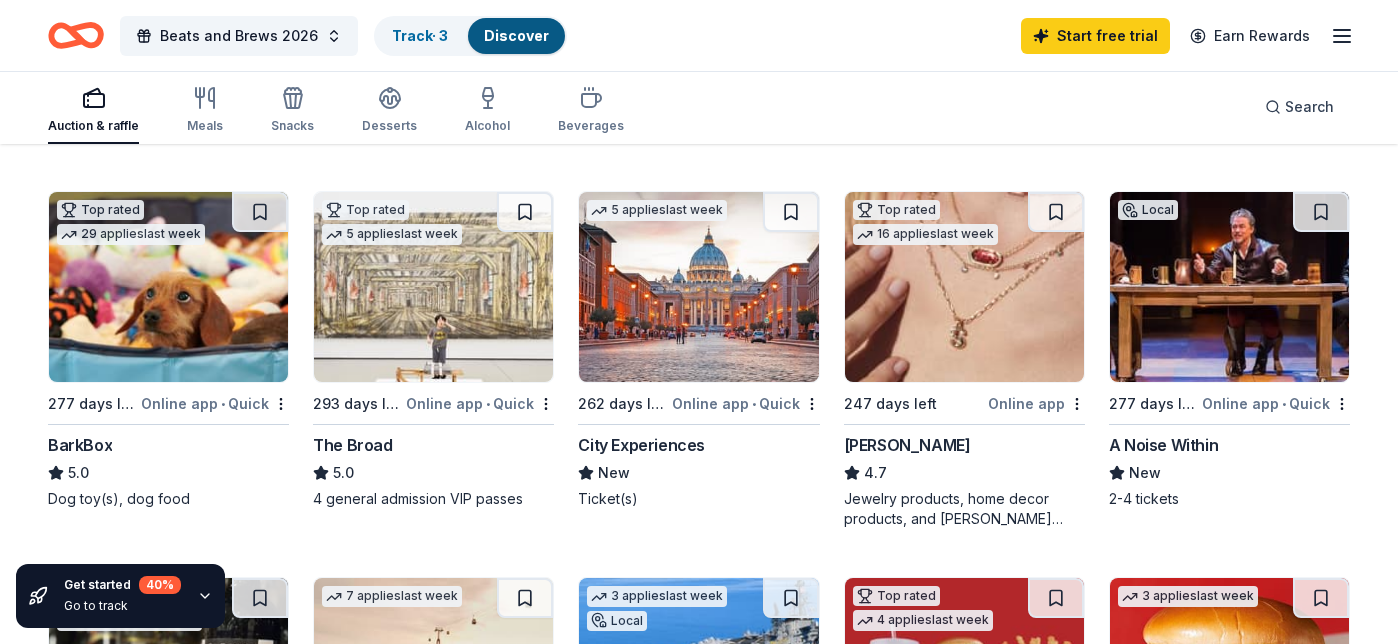 scroll, scrollTop: 588, scrollLeft: 0, axis: vertical 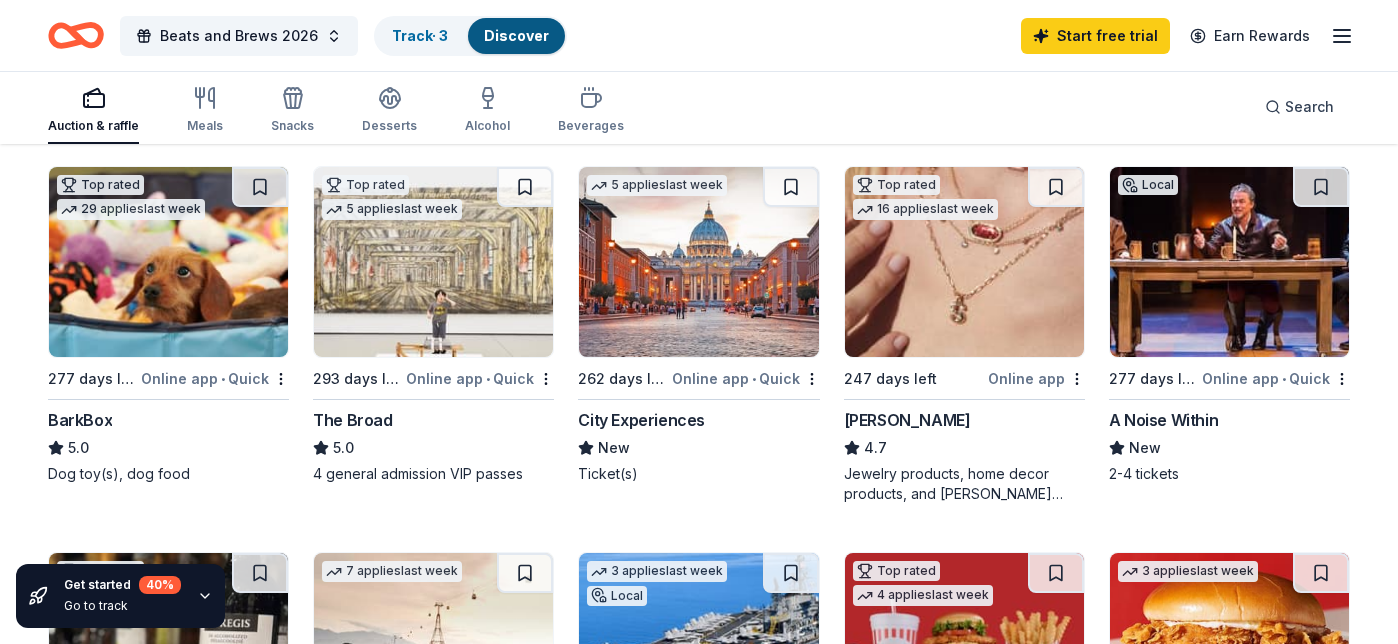 click on "BarkBox" at bounding box center [80, 420] 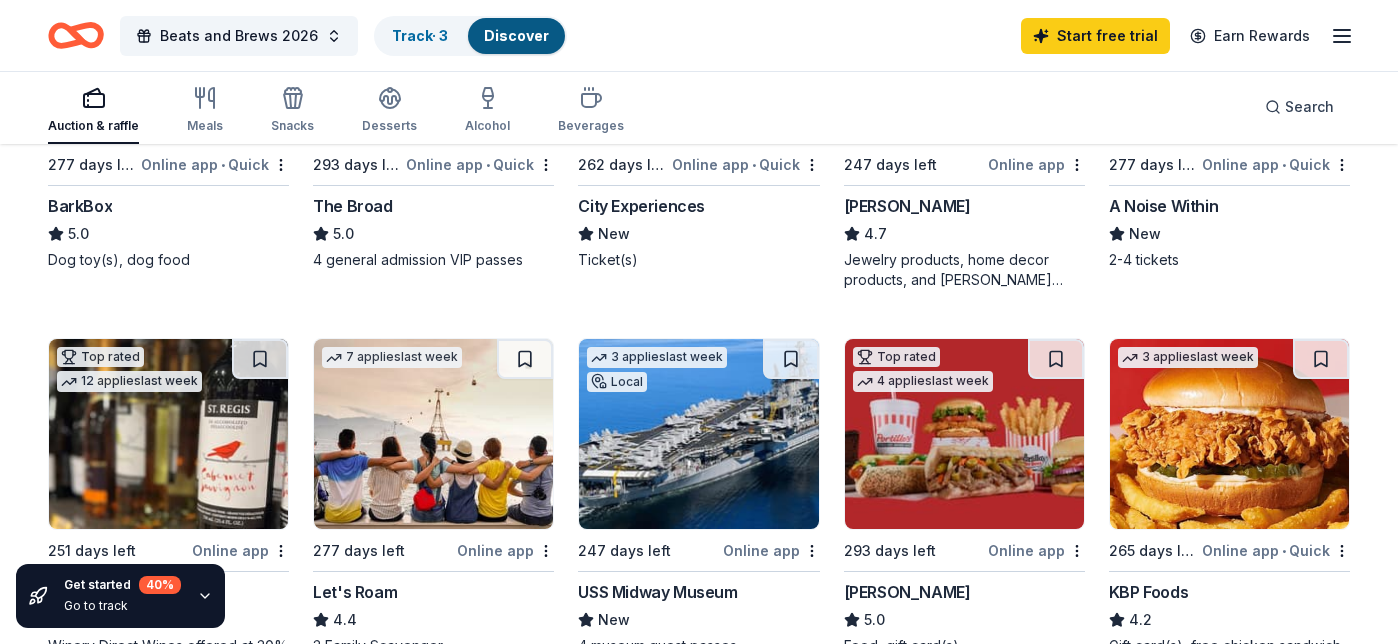 scroll, scrollTop: 0, scrollLeft: 0, axis: both 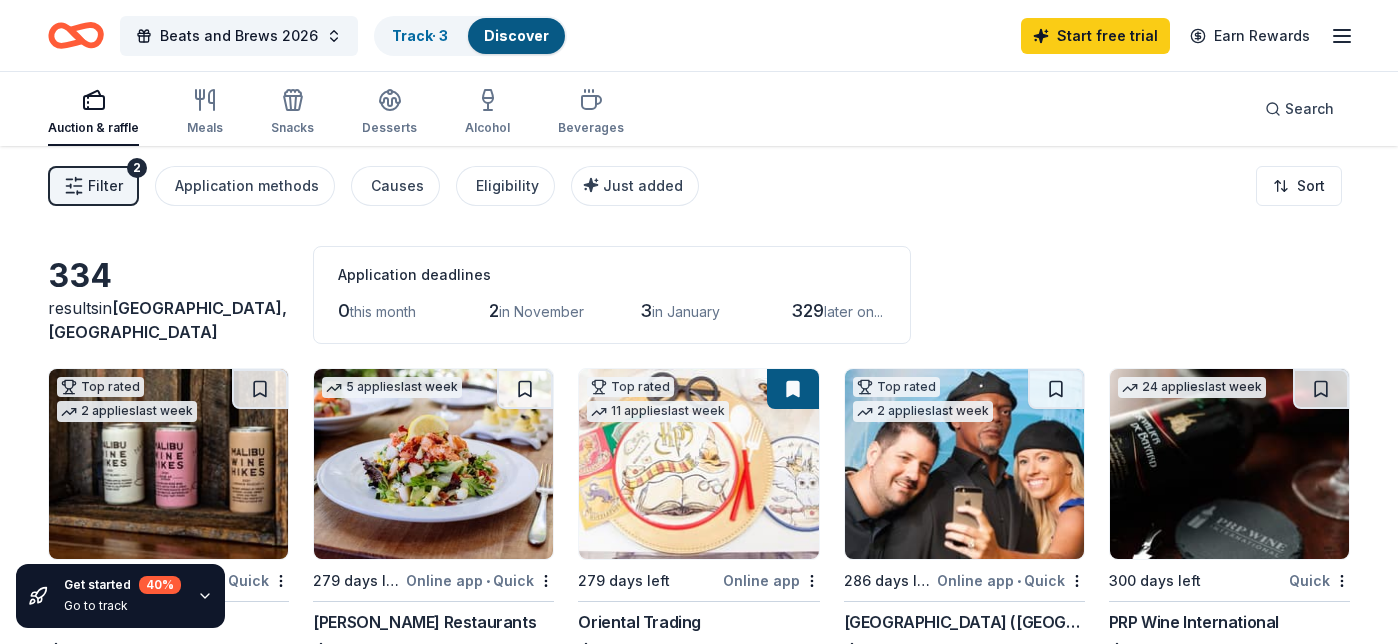 click at bounding box center [168, 464] 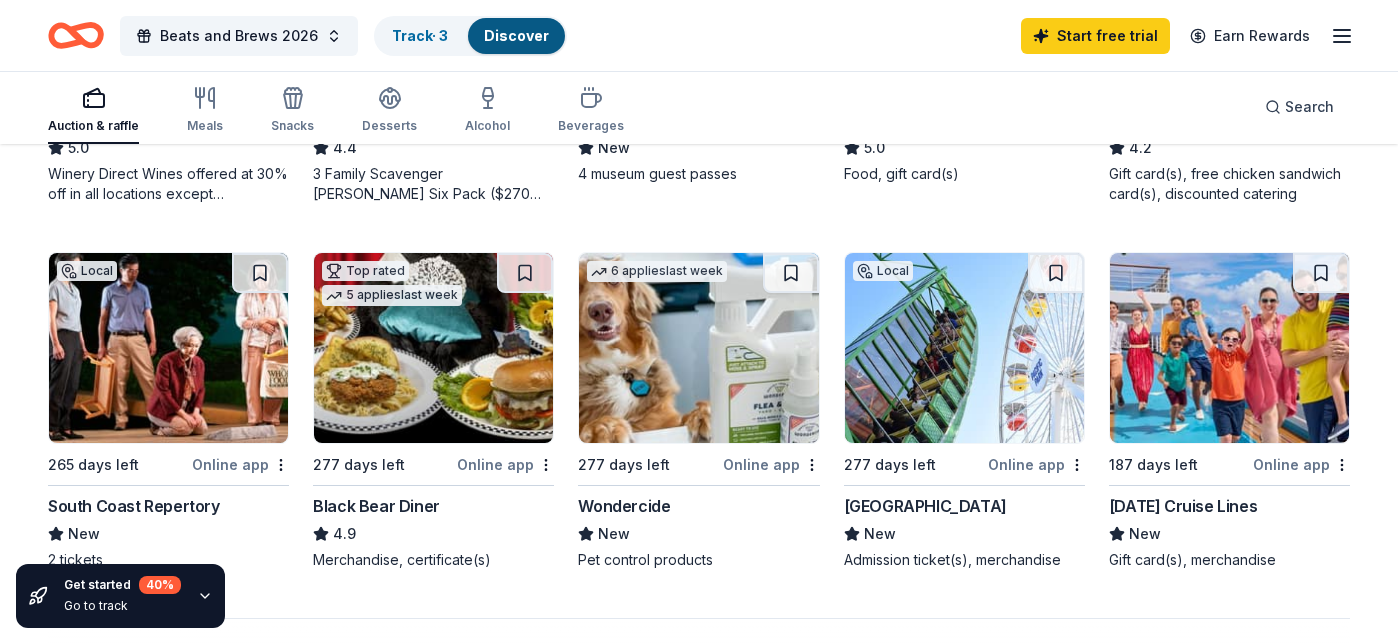 scroll, scrollTop: 1309, scrollLeft: 0, axis: vertical 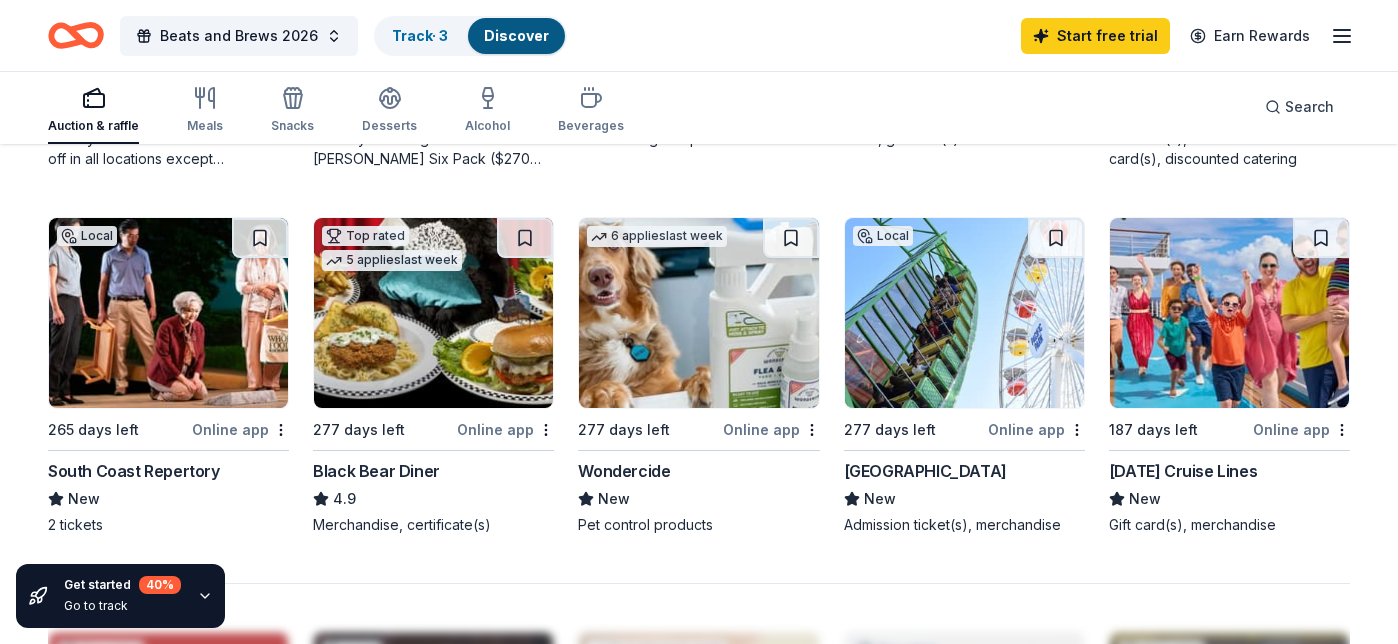 click on "Carnival Cruise Lines" at bounding box center (1183, 471) 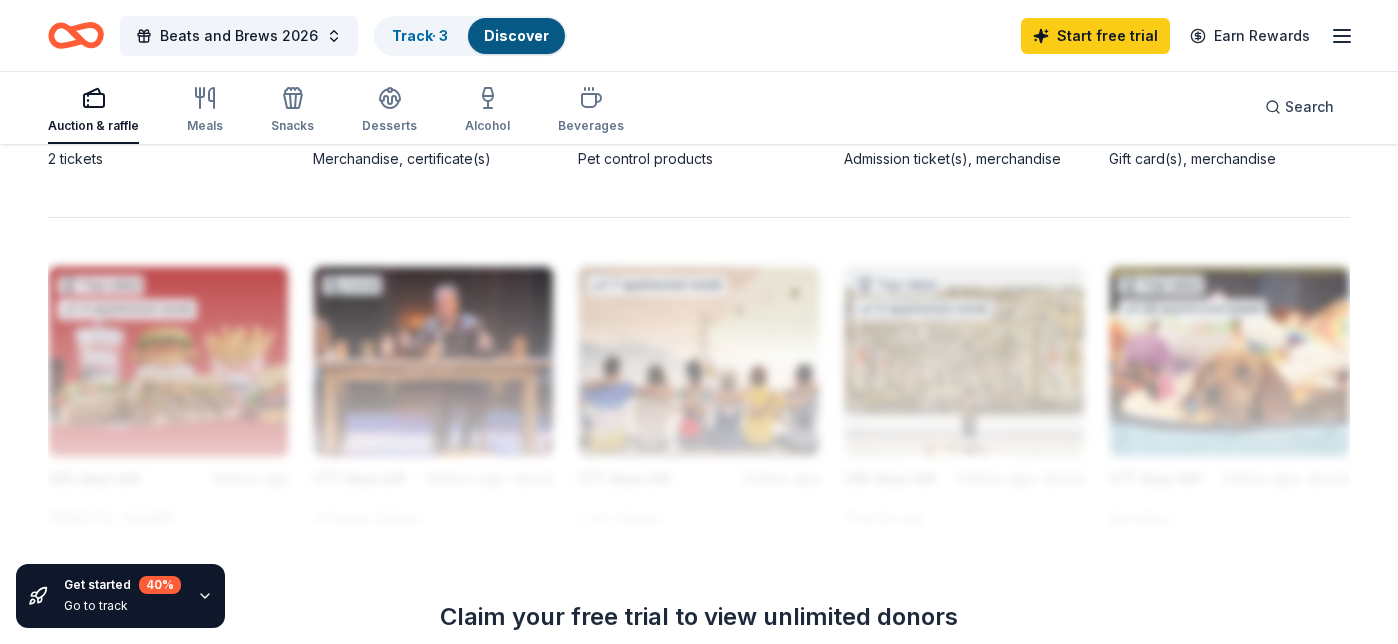 scroll, scrollTop: 698, scrollLeft: 0, axis: vertical 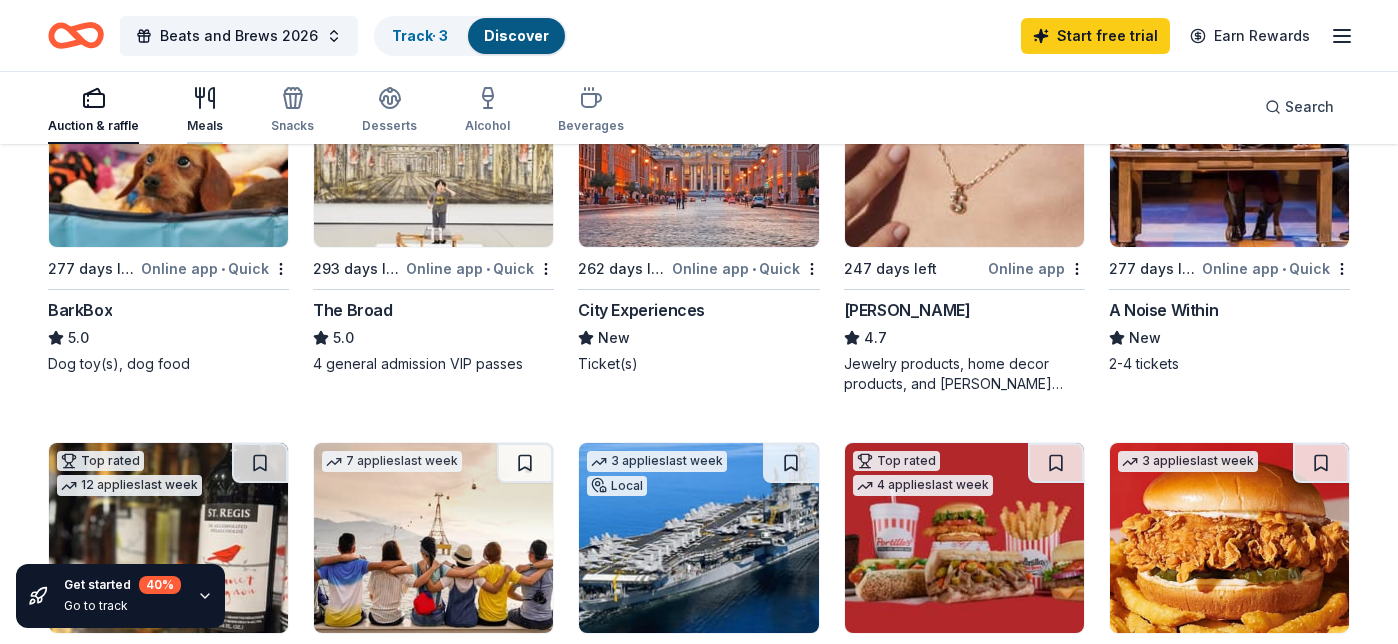 click 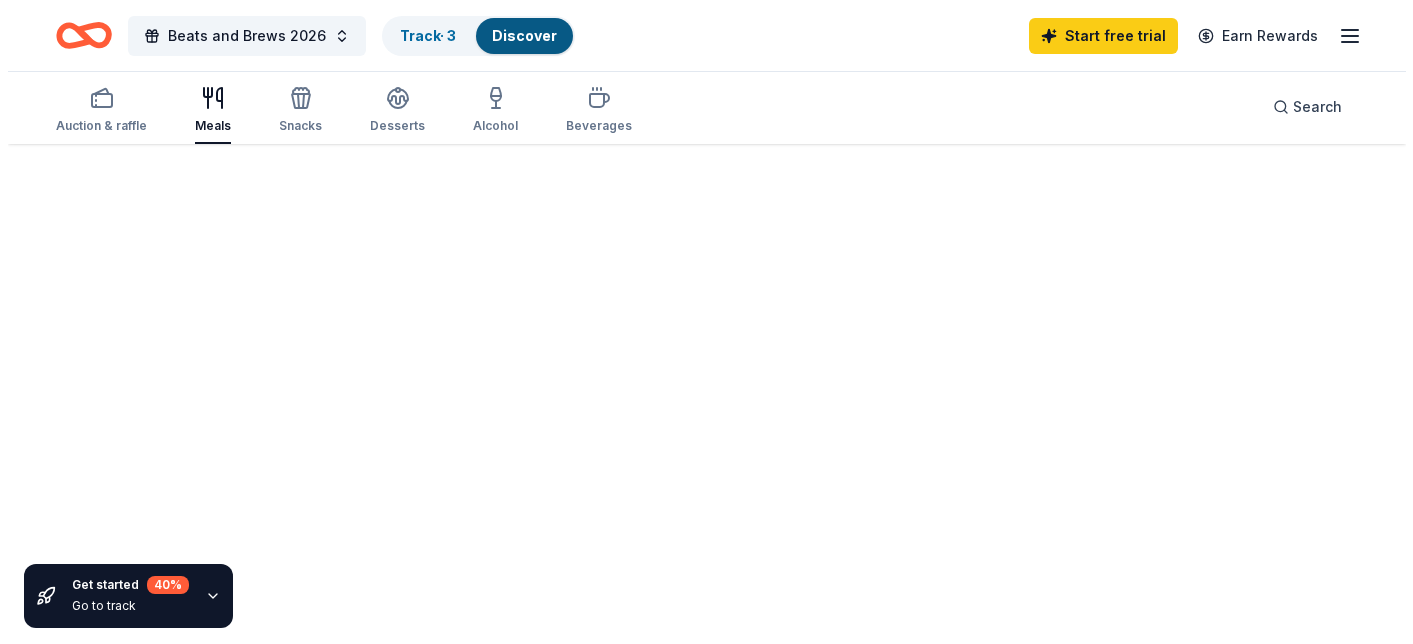 scroll, scrollTop: 0, scrollLeft: 0, axis: both 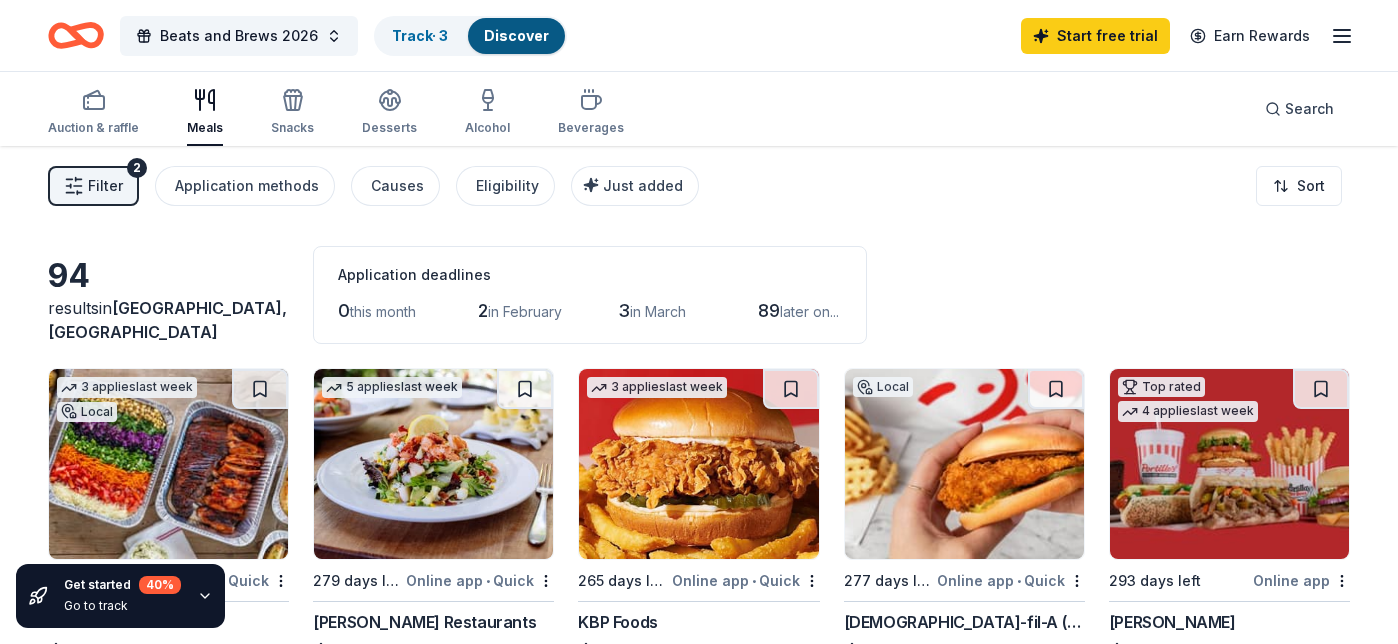 click on "Filter 2" at bounding box center (93, 186) 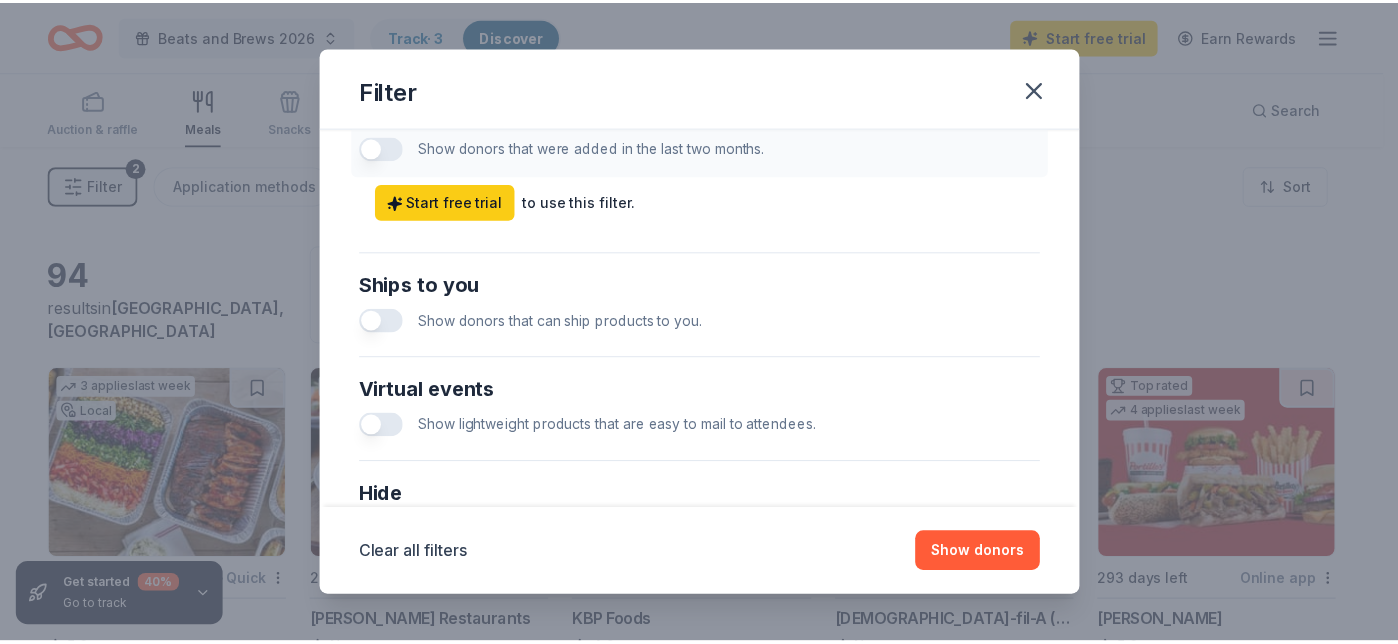 scroll, scrollTop: 1072, scrollLeft: 0, axis: vertical 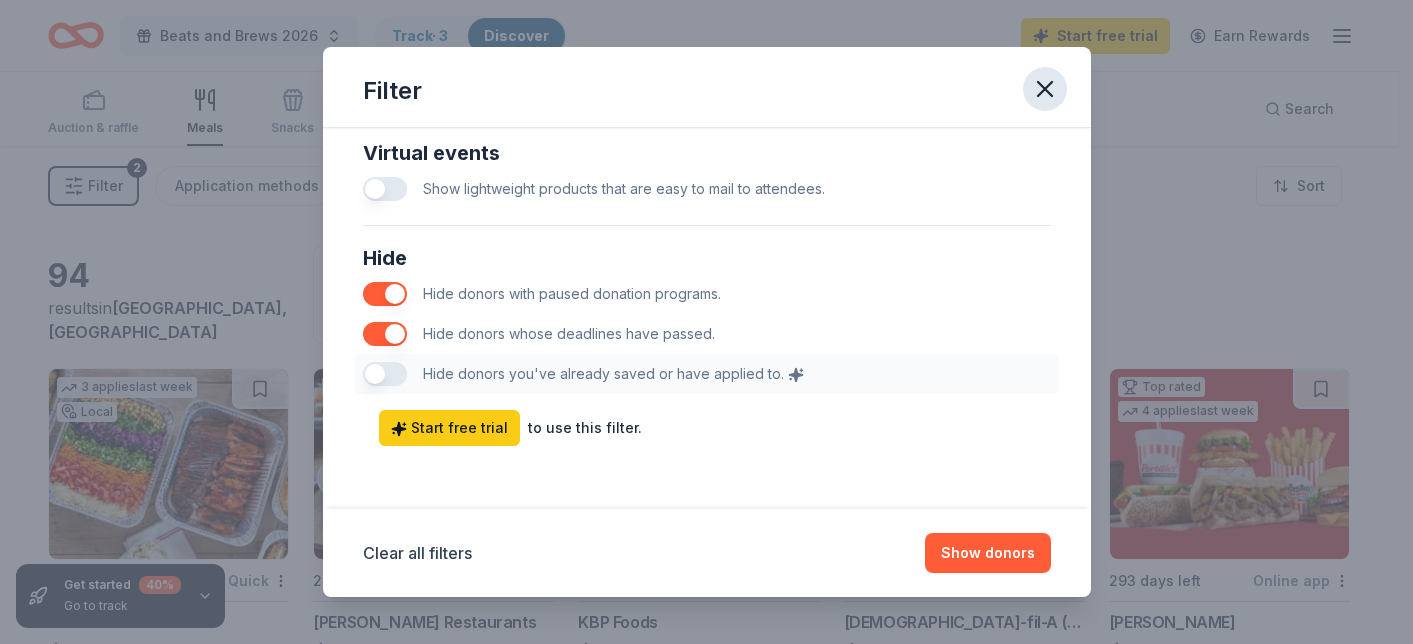 click 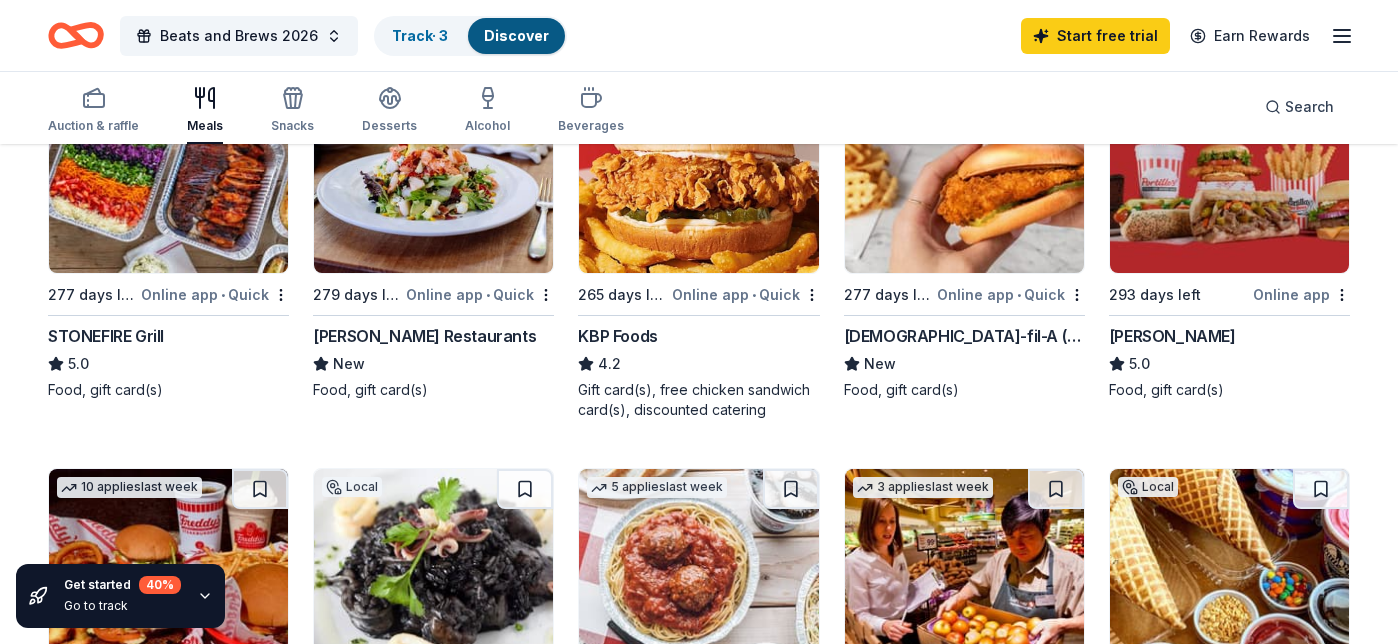 scroll, scrollTop: 285, scrollLeft: 0, axis: vertical 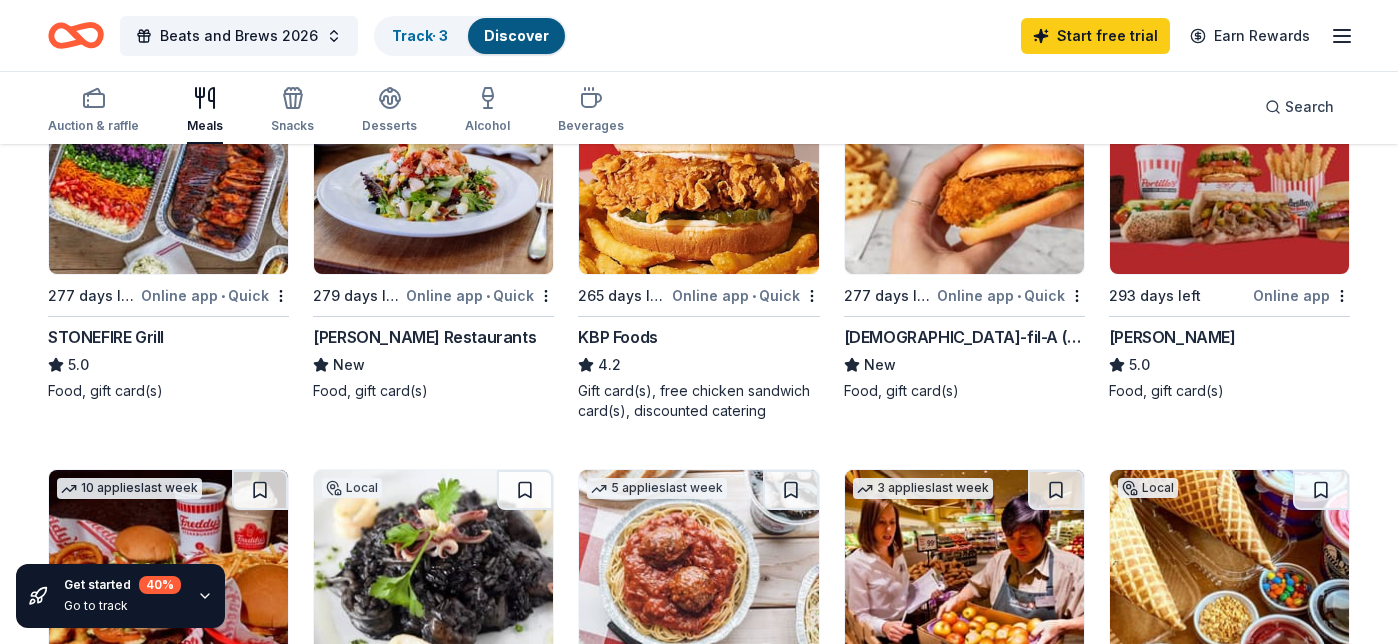 click on "Chick-fil-A (Los Angeles)" at bounding box center [964, 337] 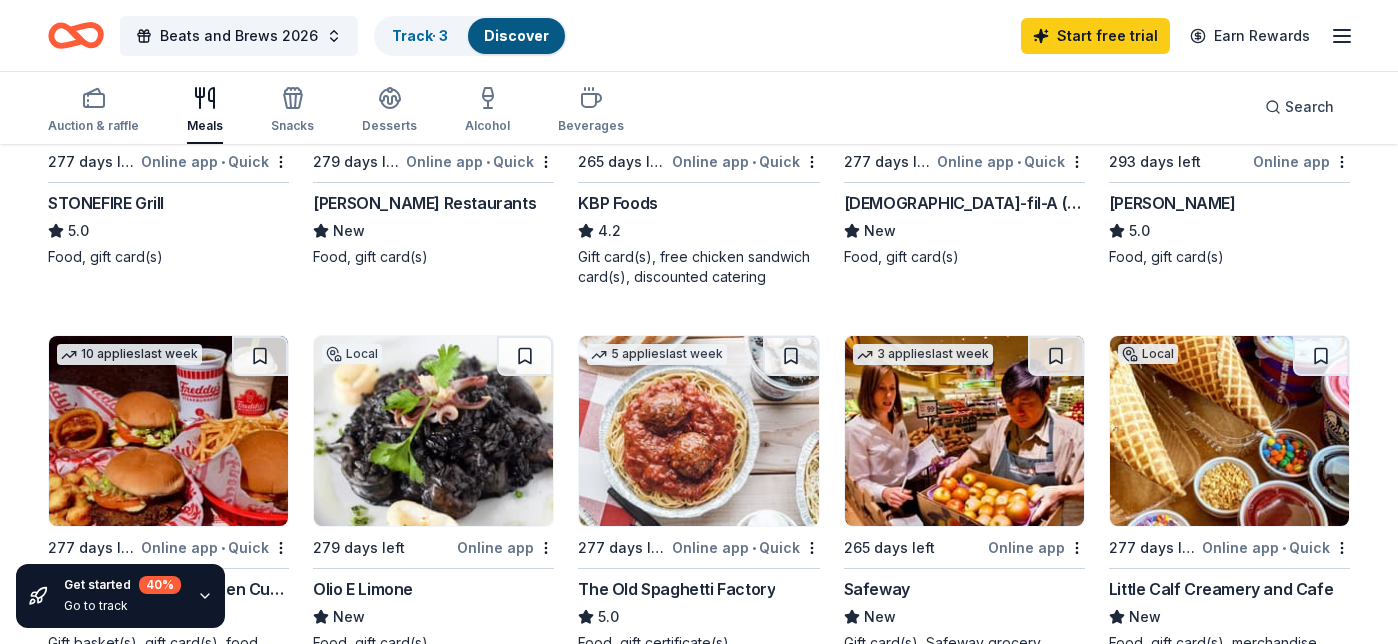 scroll, scrollTop: 654, scrollLeft: 0, axis: vertical 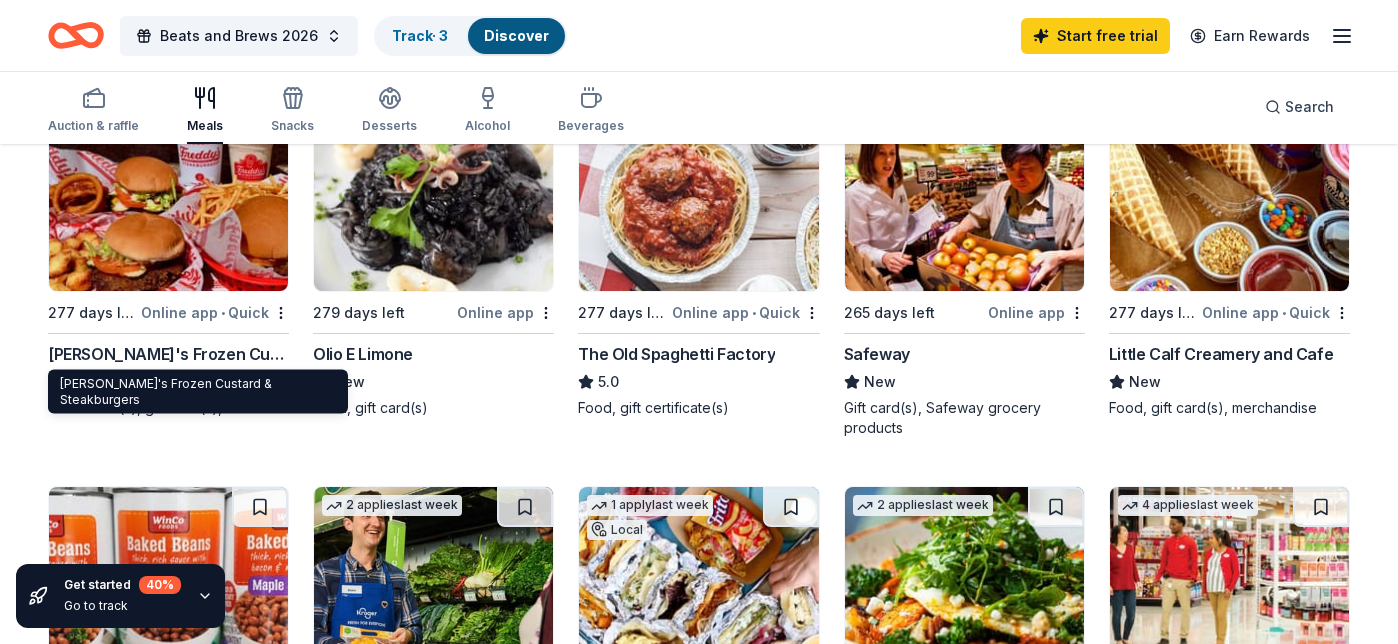 click on "Freddy's Frozen Custard & Steakburgers" at bounding box center [168, 354] 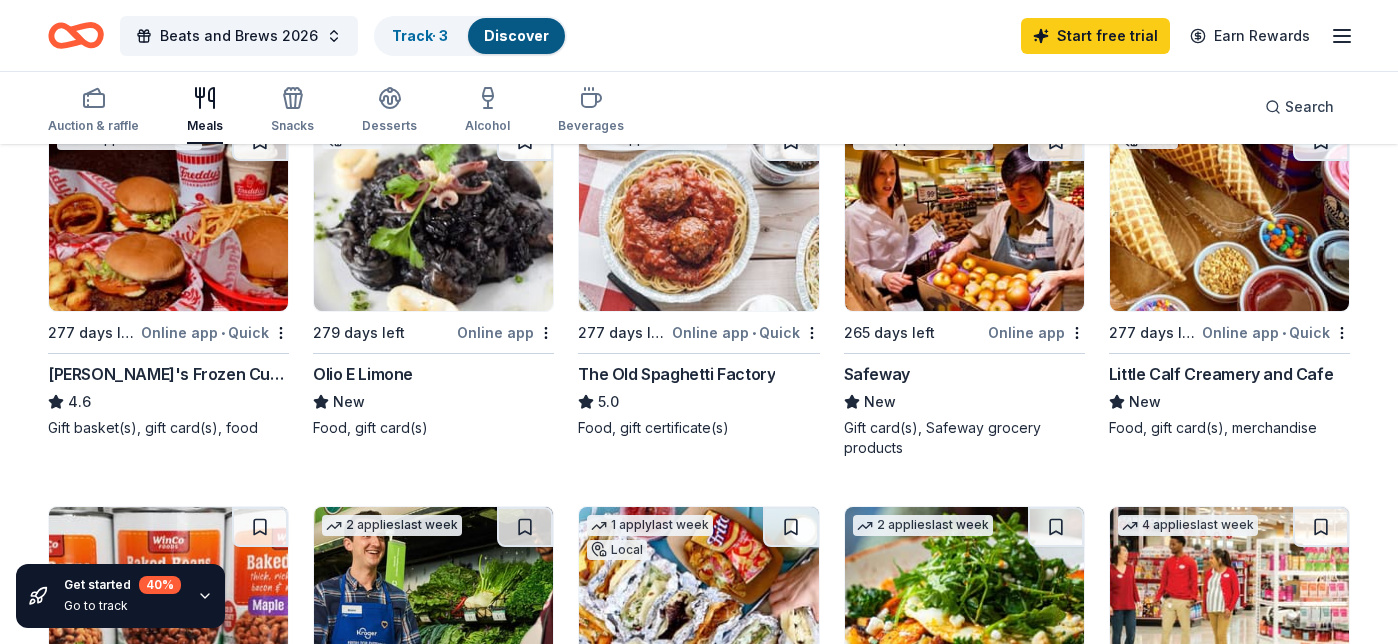 scroll, scrollTop: 625, scrollLeft: 0, axis: vertical 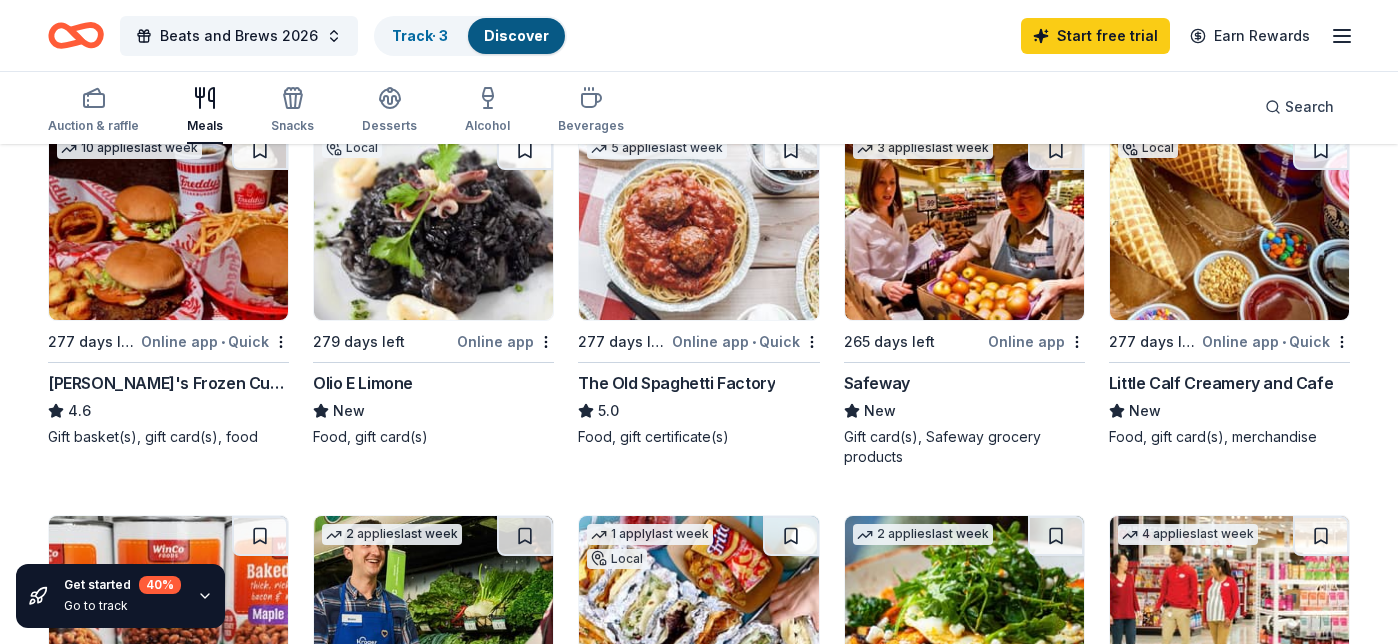 click on "Safeway" at bounding box center [877, 383] 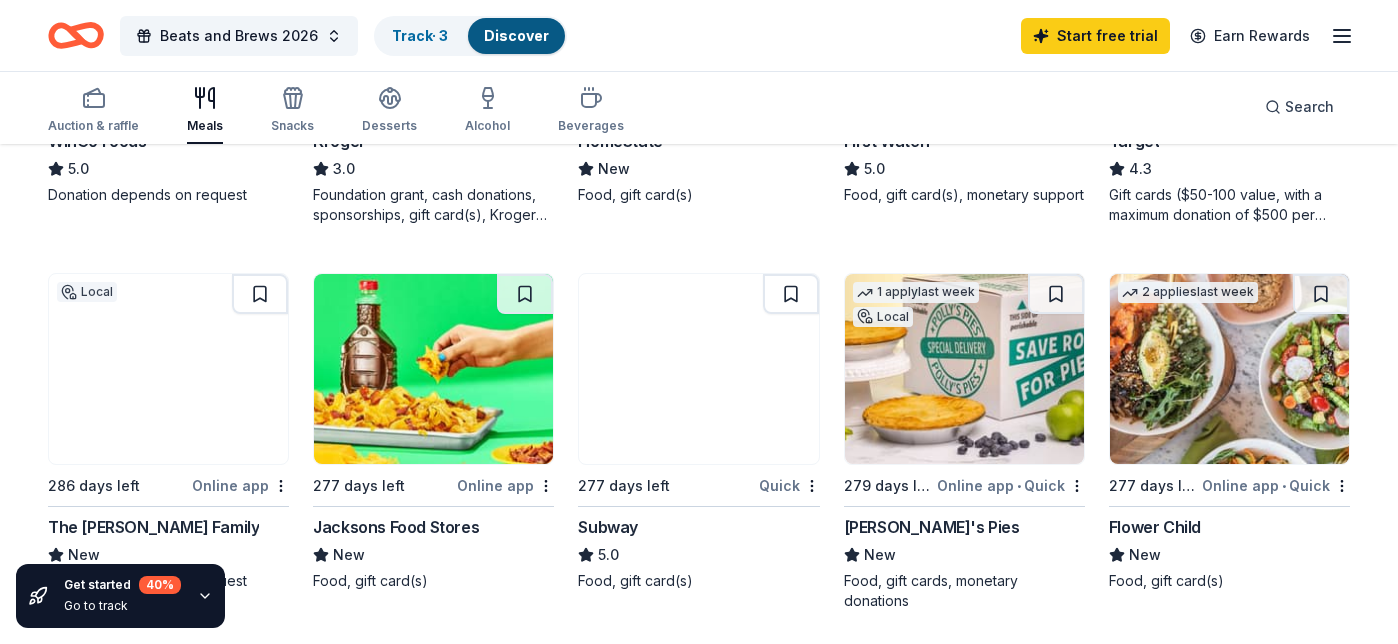 scroll, scrollTop: 1235, scrollLeft: 0, axis: vertical 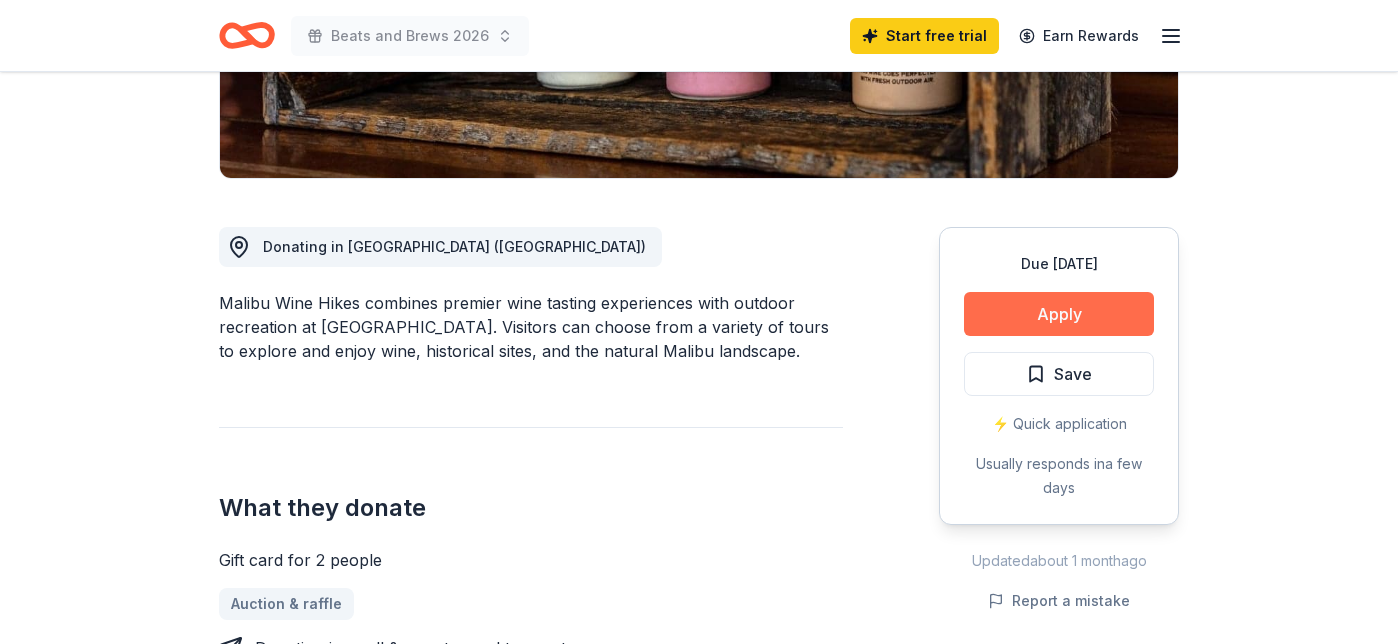 click on "Apply" at bounding box center (1059, 314) 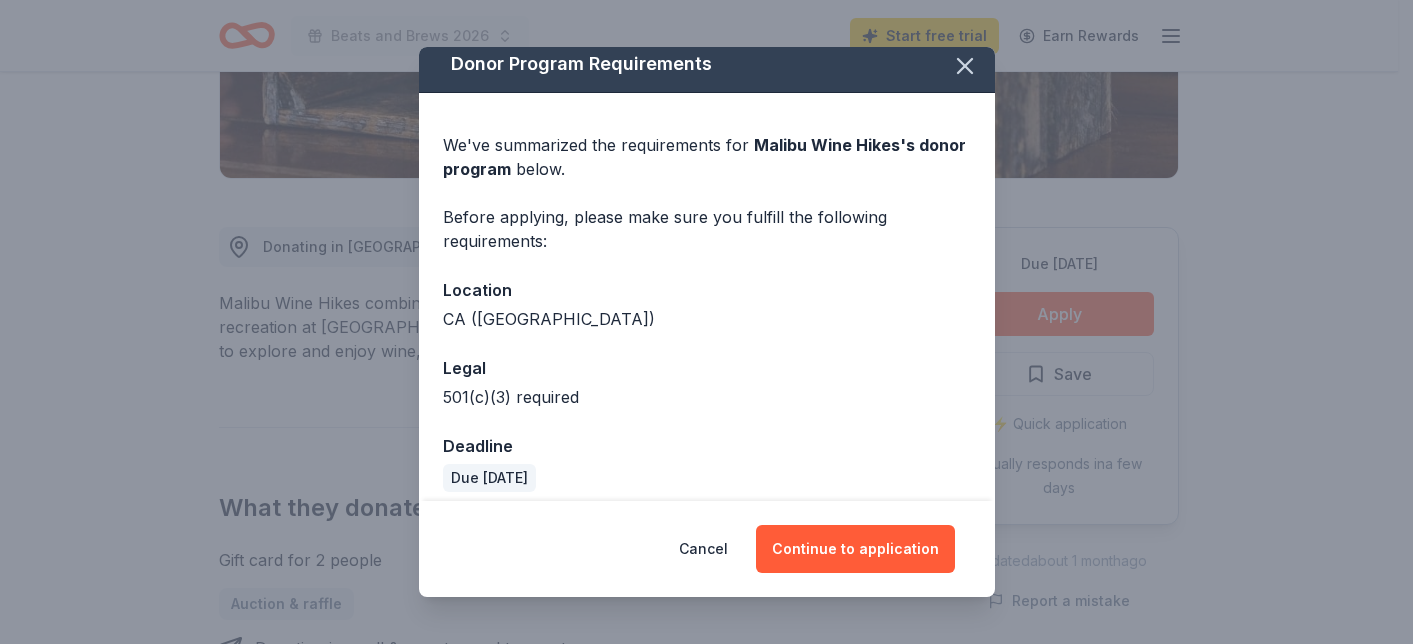 scroll, scrollTop: 25, scrollLeft: 0, axis: vertical 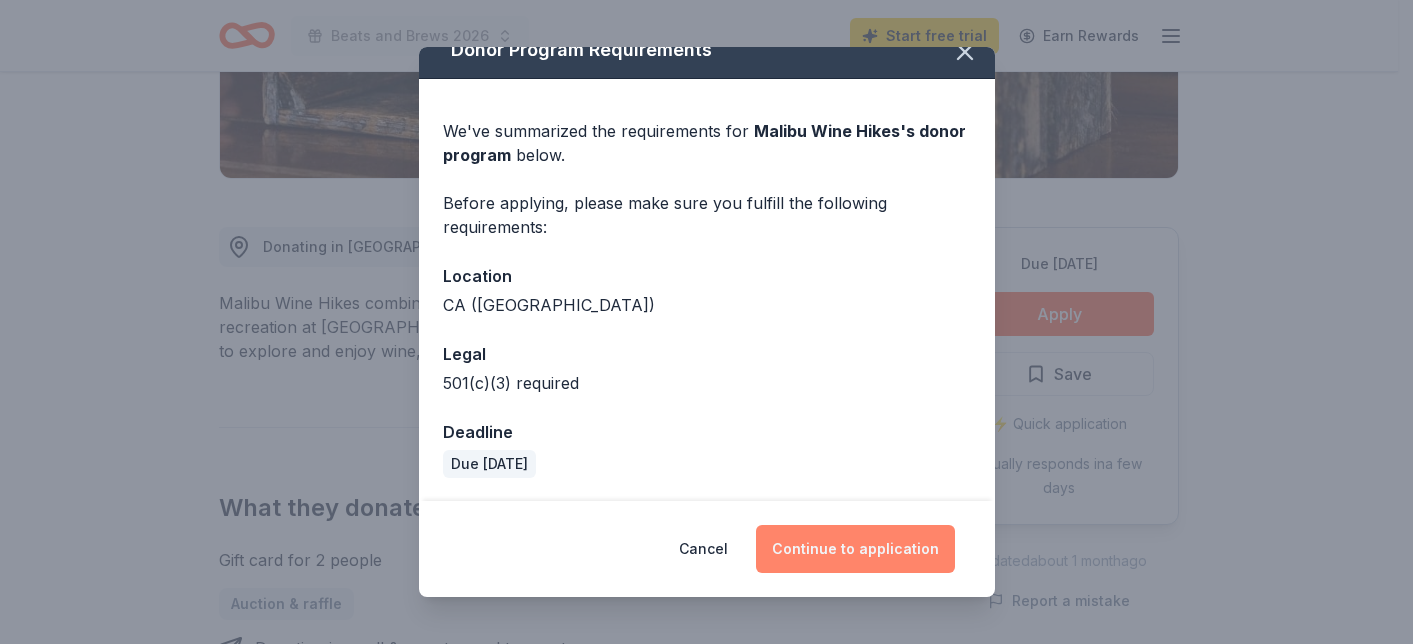 click on "Continue to application" at bounding box center (855, 549) 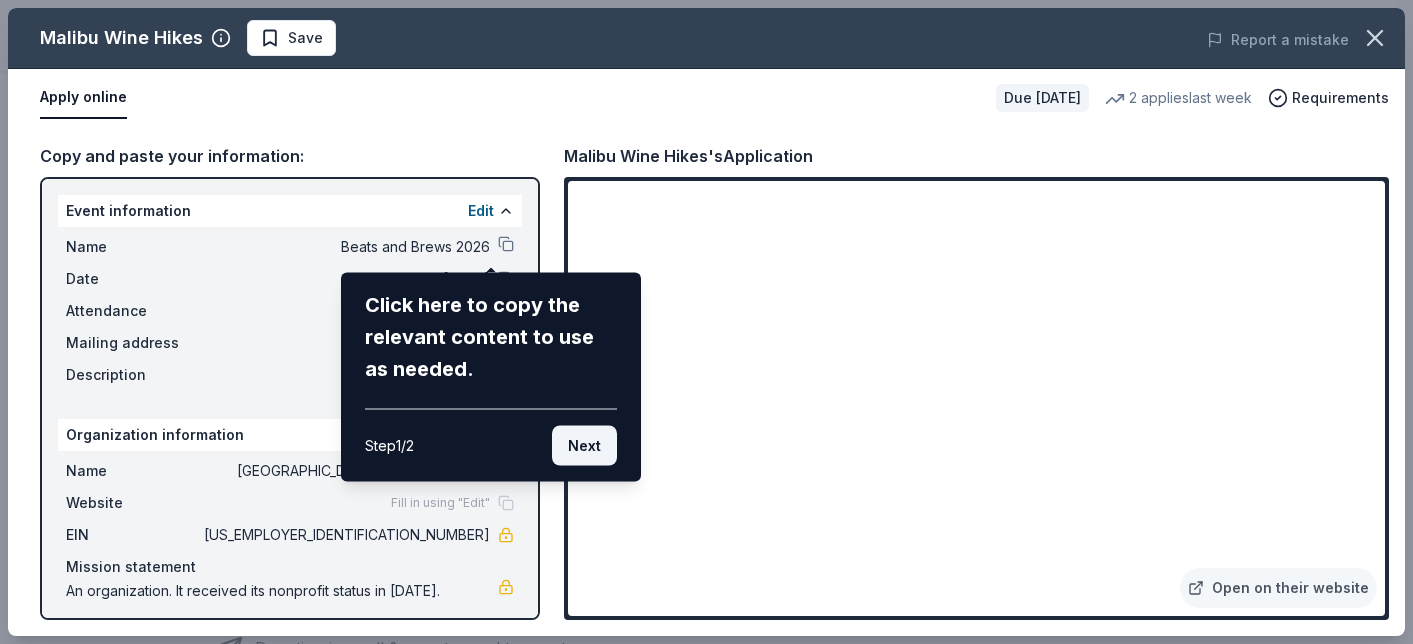 click on "Next" at bounding box center [584, 446] 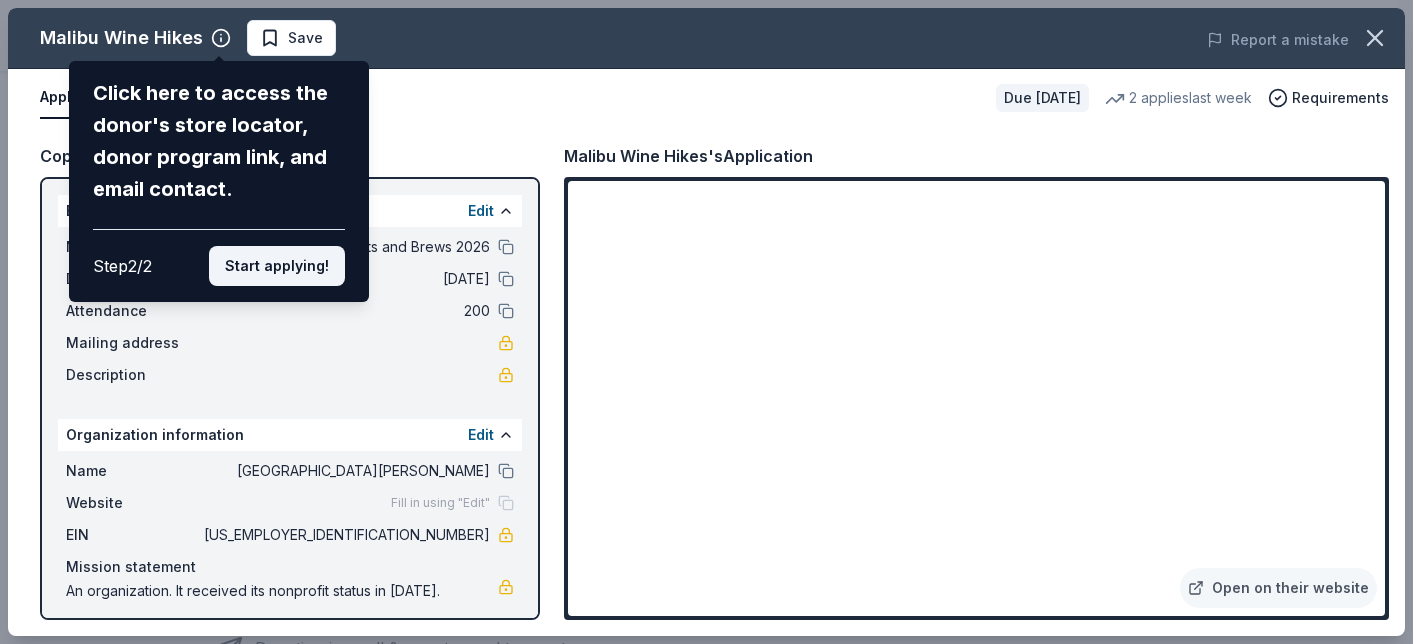 click on "Start applying!" at bounding box center [277, 266] 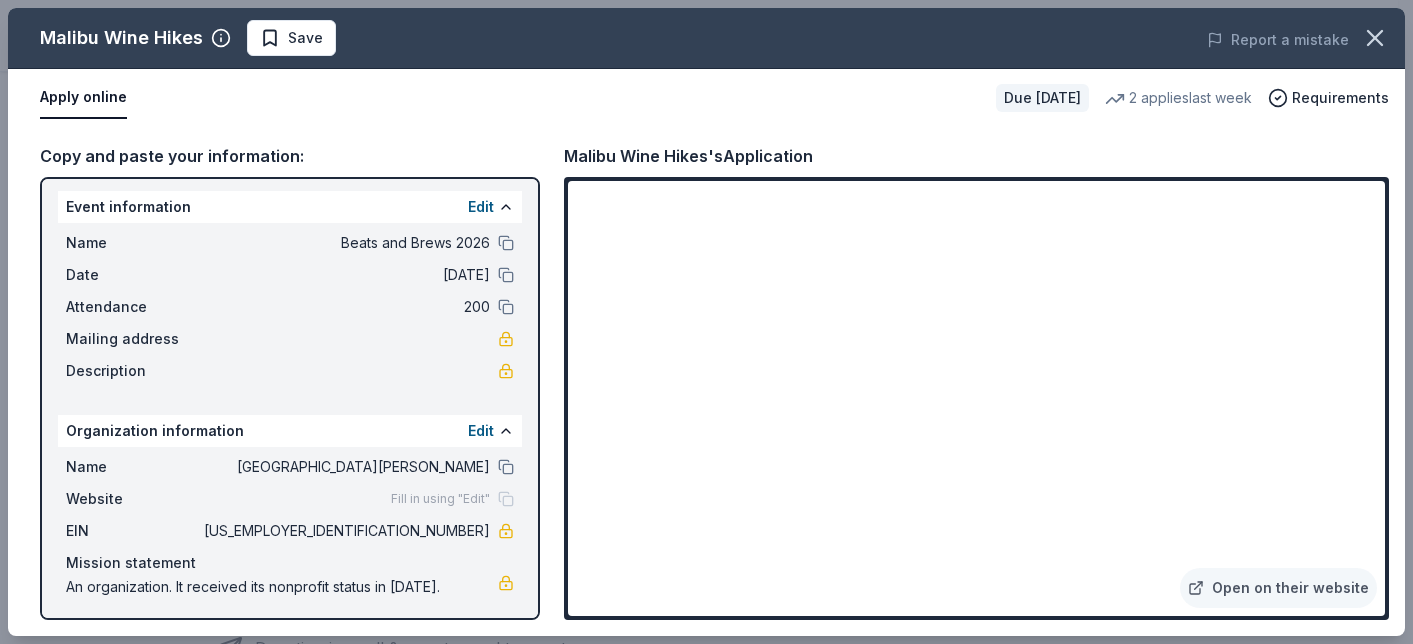 scroll, scrollTop: 9, scrollLeft: 0, axis: vertical 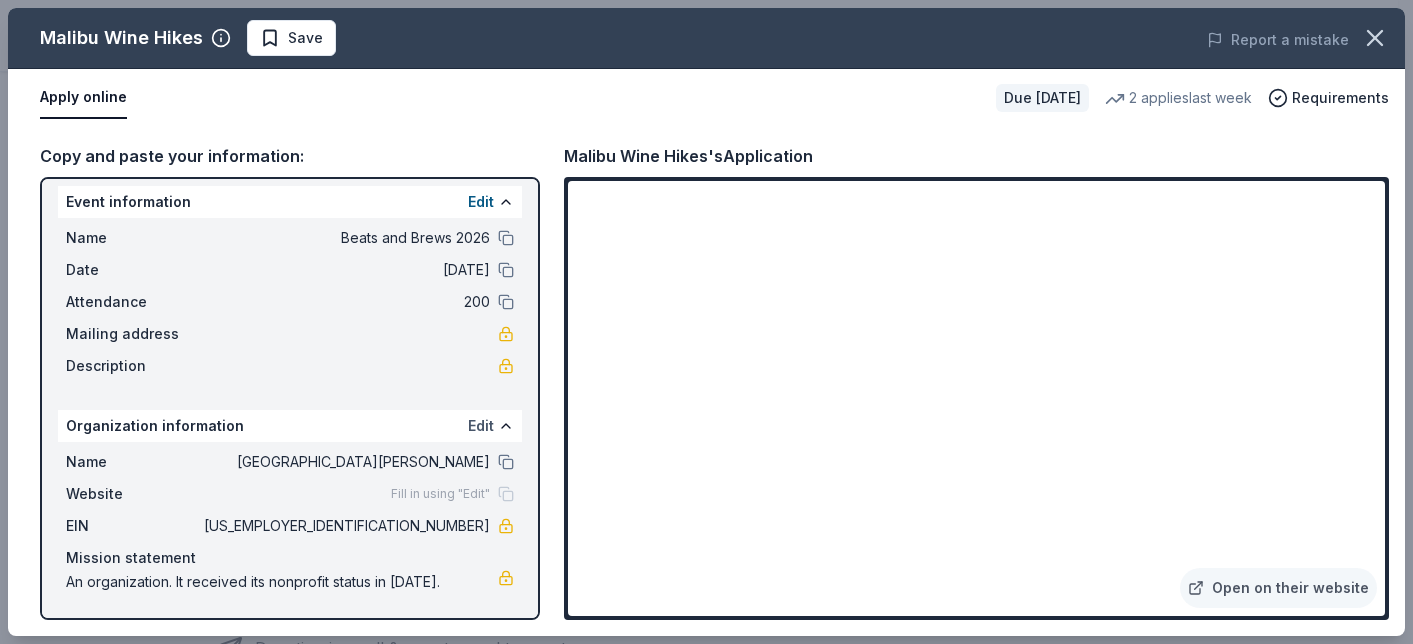 click on "Edit" at bounding box center [481, 426] 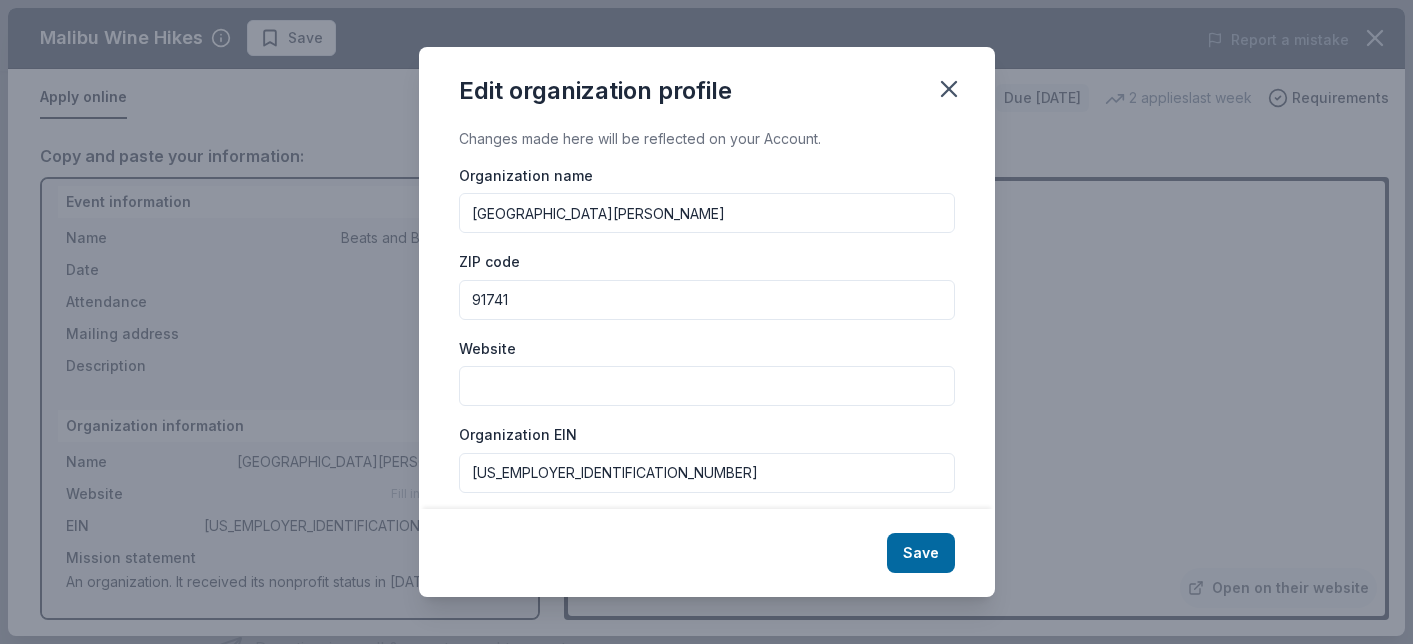 click on "St Dorothy School" at bounding box center [707, 213] 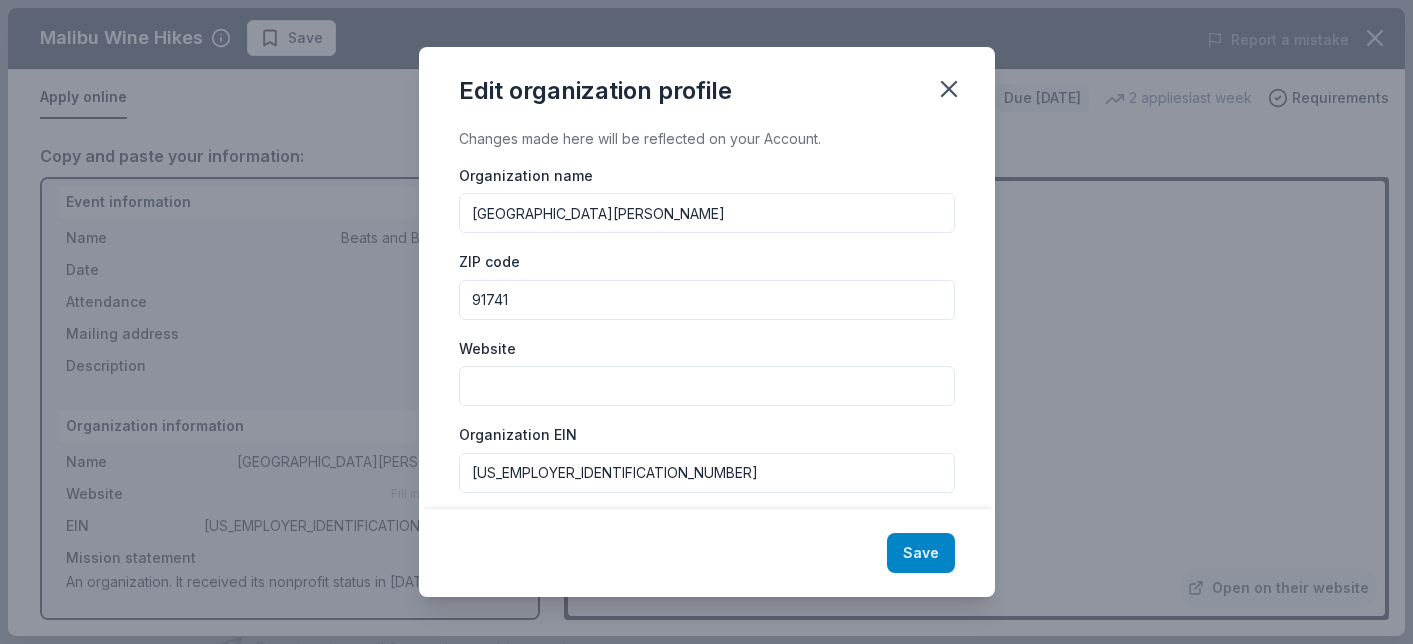 type on "[GEOGRAPHIC_DATA][PERSON_NAME]" 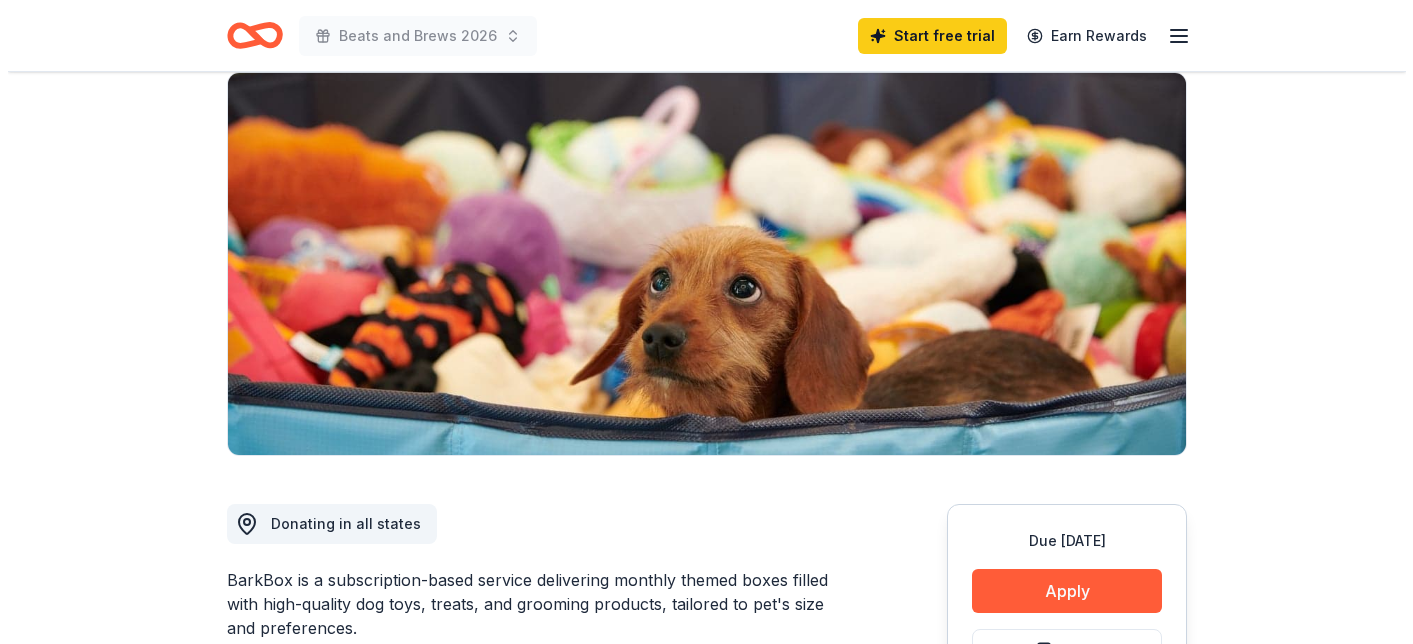 scroll, scrollTop: 407, scrollLeft: 0, axis: vertical 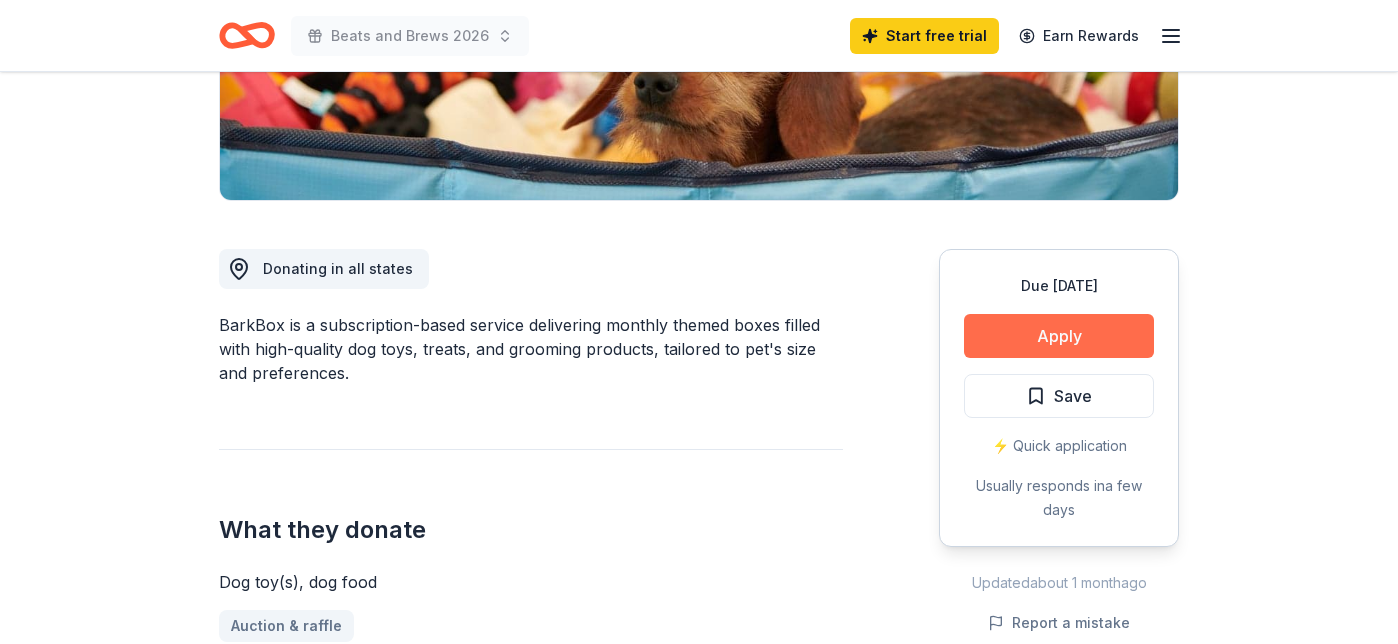 click on "Apply" at bounding box center (1059, 336) 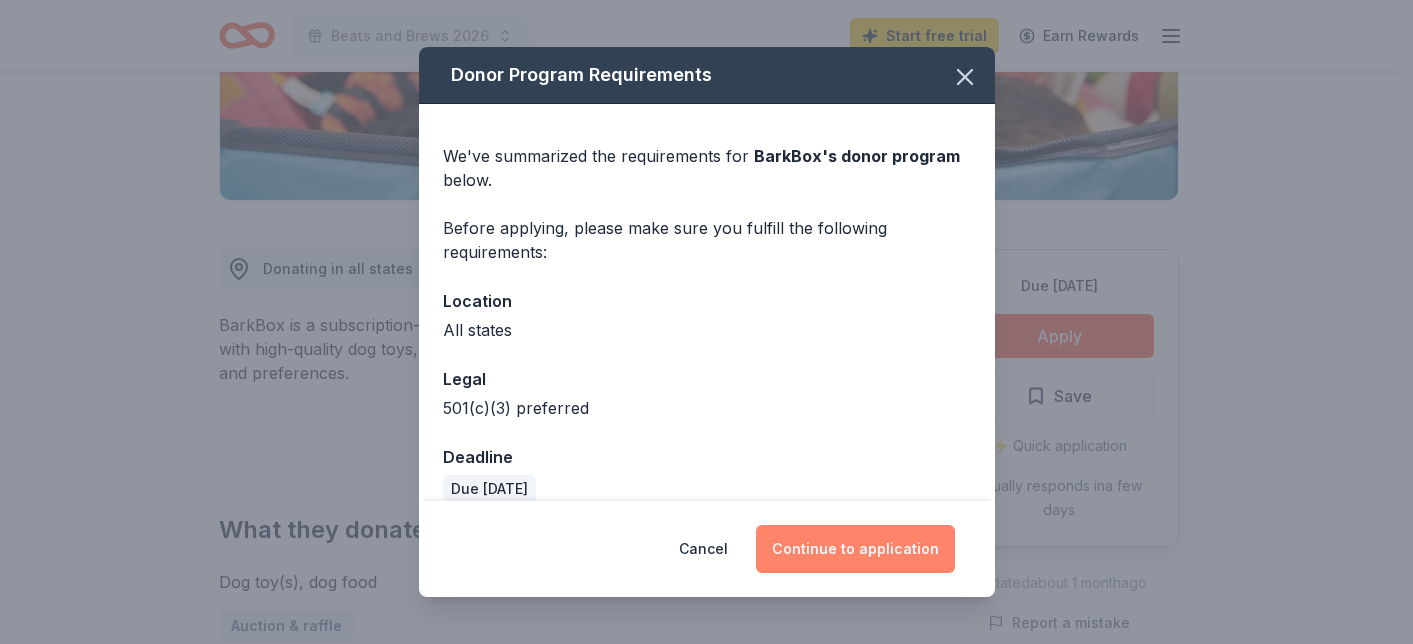 click on "Continue to application" at bounding box center [855, 549] 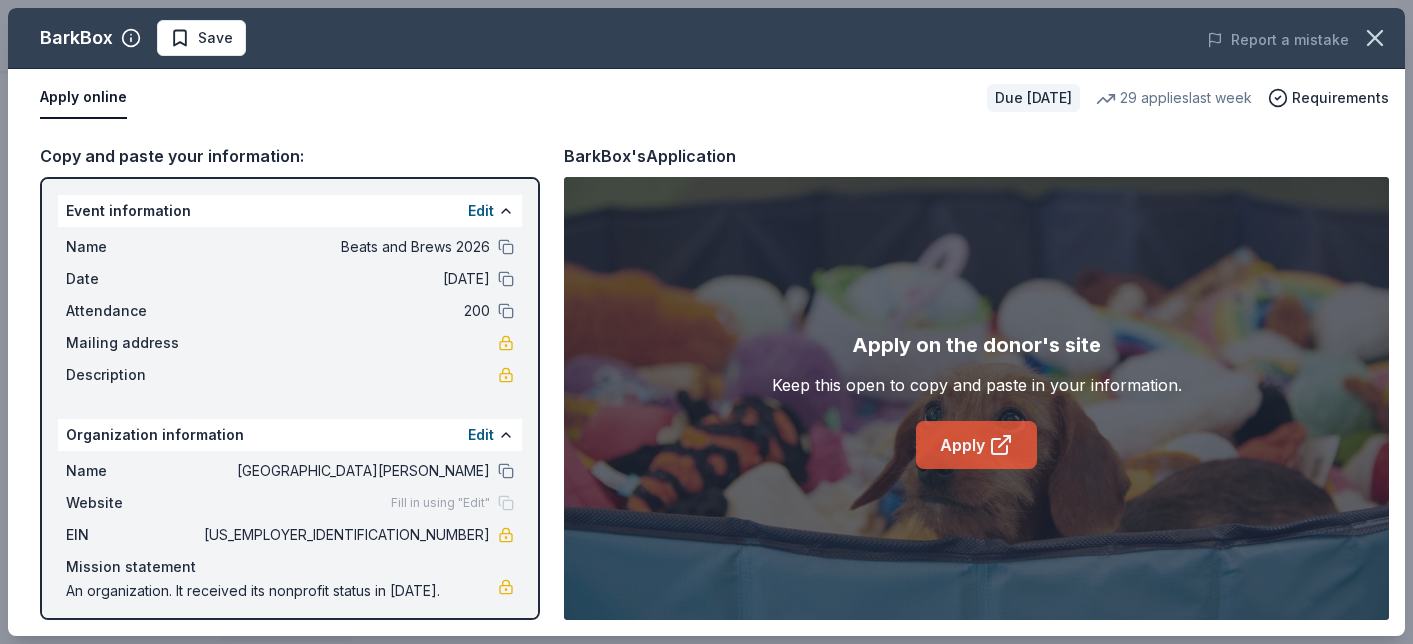 click on "Apply" at bounding box center (976, 445) 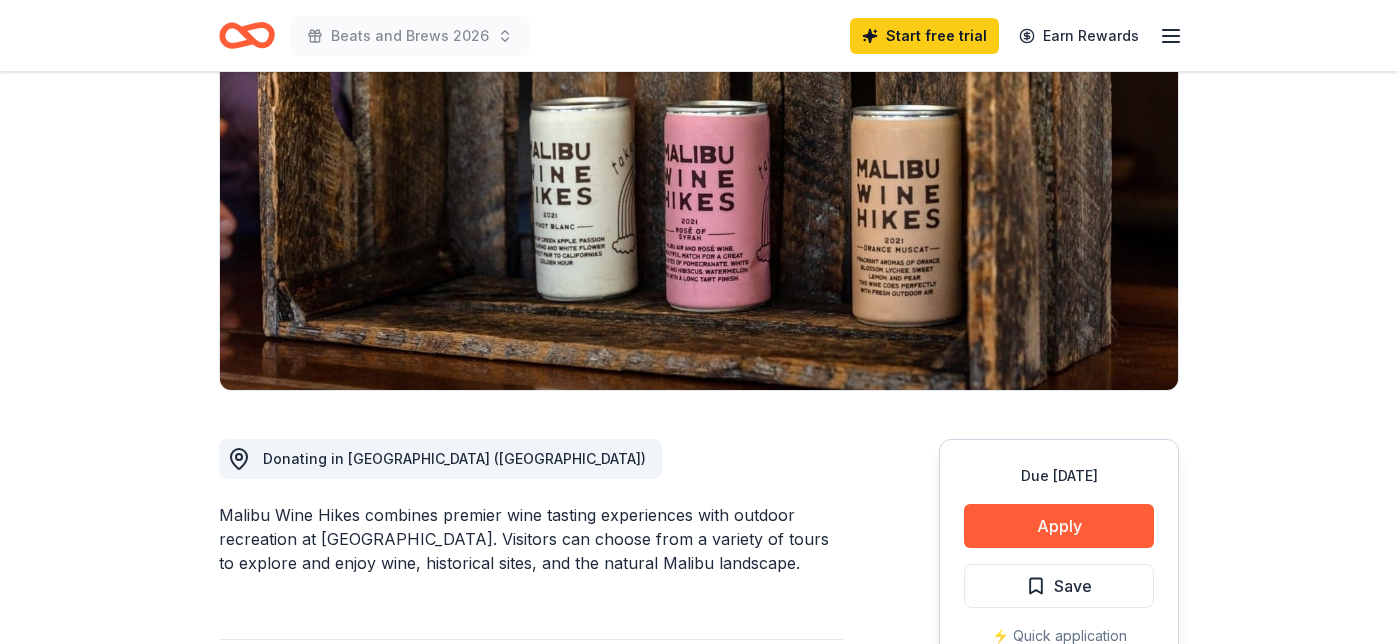 scroll, scrollTop: 421, scrollLeft: 0, axis: vertical 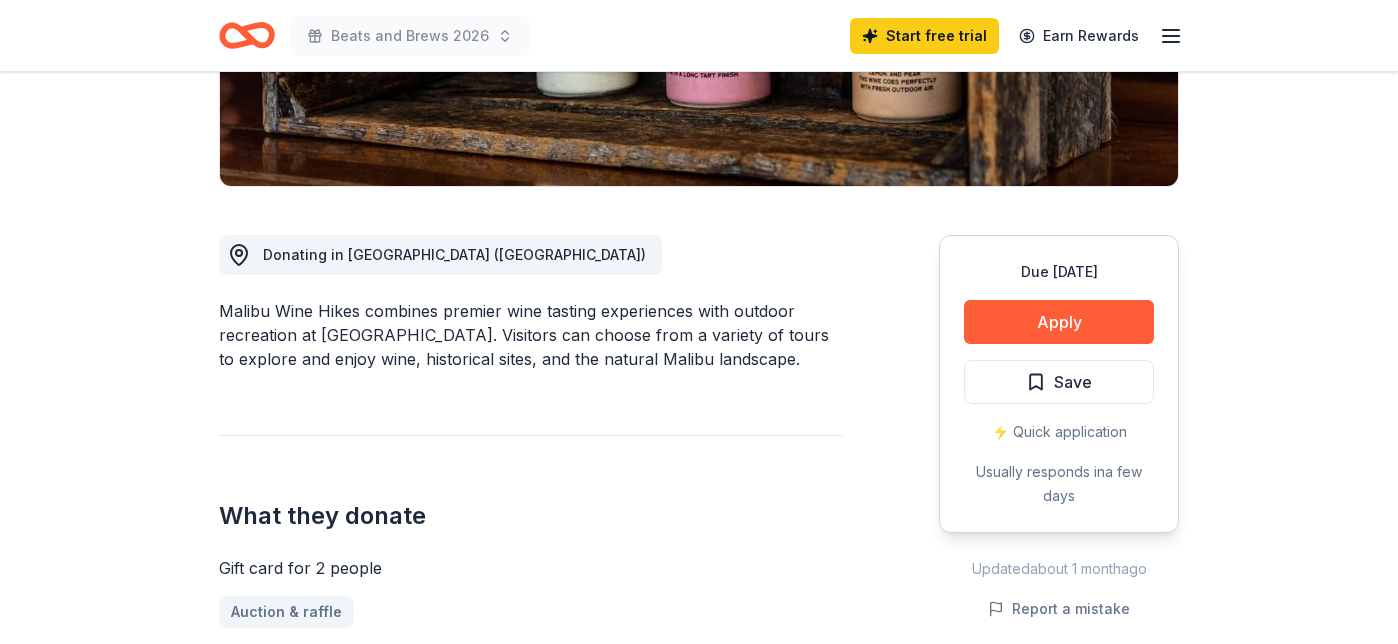 click on "Malibu Wine Hikes combines premier wine tasting experiences with outdoor recreation at [GEOGRAPHIC_DATA]. Visitors can choose from a variety of tours to explore and enjoy wine, historical sites, and the natural Malibu landscape." at bounding box center [531, 335] 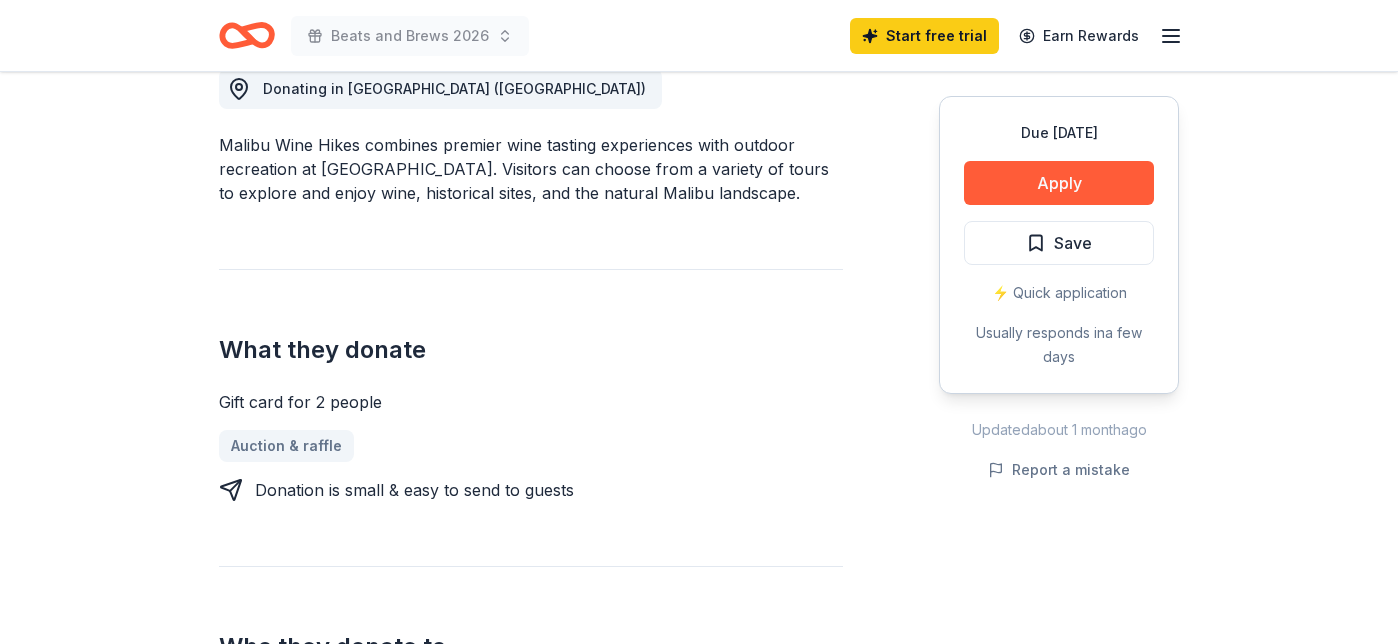 scroll, scrollTop: 540, scrollLeft: 0, axis: vertical 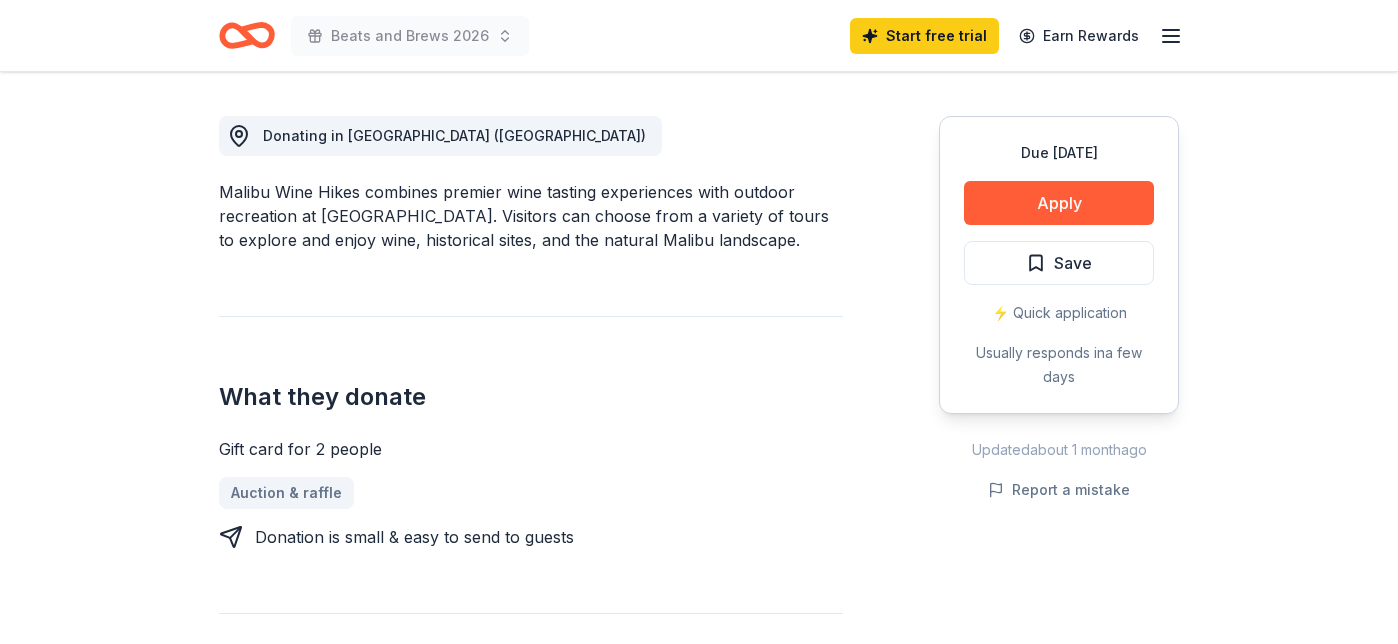 drag, startPoint x: 773, startPoint y: 245, endPoint x: 493, endPoint y: 249, distance: 280.02856 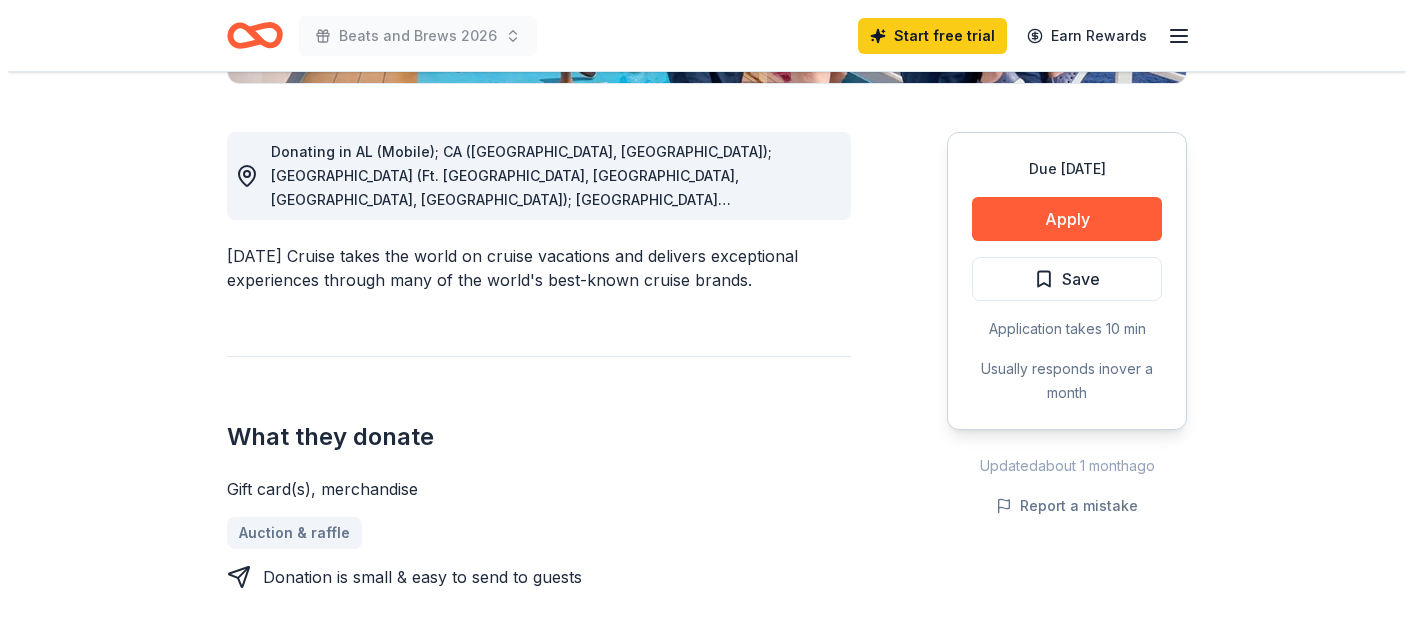 scroll, scrollTop: 607, scrollLeft: 0, axis: vertical 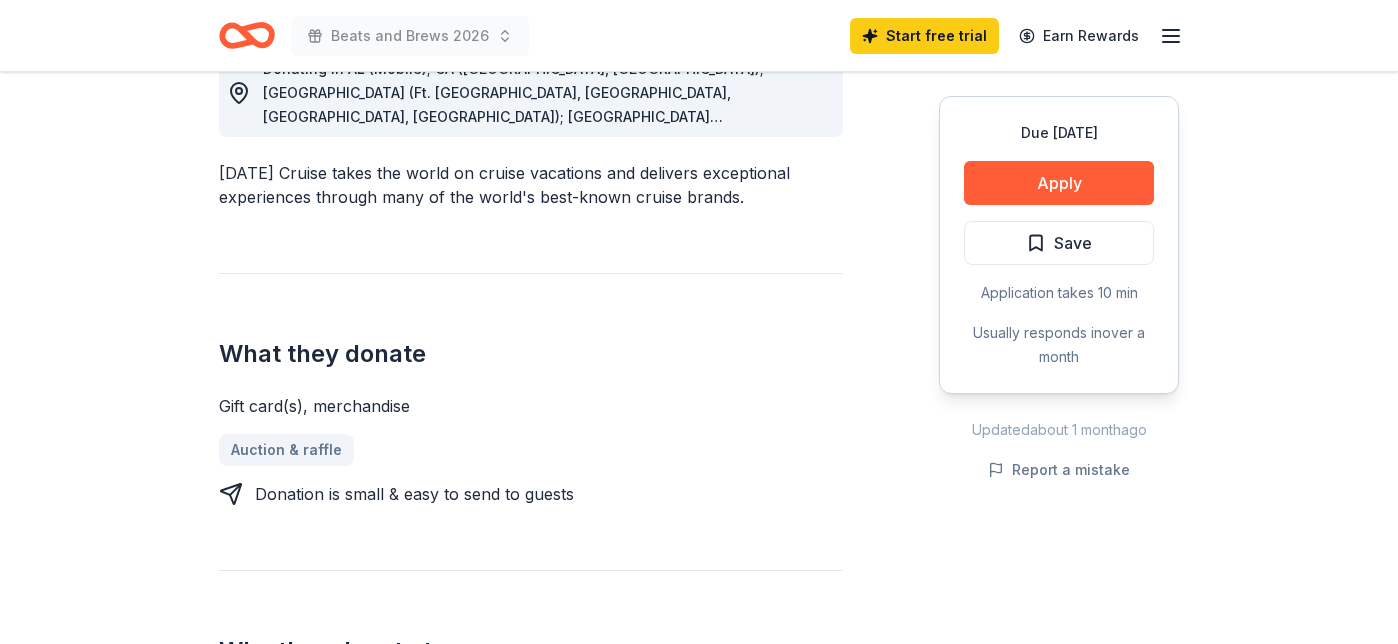 click on "Due [DATE] Apply Save Application takes 10 min Usually responds in  over a month" at bounding box center [1059, 245] 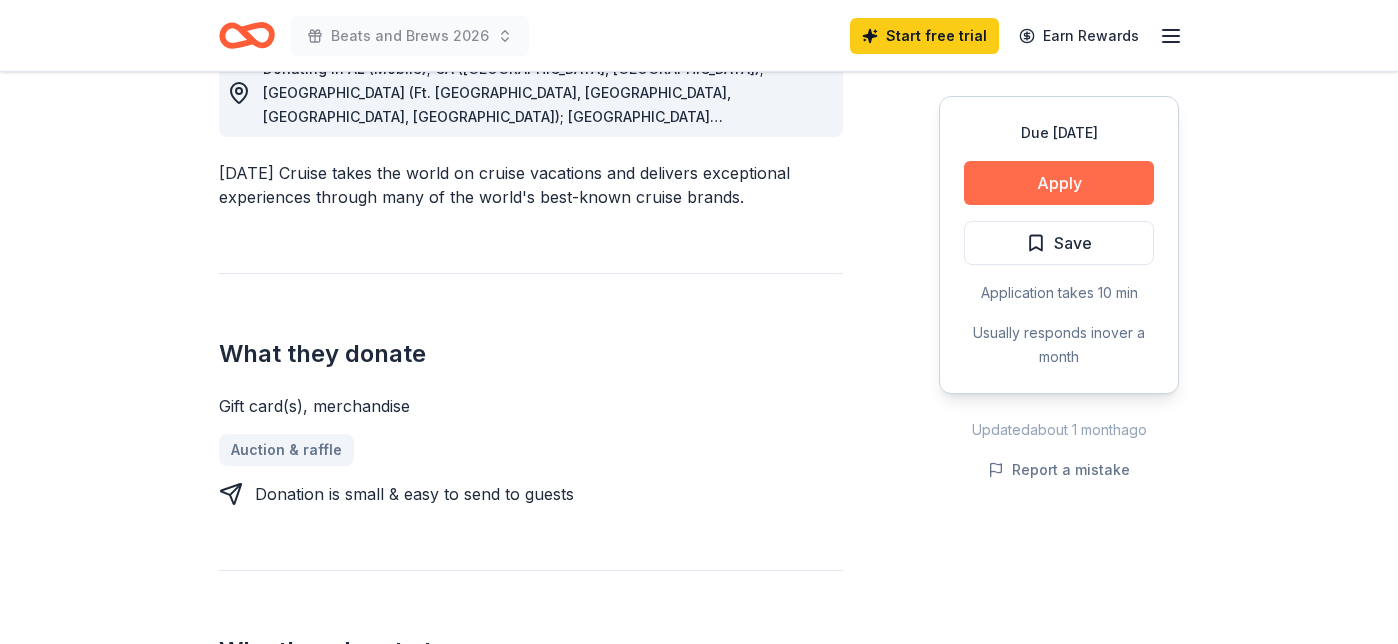 click on "Apply" at bounding box center (1059, 183) 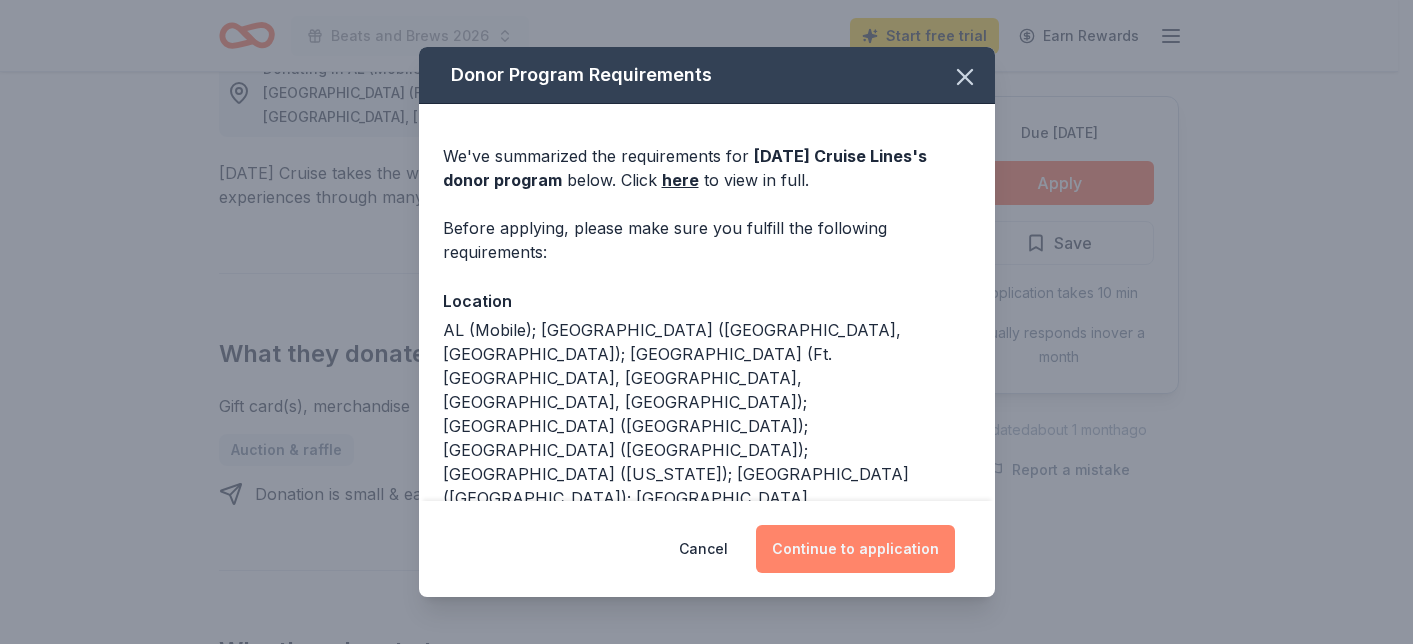 click on "Continue to application" at bounding box center (855, 549) 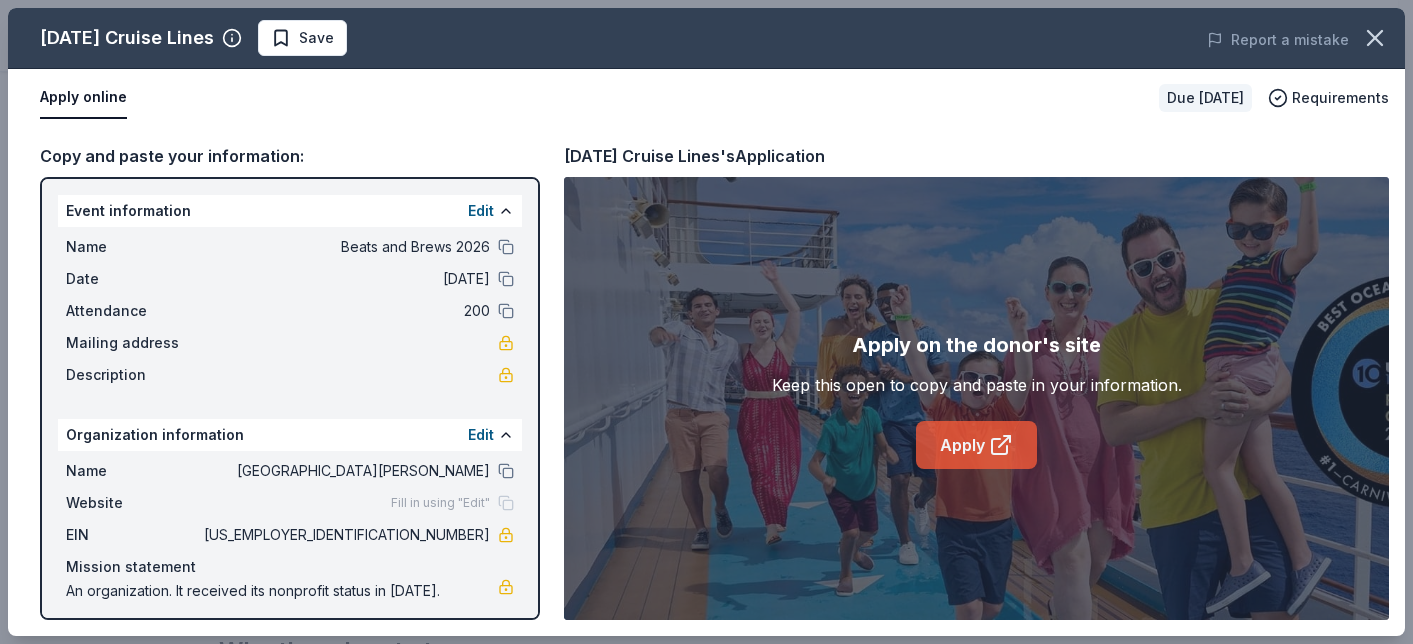click on "Apply" at bounding box center [976, 445] 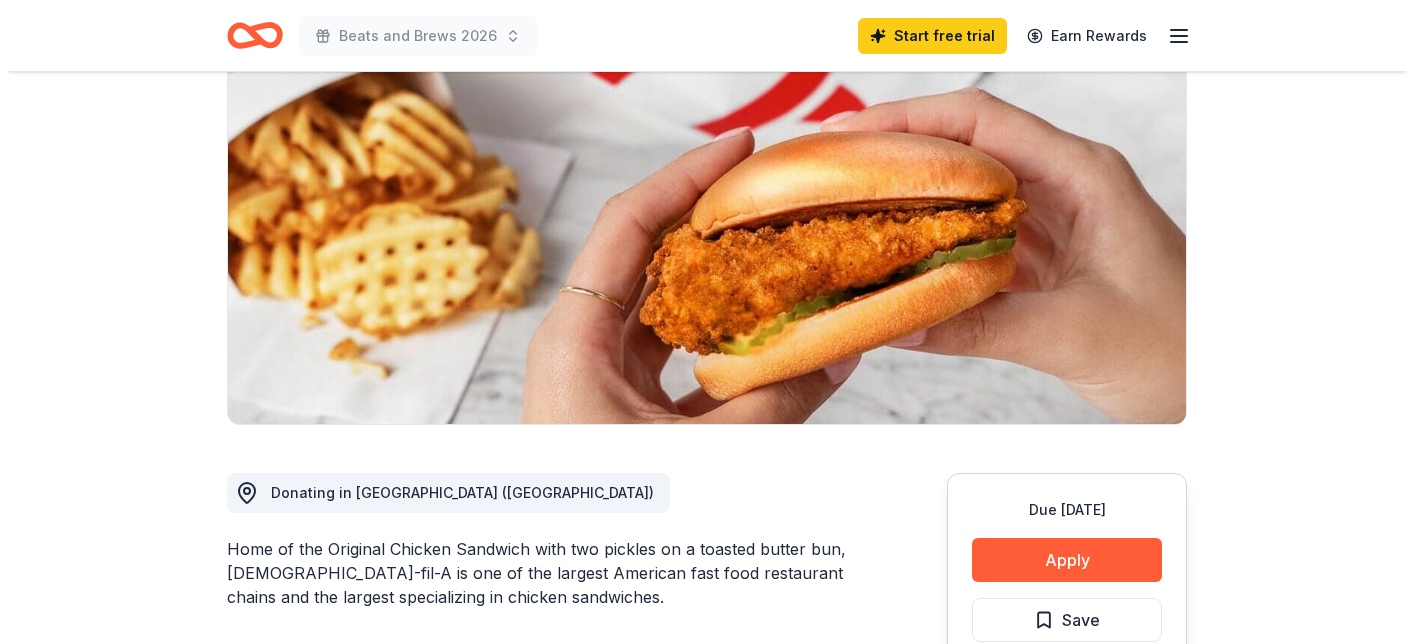 scroll, scrollTop: 663, scrollLeft: 0, axis: vertical 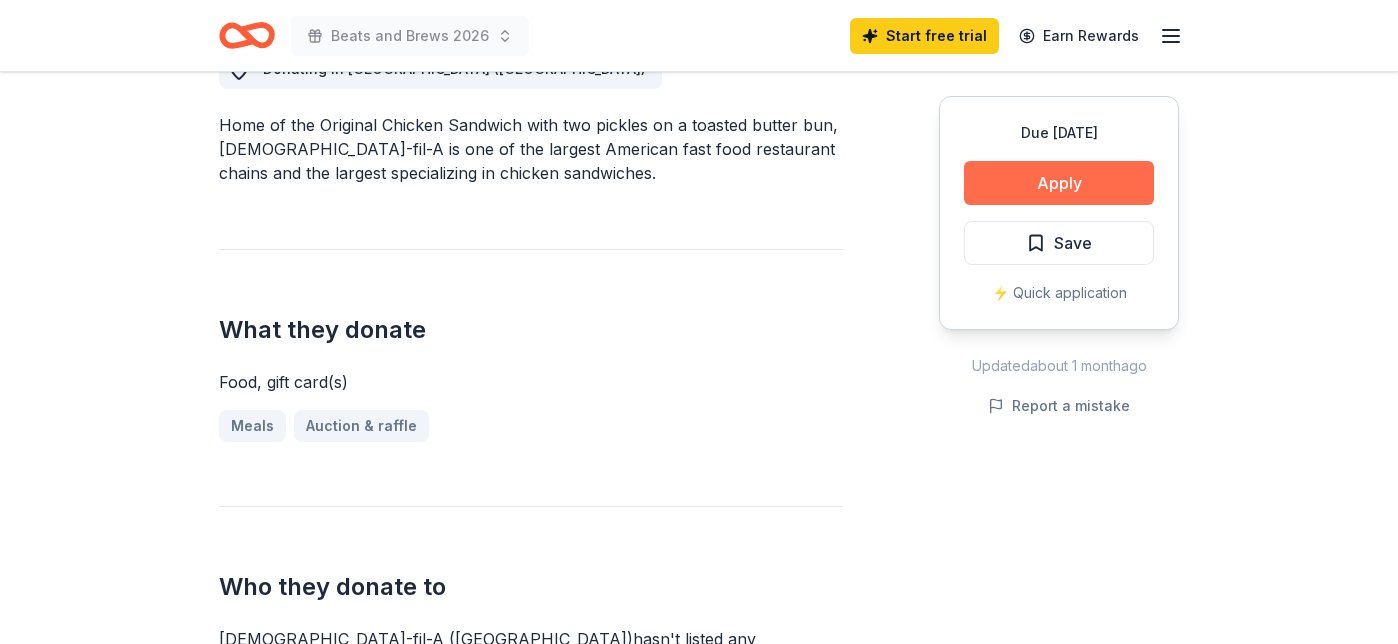 click on "Apply" at bounding box center [1059, 183] 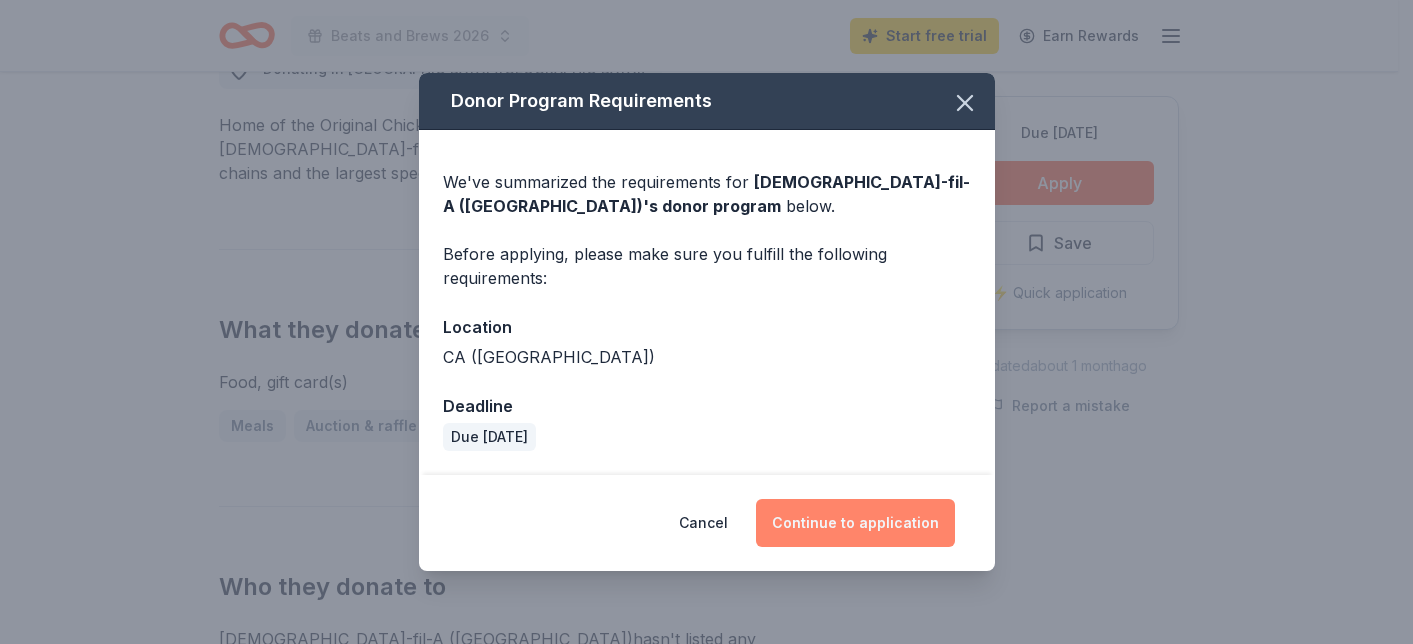 click on "Continue to application" at bounding box center (855, 523) 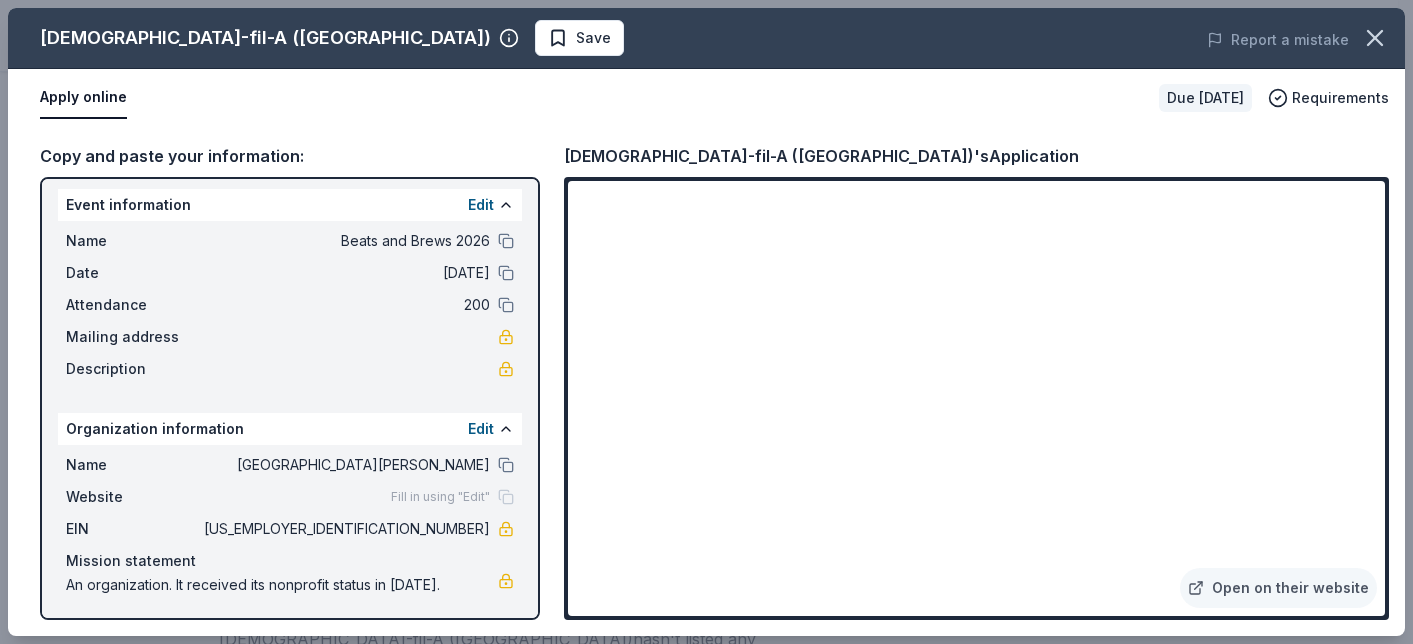 scroll, scrollTop: 9, scrollLeft: 0, axis: vertical 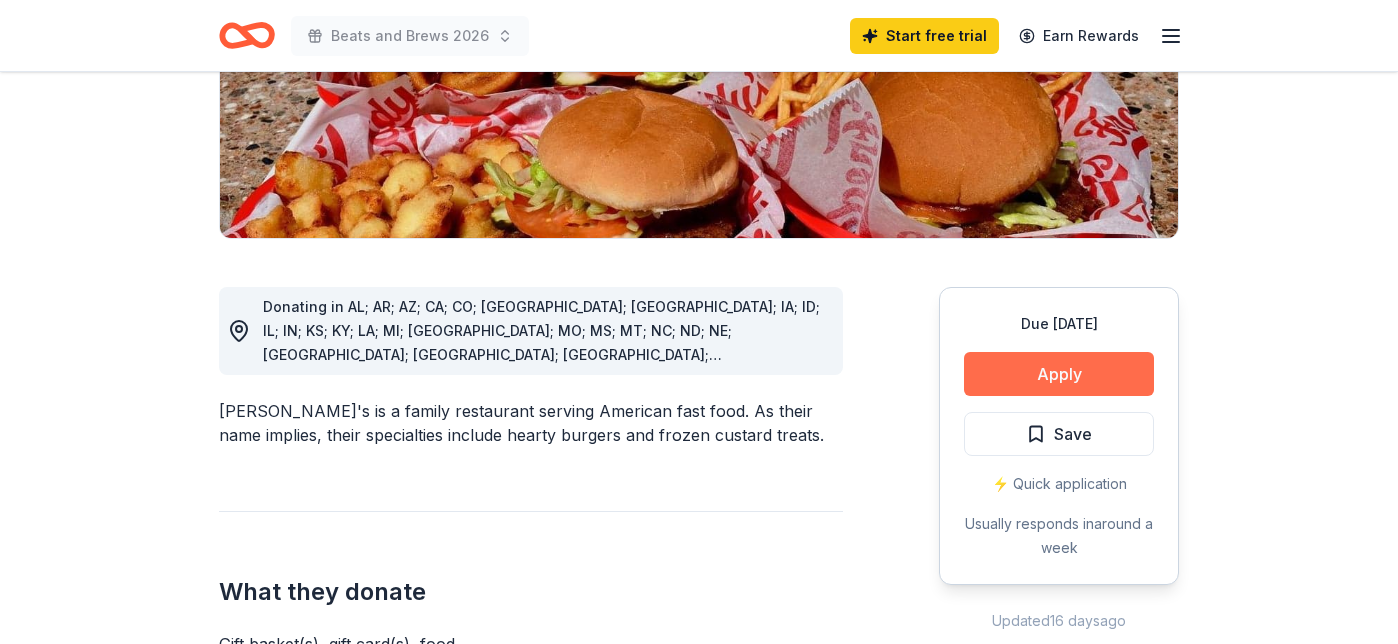click on "Apply" at bounding box center (1059, 374) 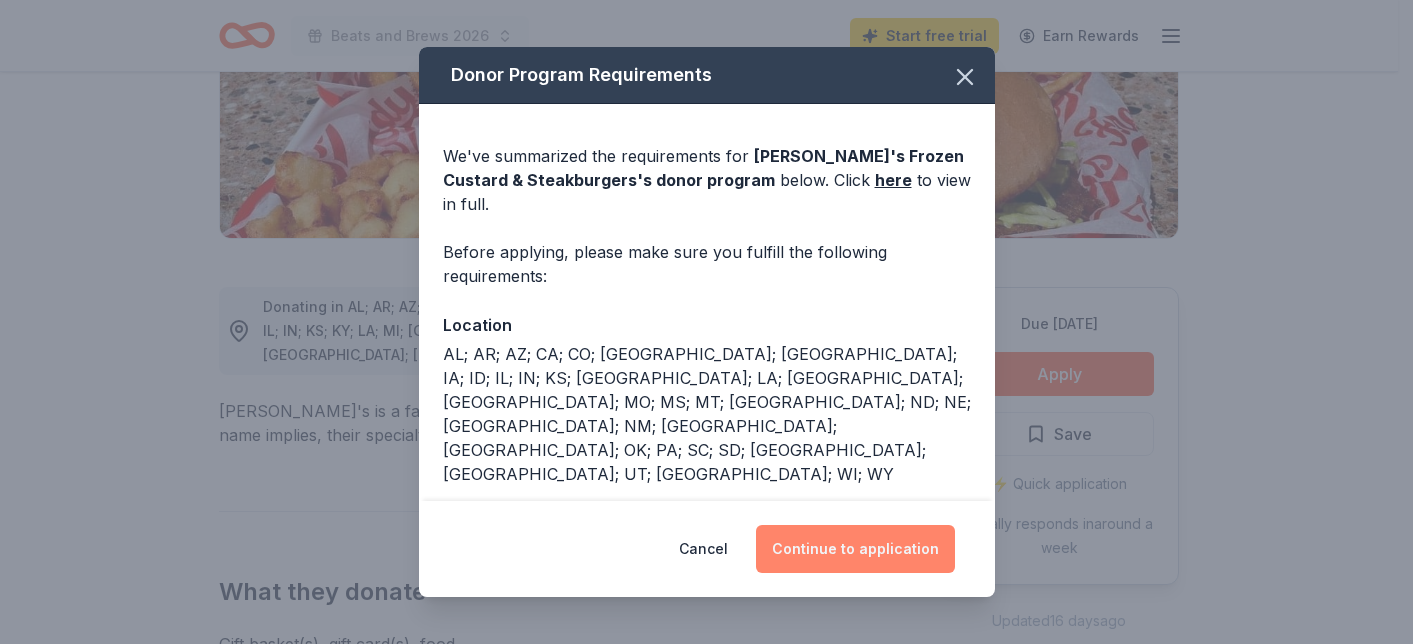 click on "Continue to application" at bounding box center (855, 549) 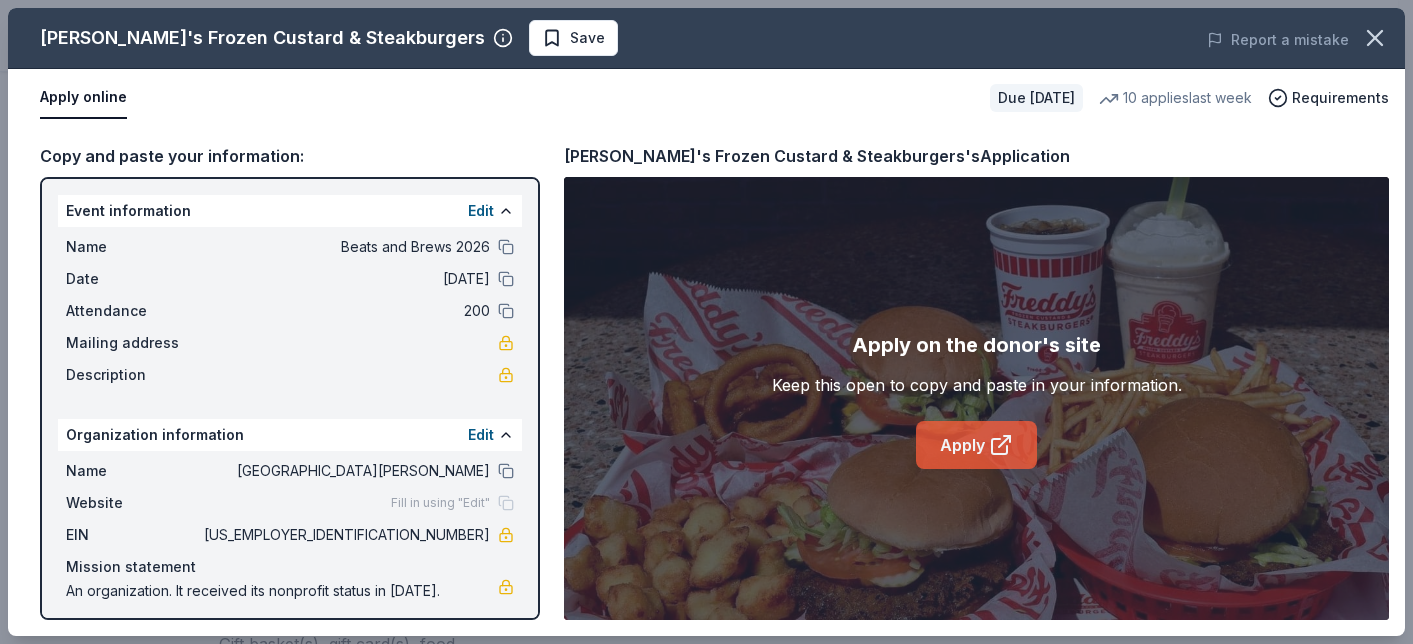 click on "Apply" at bounding box center [976, 445] 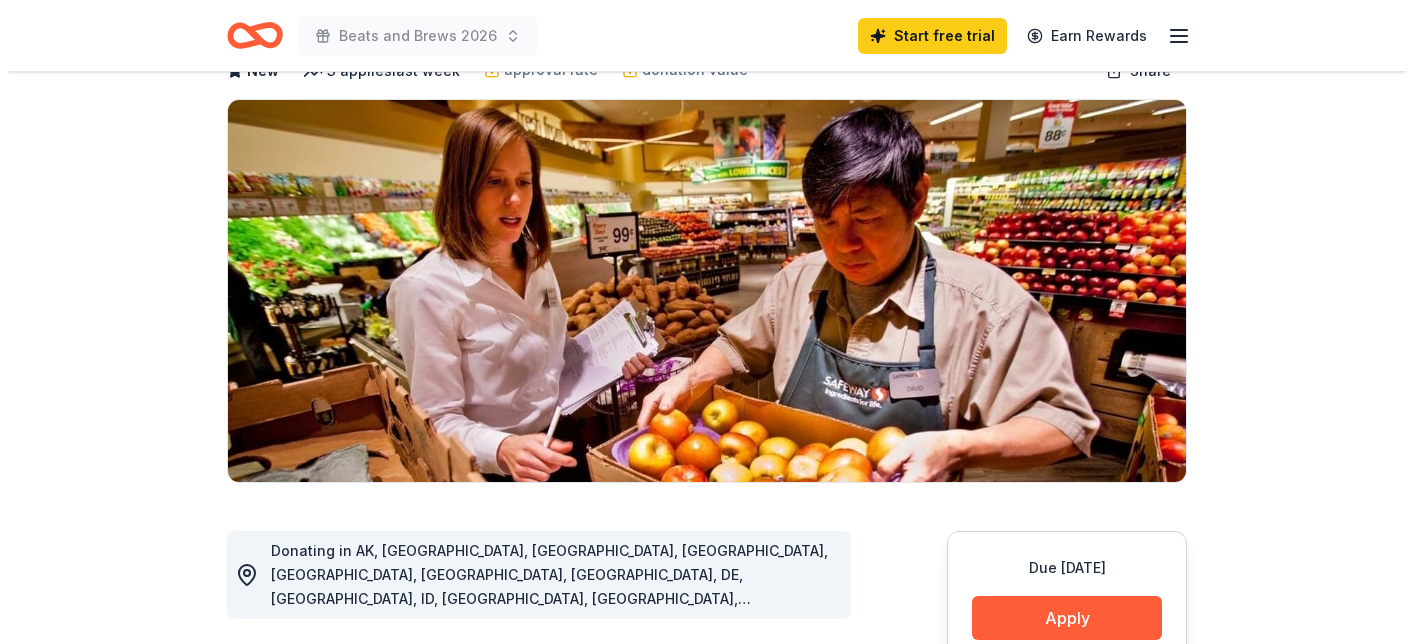 scroll, scrollTop: 176, scrollLeft: 0, axis: vertical 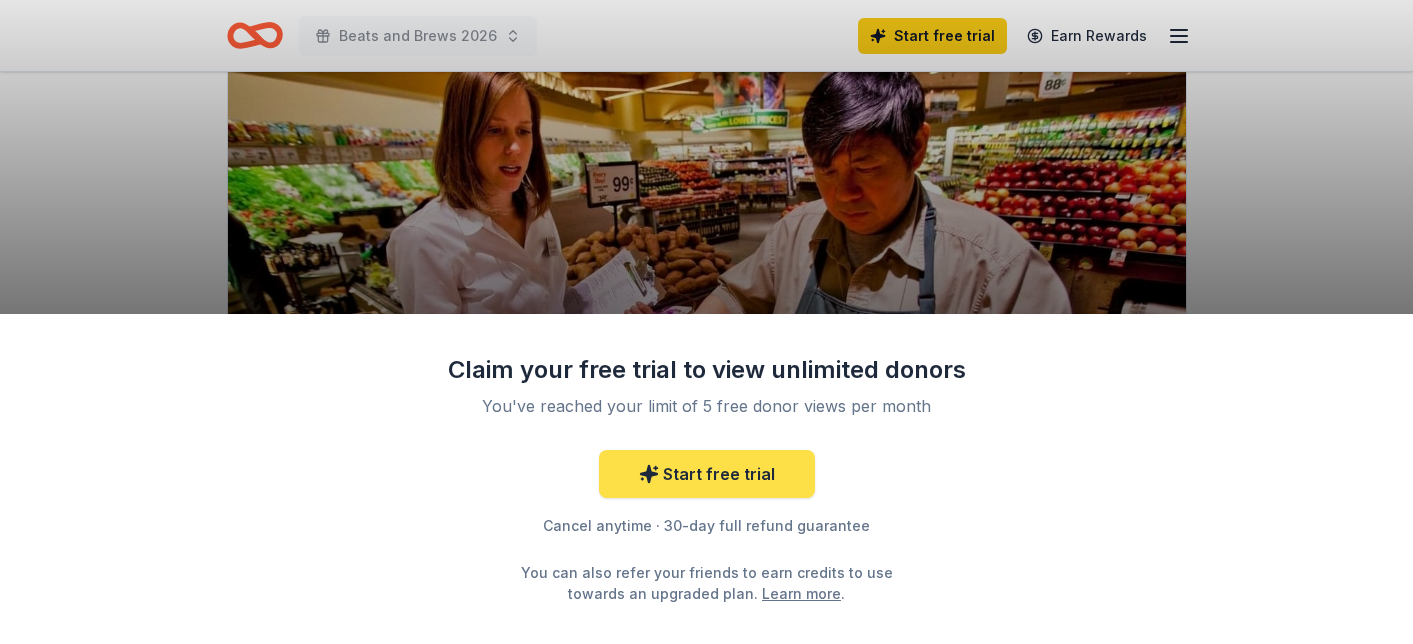 click on "Start free  trial" at bounding box center [707, 474] 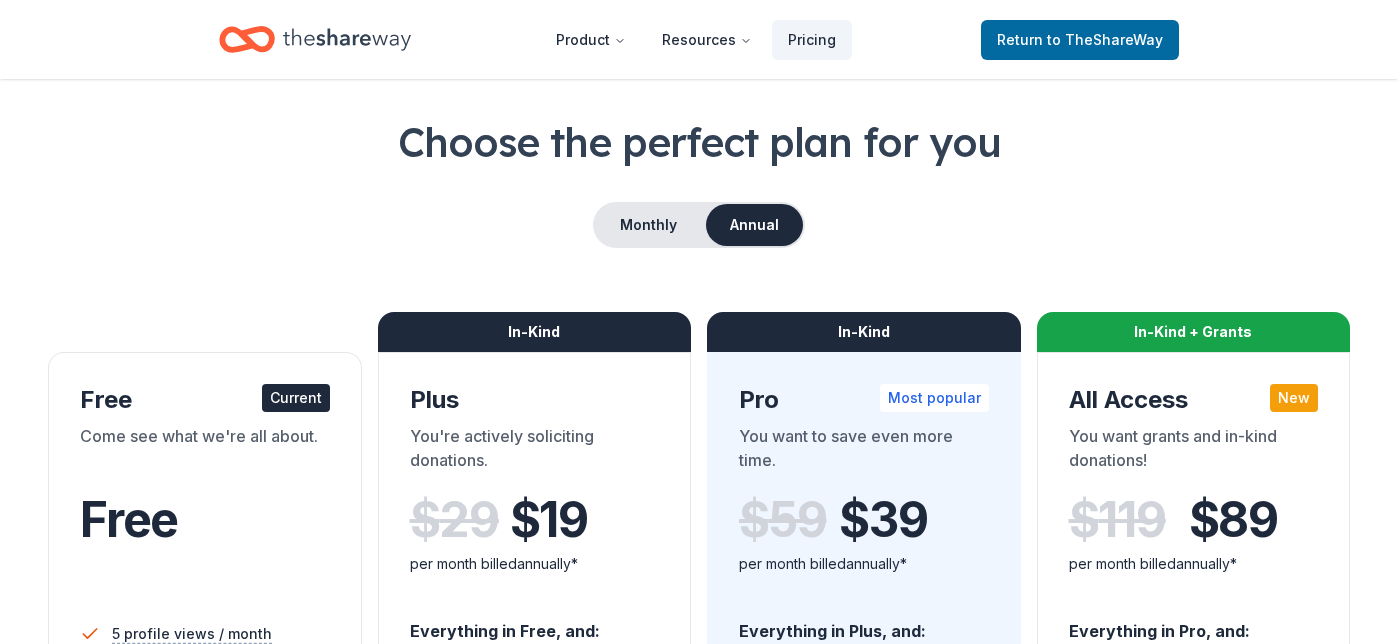 scroll, scrollTop: 187, scrollLeft: 0, axis: vertical 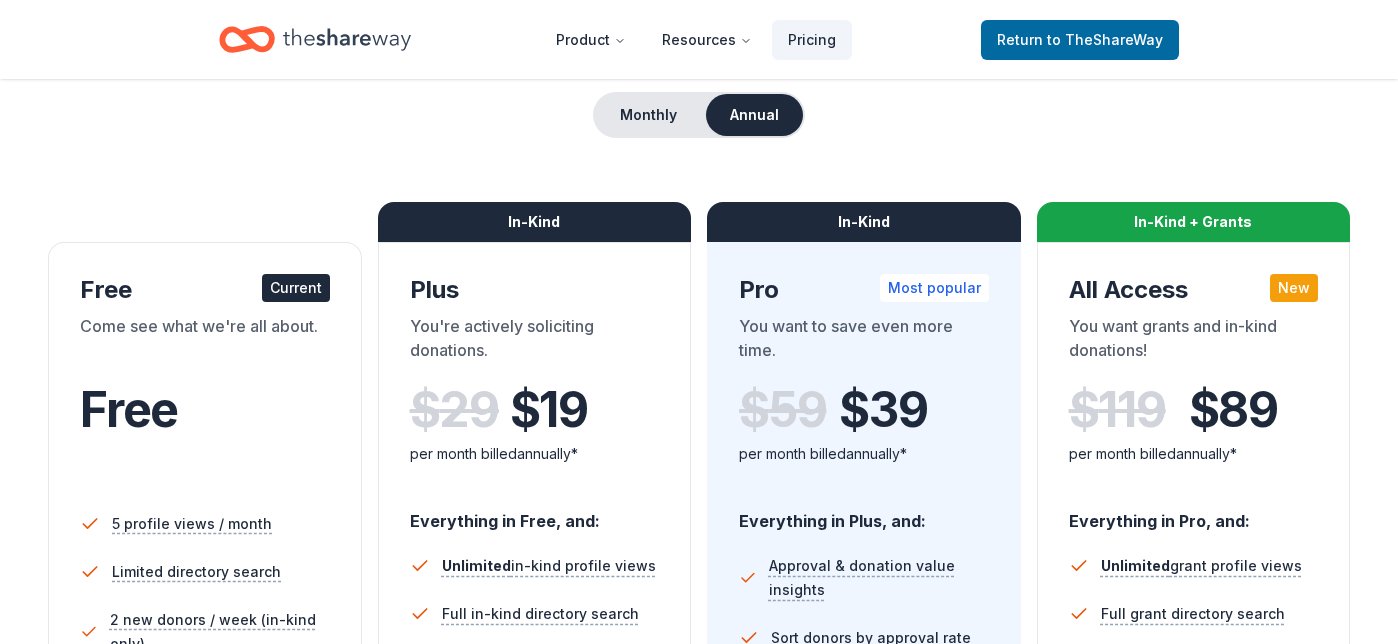 click on "Free" at bounding box center [205, 410] 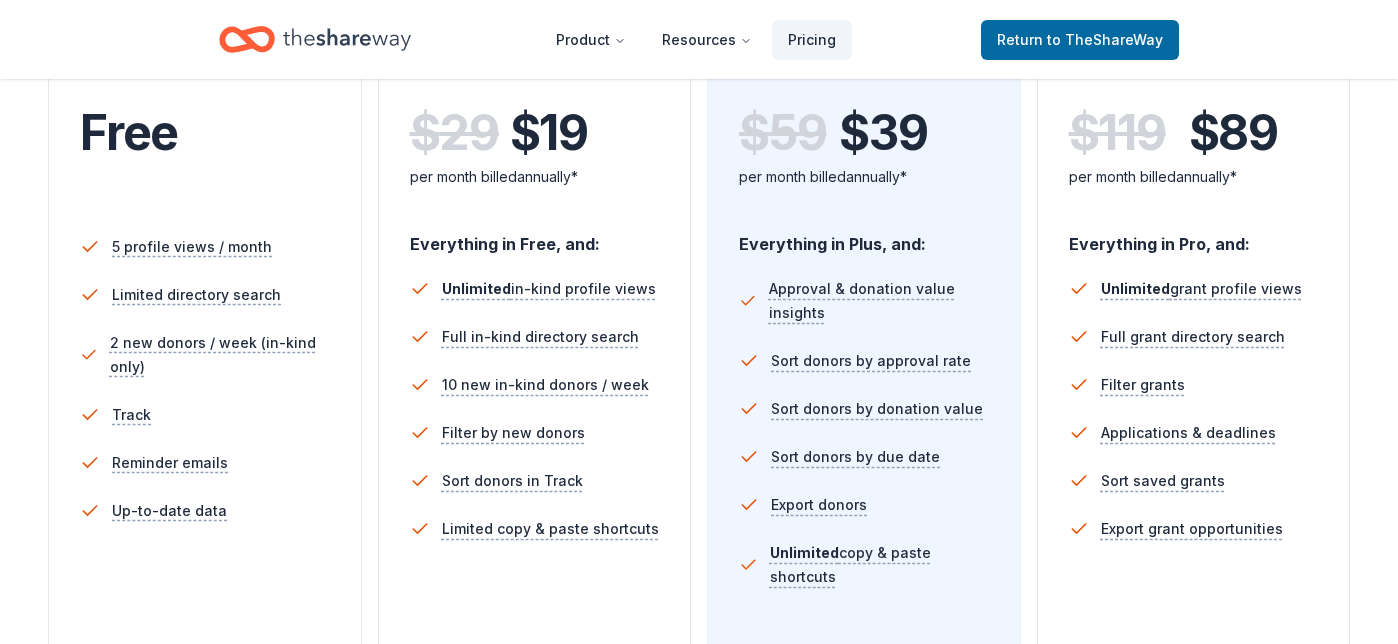 scroll, scrollTop: 52, scrollLeft: 0, axis: vertical 